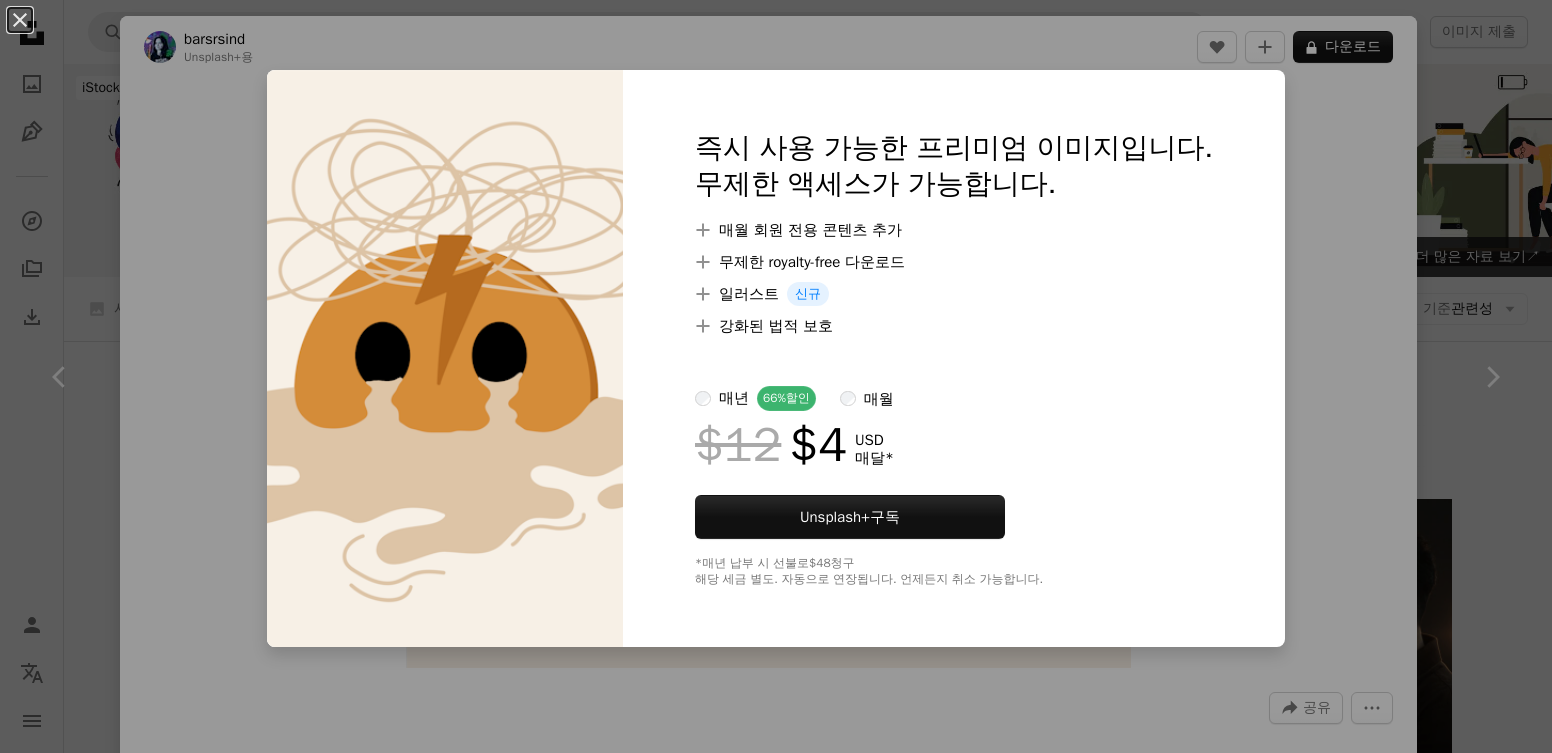 scroll, scrollTop: 5500, scrollLeft: 0, axis: vertical 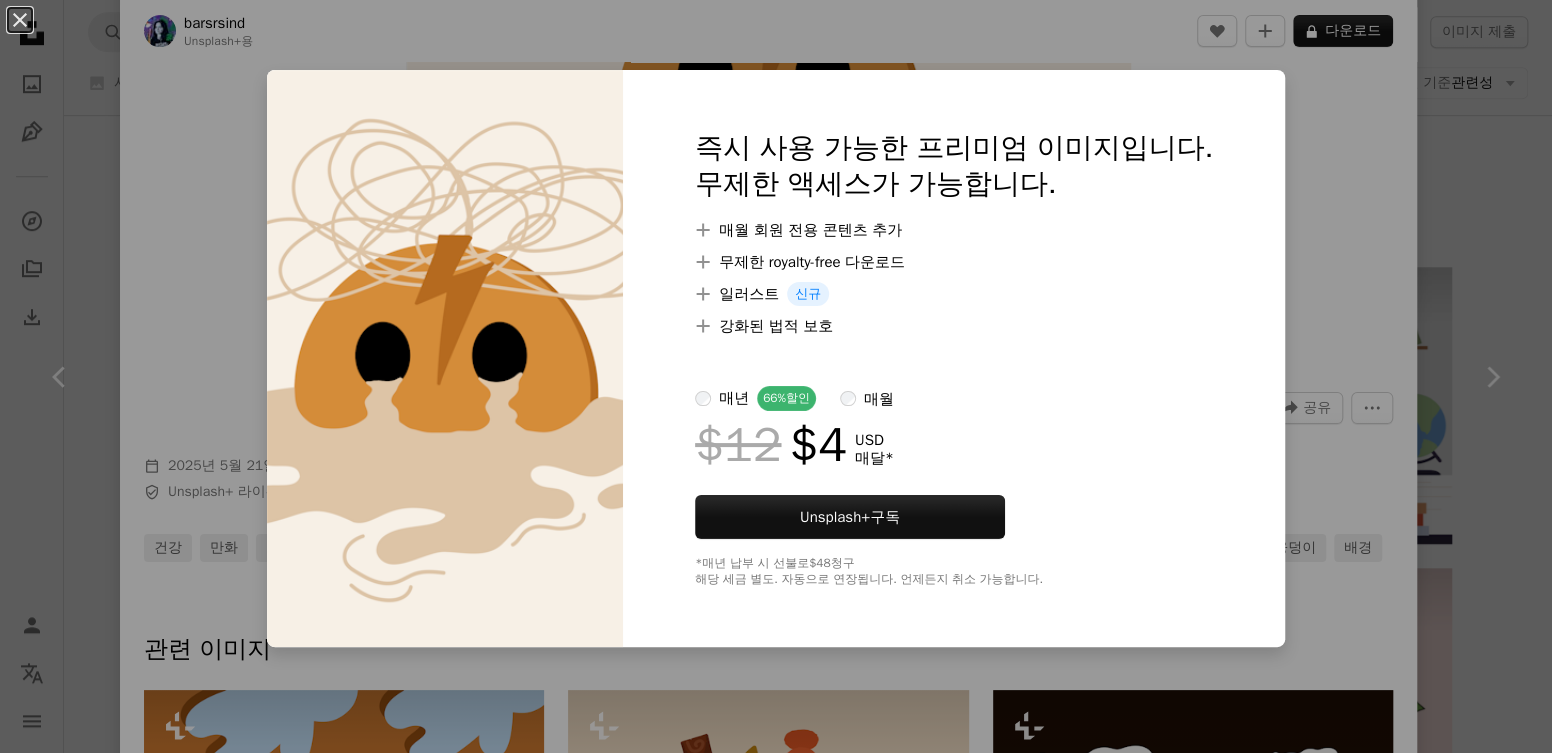 click on "An X shape 즉시 사용 가능한 프리미엄 이미지입니다. 무제한 액세스가 가능합니다. A plus sign 매월 회원 전용 콘텐츠 추가 A plus sign 무제한 royalty-free 다운로드 A plus sign 일러스트  신규 A plus sign 강화된 법적 보호 매년 66%  할인 매월 $12   $4 USD 매달 * Unsplash+  구독 *매년 납부 시 선불로  $48  청구 해당 세금 별도. 자동으로 연장됩니다. 언제든지 취소 가능합니다." at bounding box center [776, 376] 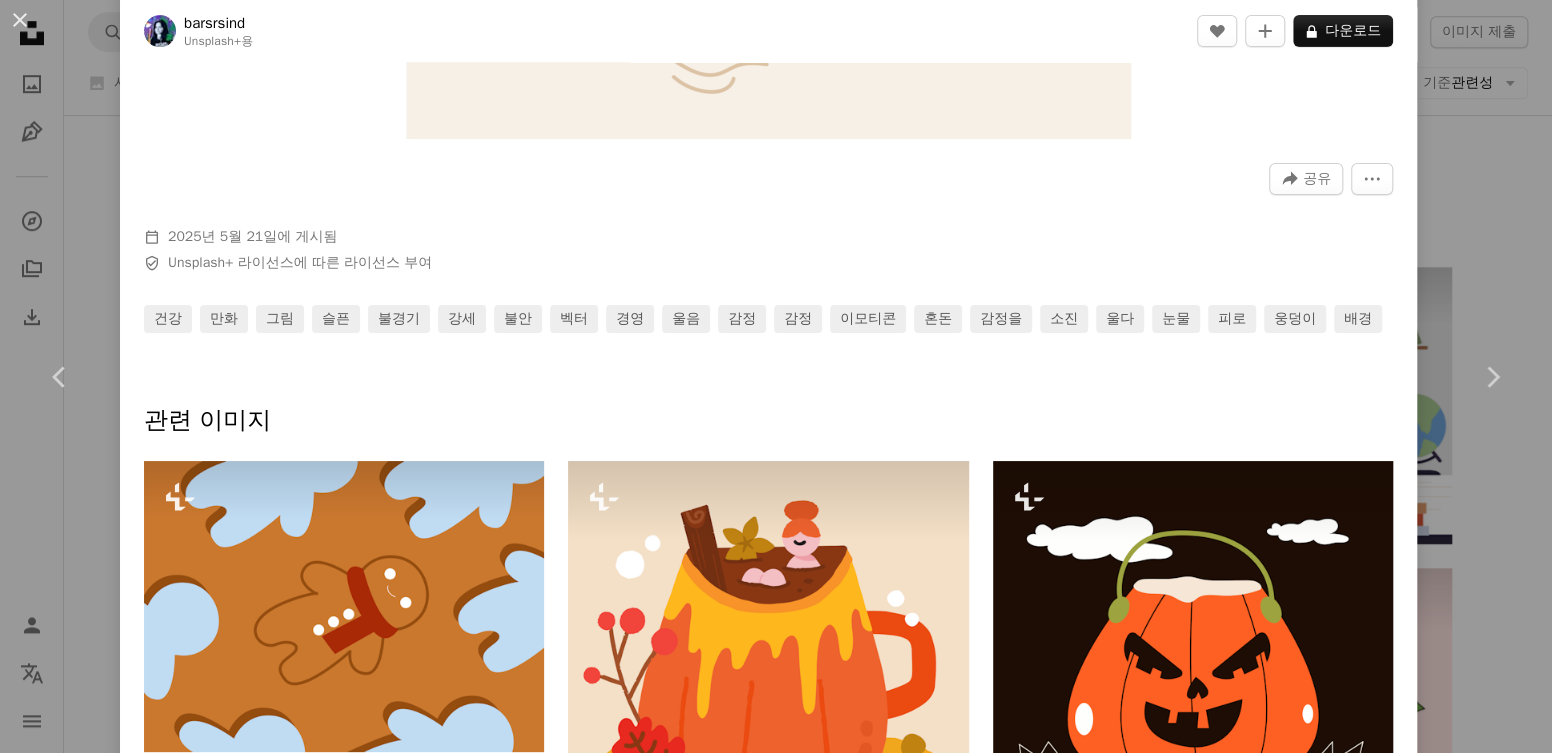 scroll, scrollTop: 799, scrollLeft: 0, axis: vertical 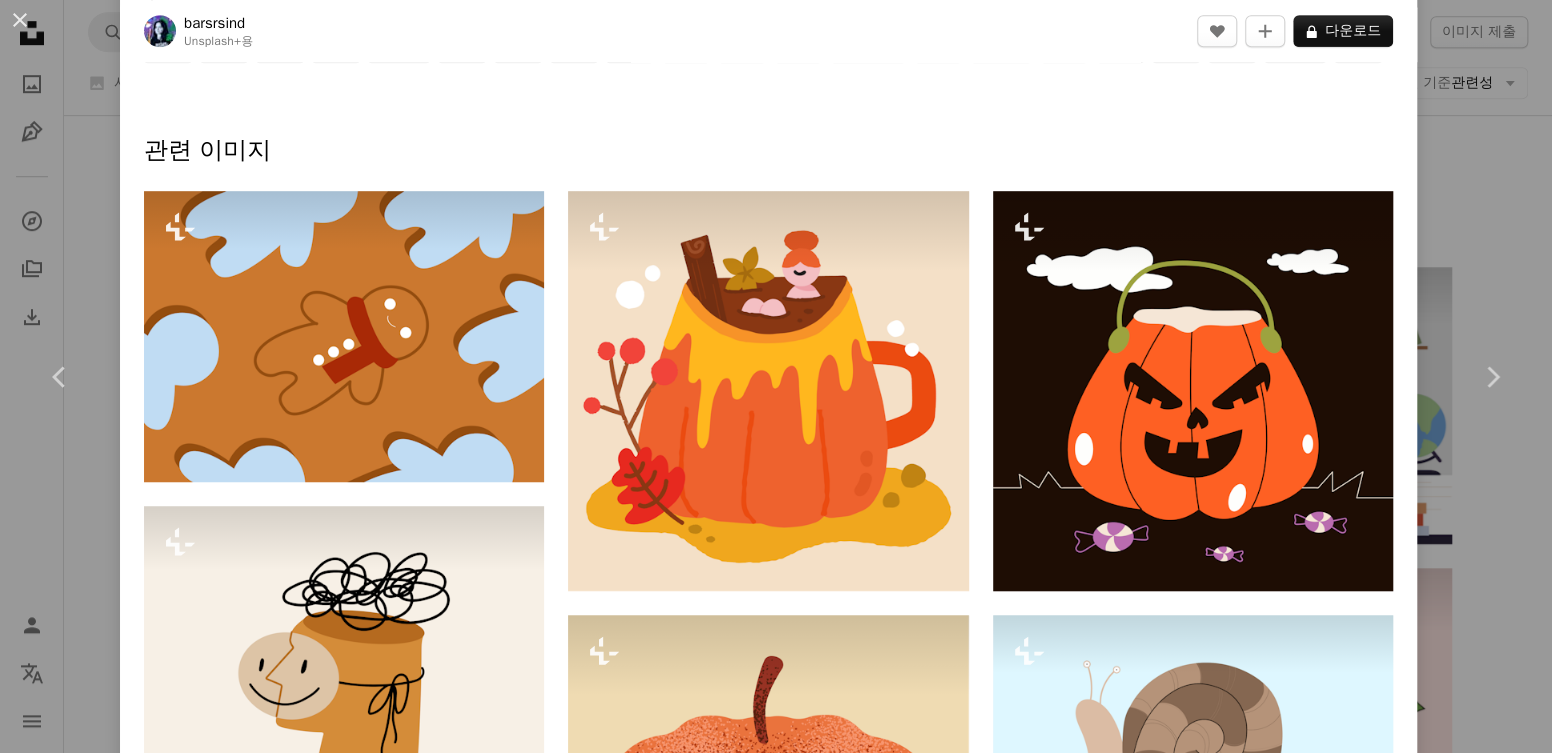 click on "An X shape An X shape 닫기 Chevron left Chevron right barsrsind Unsplash+ 용 A heart A plus sign A lock 다운로드 Zoom in A forward-right arrow 공유 More Actions Calendar outlined 2025년 5월 21일 에 게시됨 Safety Unsplash+ 라이선스 에 따른 라이선스 부여 건강 만화 그림 슬픈 불경기 강세 불안 벡터 경영 울음 감정 감정 이모티콘 혼돈 감정을 소진 울다 눈물 피로 웅덩이 배경 관련 이미지 Plus sign for Unsplash+ A heart A plus sign Illo Design Unsplash+ 용 A lock 다운로드 Plus sign for Unsplash+ A heart A plus sign barsrsind Unsplash+ 용 A lock 다운로드 Plus sign for Unsplash+ A heart A plus sign barsrsind Unsplash+ 용 A lock 다운로드 Plus sign for Unsplash+ A heart A plus sign Nik Unsplash+ 용 A lock 다운로드 Plus sign for Unsplash+ A heart A plus sign Owl Illustration Agency Unsplash+ 용 A lock 다운로드 Plus sign for Unsplash+ A heart A plus sign barsrsind Unsplash+ 용 A lock 다운로드 Plus sign for Unsplash+ A heart A plus sign" at bounding box center (776, 376) 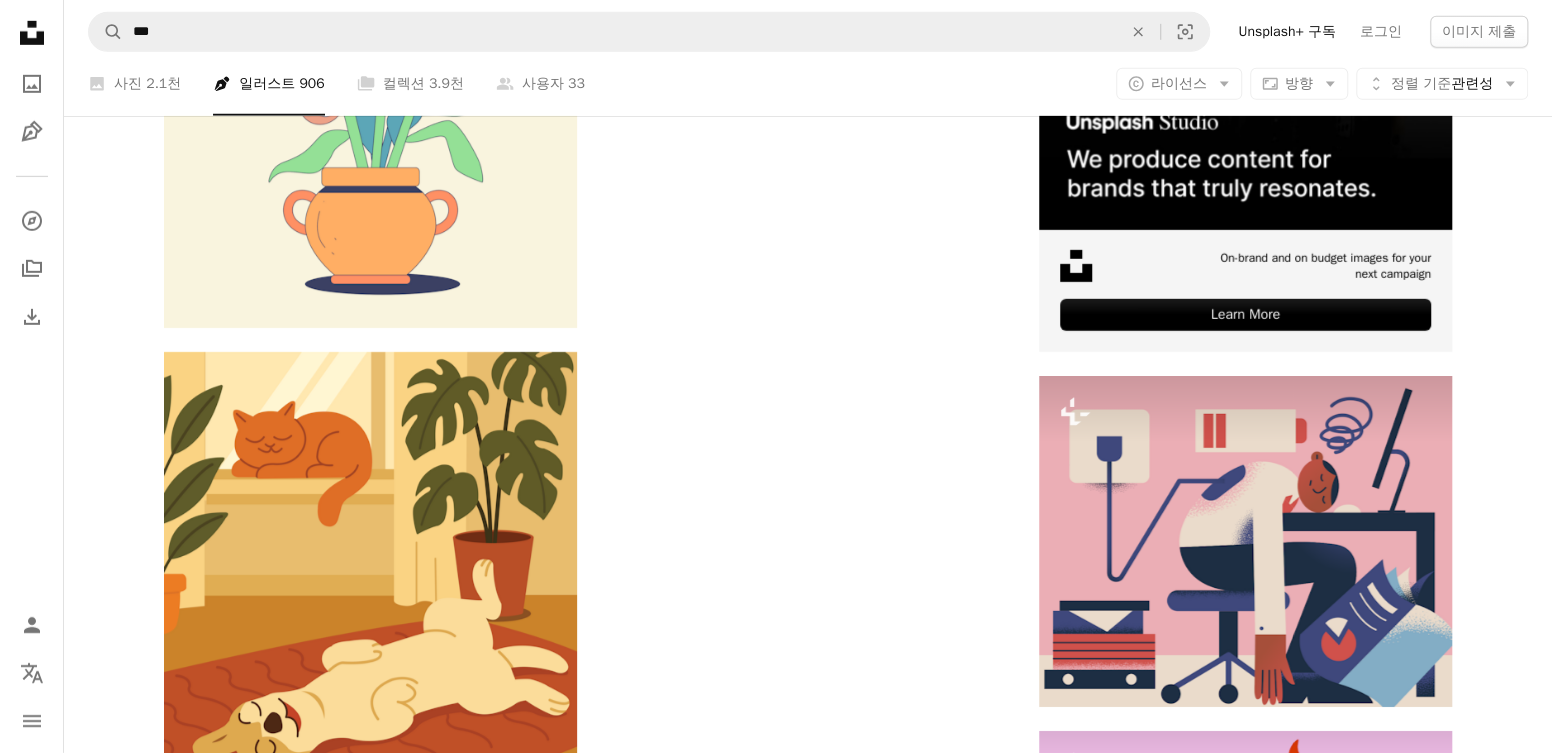 scroll, scrollTop: 9100, scrollLeft: 0, axis: vertical 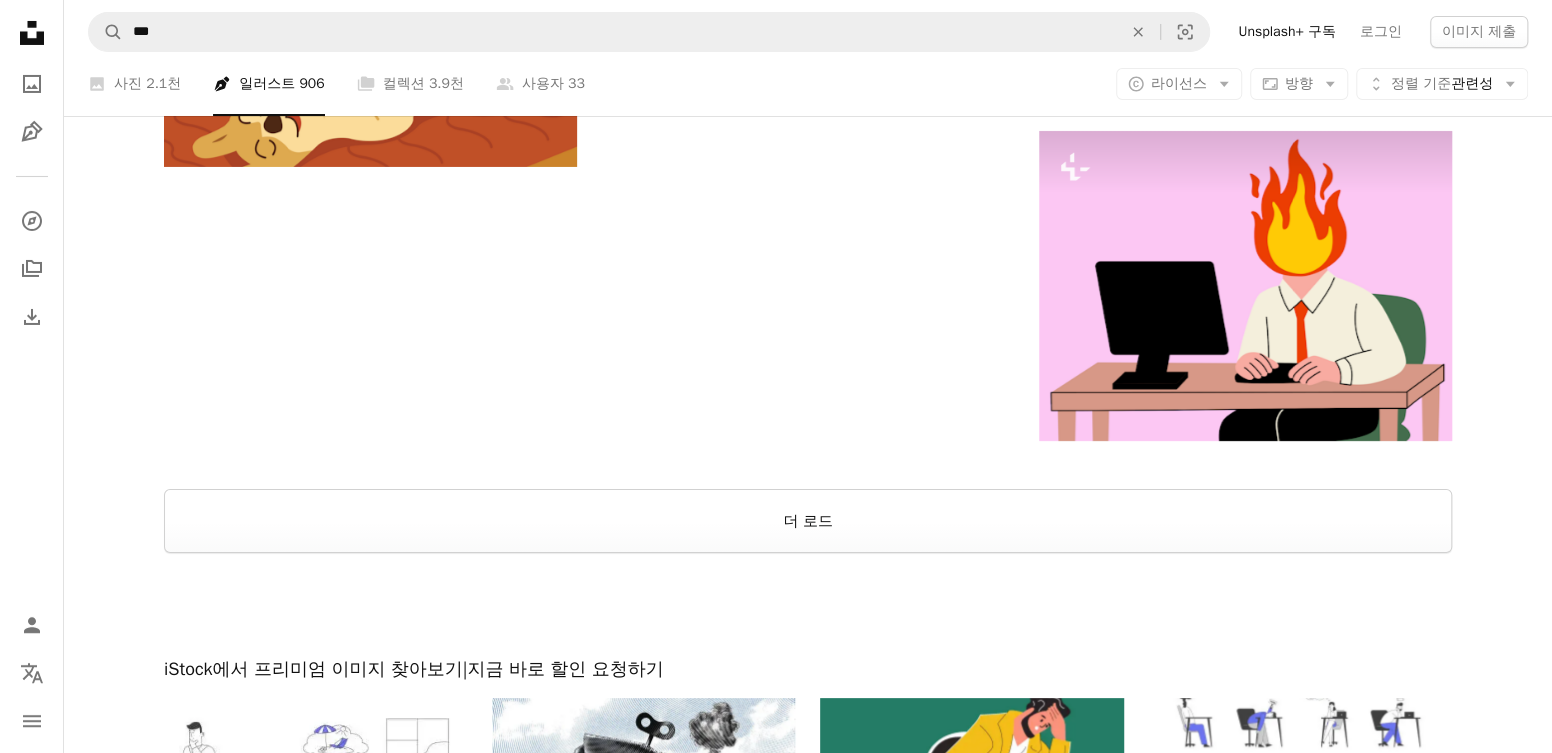 click on "더 로드" at bounding box center [808, 521] 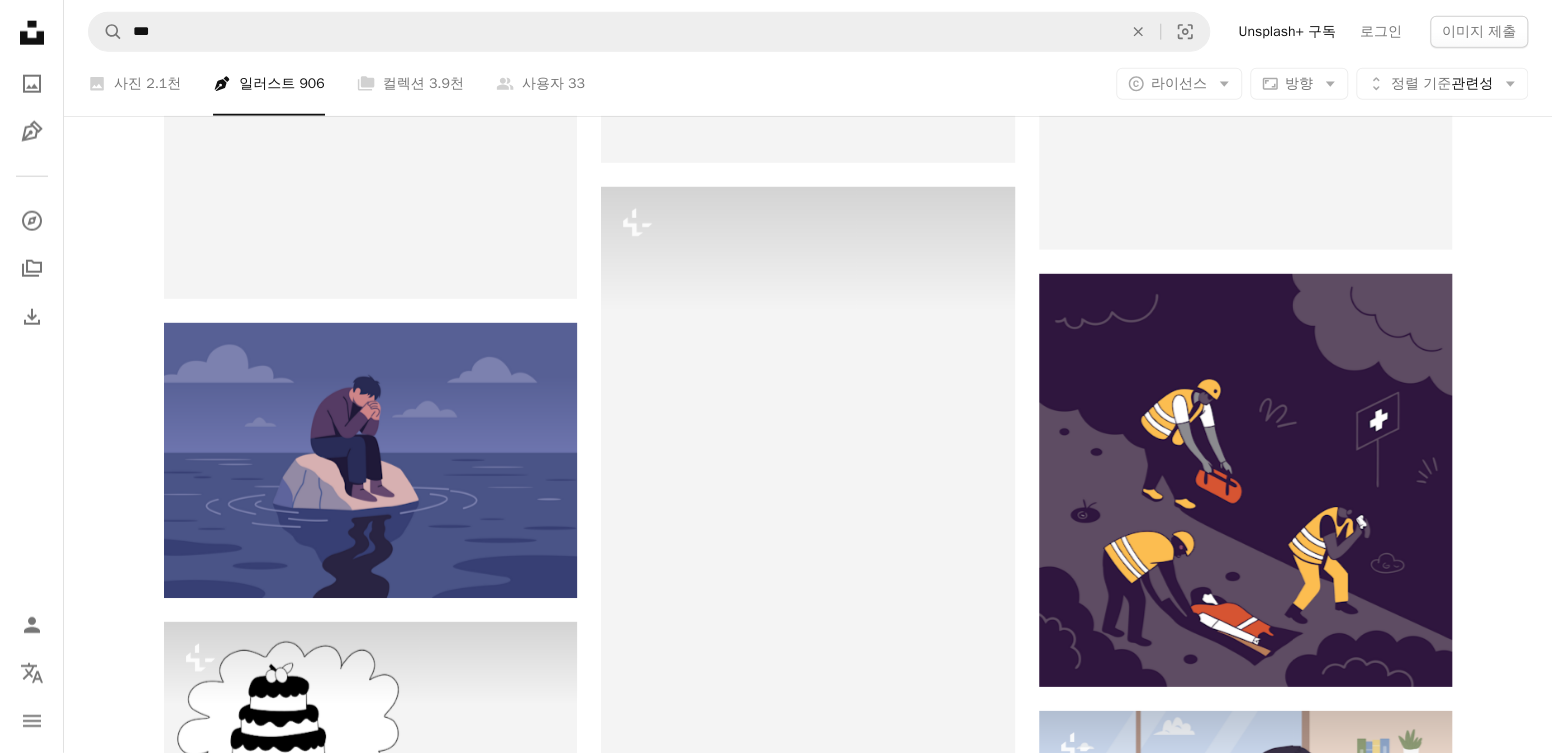 scroll, scrollTop: 12499, scrollLeft: 0, axis: vertical 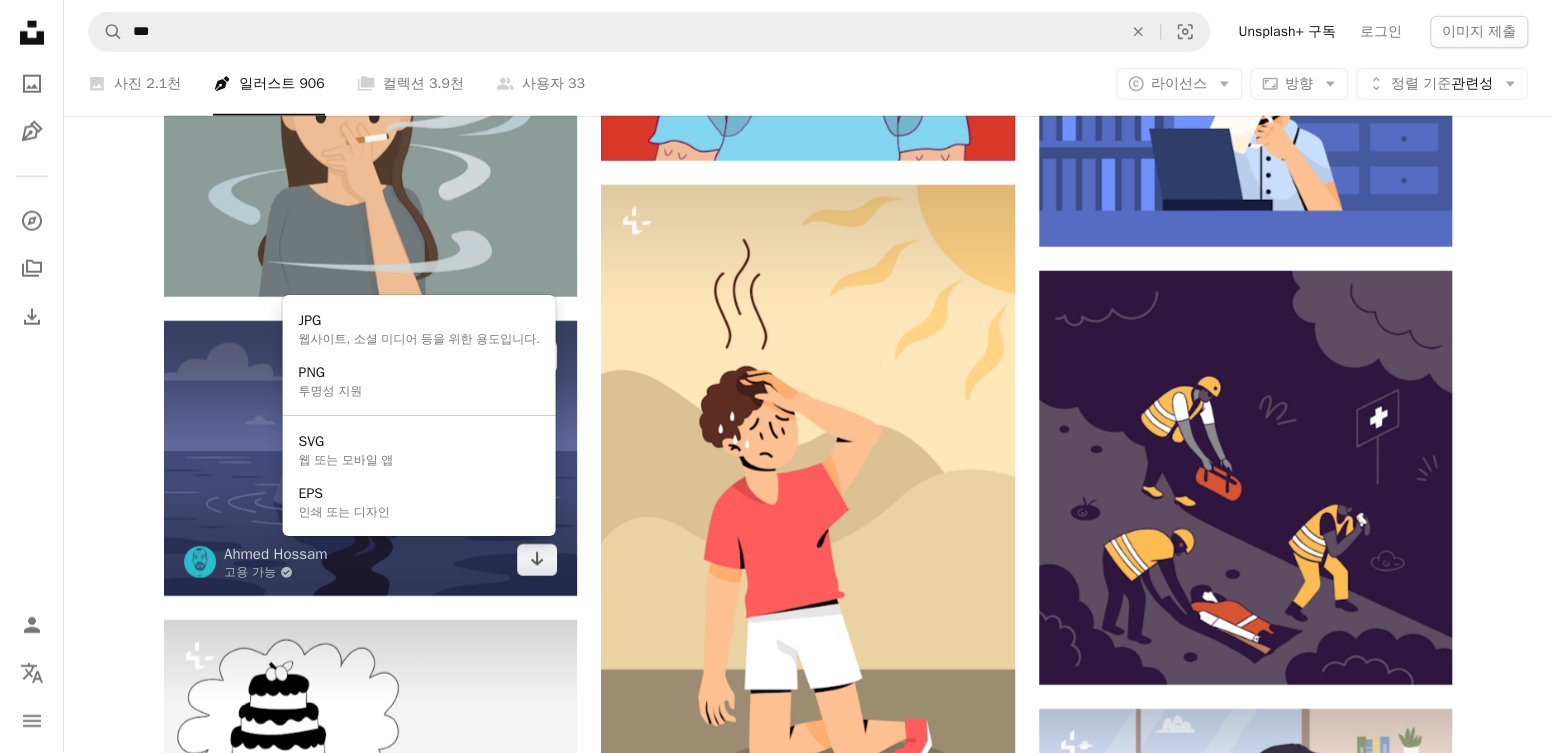 click on "Arrow pointing down" 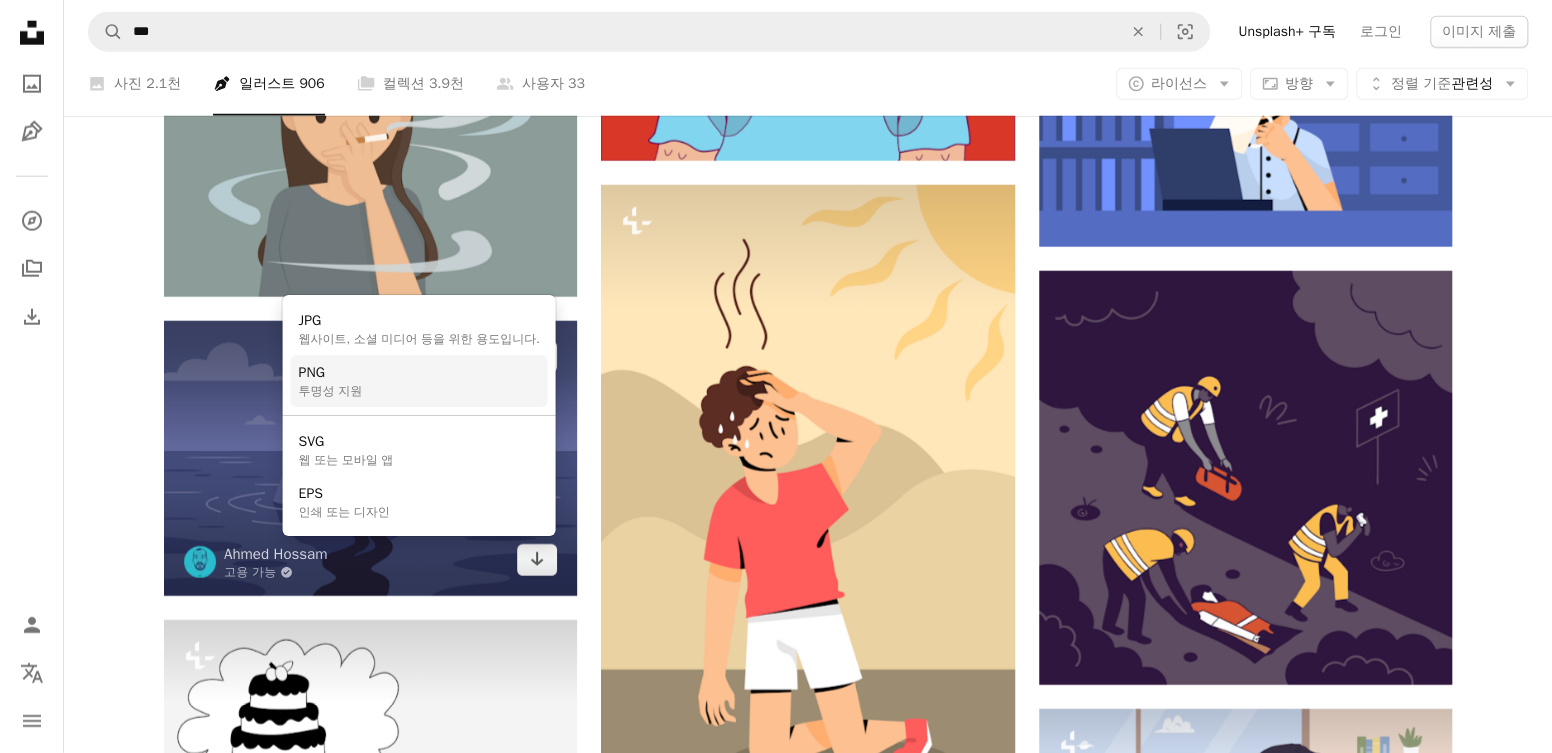 click on "PNG 투명성 지원" at bounding box center (419, 381) 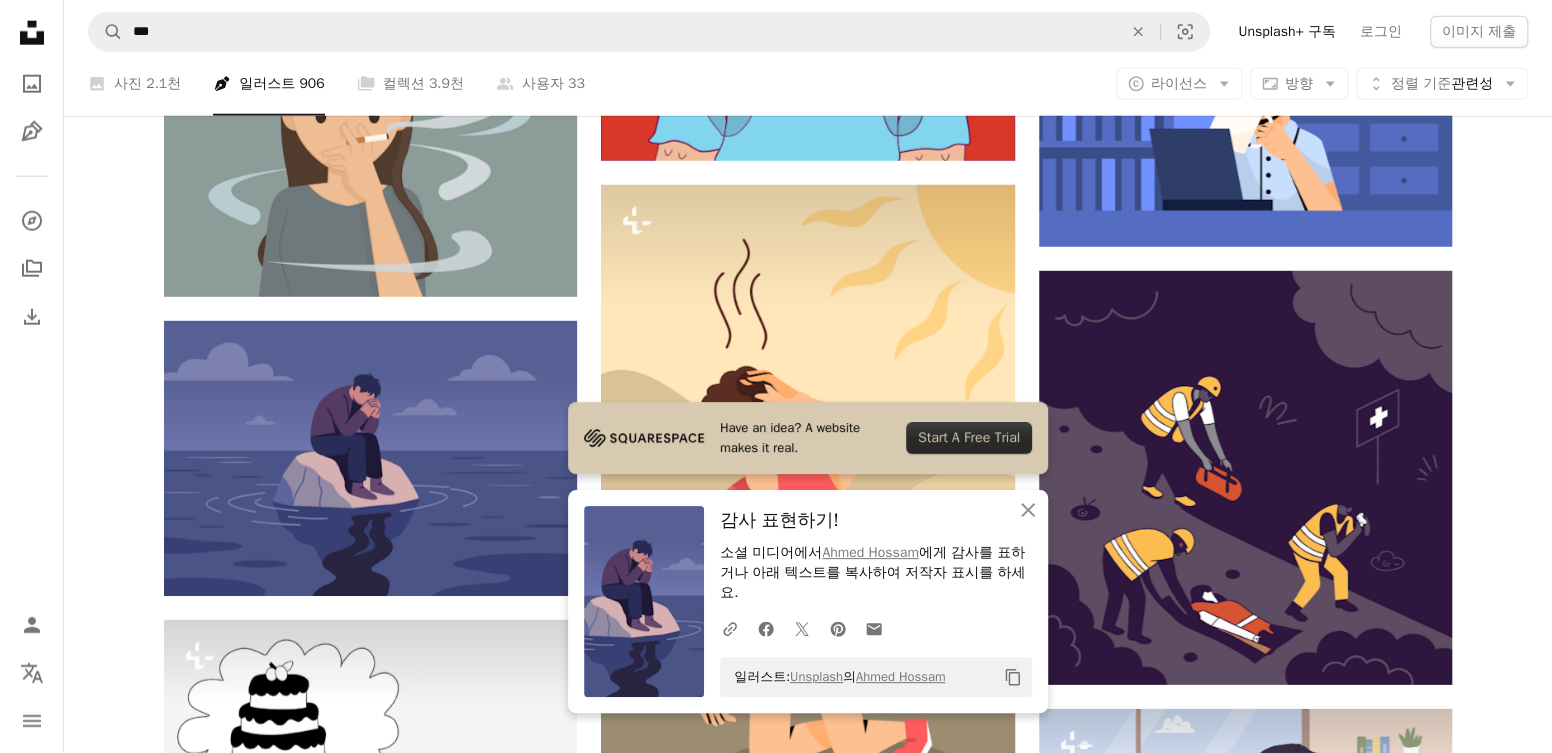 click on "Plus sign for Unsplash+ A heart A plus sign Getty Images Unsplash+ 용 A lock 다운로드 Plus sign for Unsplash+ A heart A plus sign Dani Rota Unsplash+ 용 A lock 다운로드 A heart A plus sign Ahmed Hossam 고용 가능 A checkmark inside of a circle Arrow pointing down Plus sign for Unsplash+ A heart A plus sign Veii Rehanne Martinez Unsplash+ 용 A lock 다운로드 Plus sign for Unsplash+ A heart A plus sign Getillustrations Unsplash+ 용 A lock 다운로드 A heart A plus sign ands 고용 가능 A checkmark inside of a circle Arrow pointing down A heart A plus sign Public domain vectors Arrow pointing down Plus sign for Unsplash+ A heart A plus sign Dadi Prayoga Unsplash+ 용 A lock 다운로드 Plus sign for Unsplash+ A heart A plus sign Getty Images Unsplash+ 용 A lock 다운로드 Plus sign for Unsplash+ A heart A plus sign Getty Images Unsplash+ 용 A lock 다운로드 The best in on-brand content creation Learn More A heart A plus sign Alvaro Montoro Arrow pointing down Plus sign for Unsplash+" at bounding box center (808, -4525) 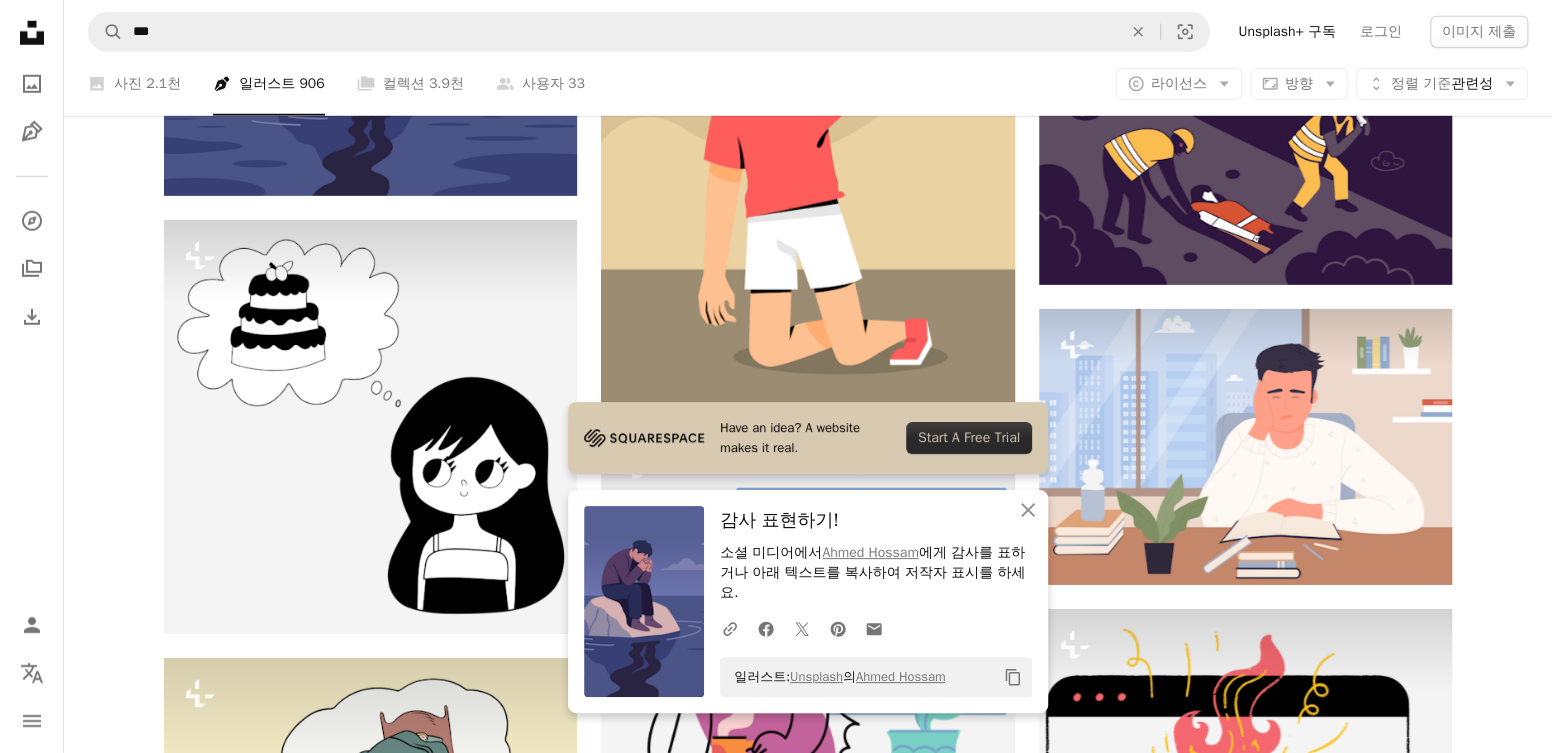 scroll, scrollTop: 13099, scrollLeft: 0, axis: vertical 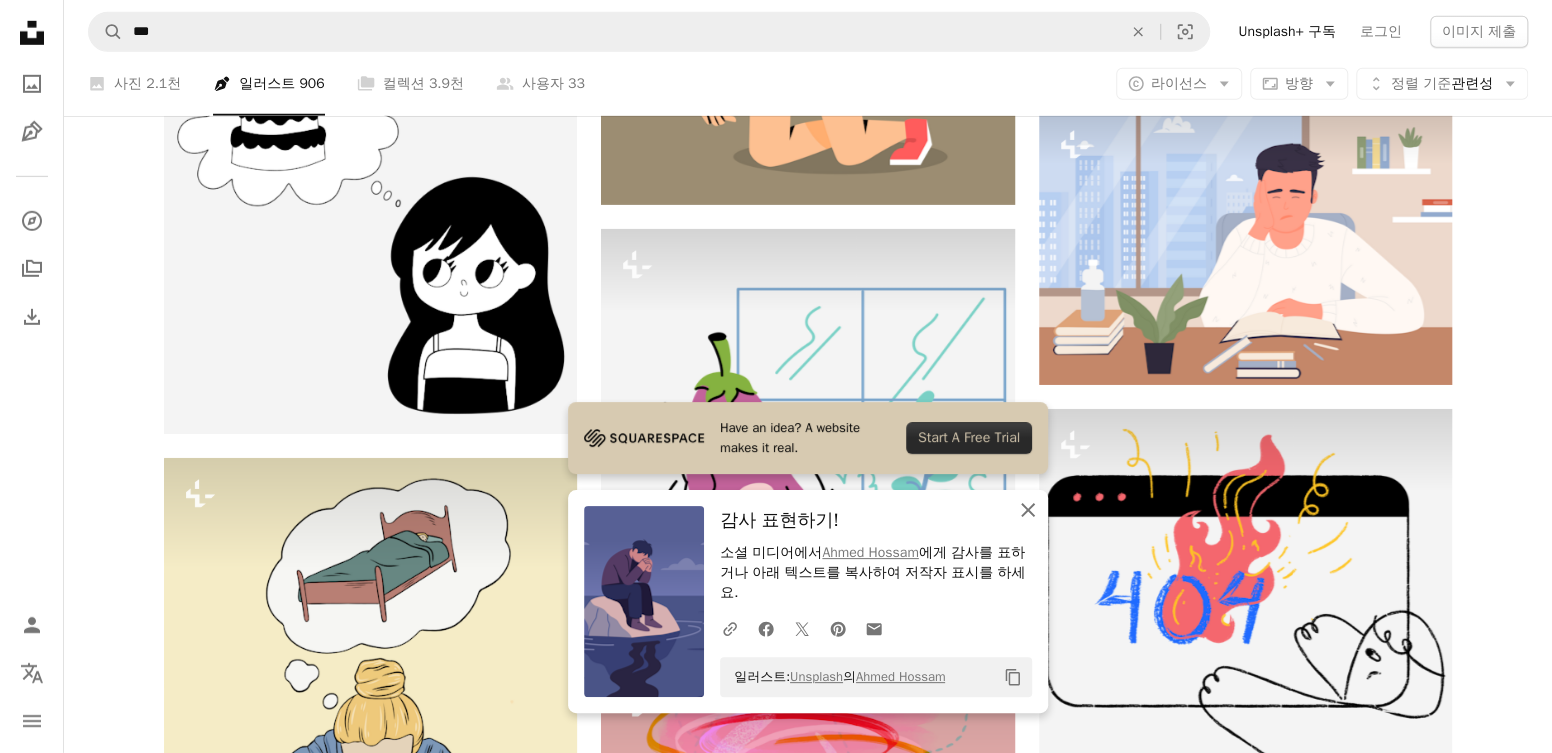 click on "An X shape" 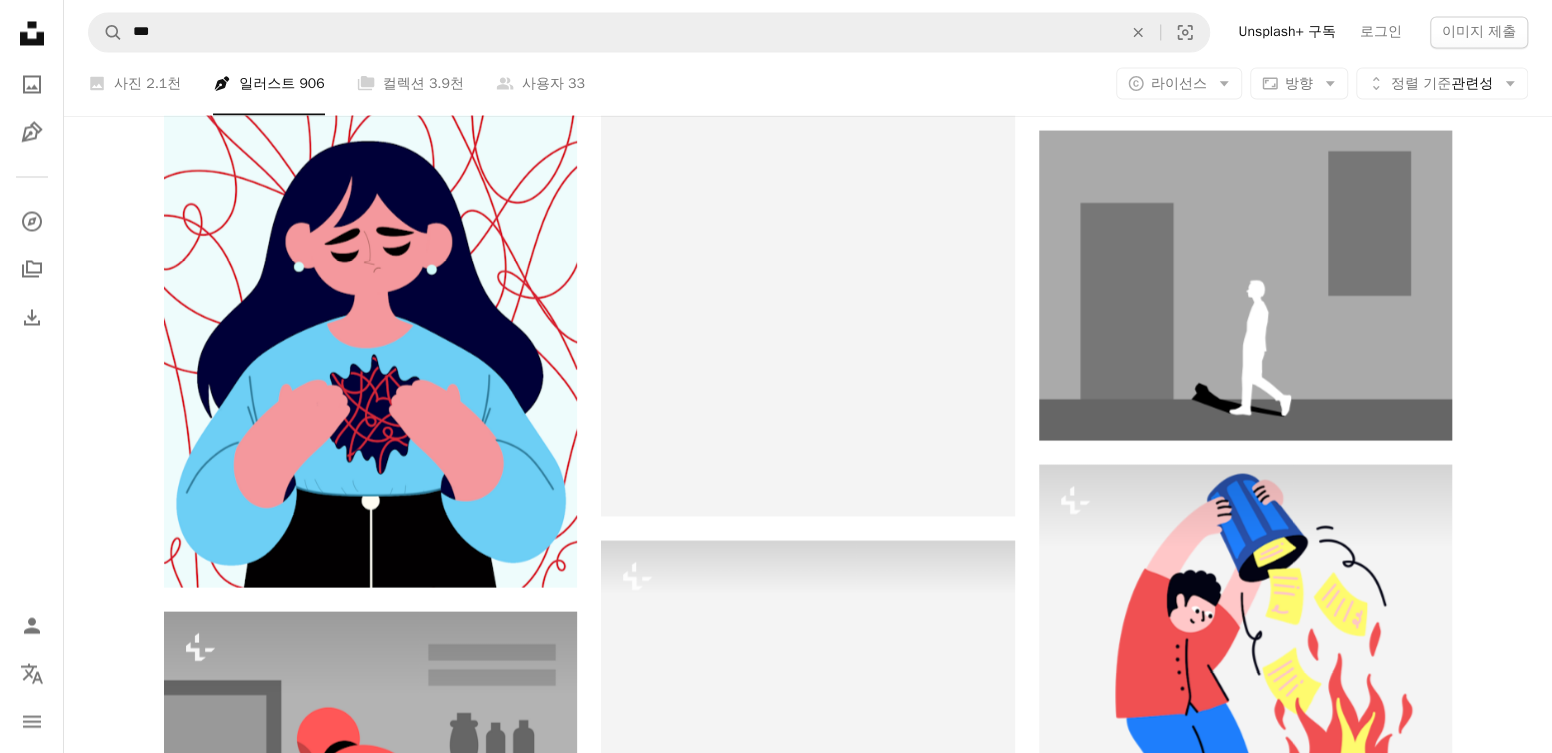 scroll, scrollTop: 16099, scrollLeft: 0, axis: vertical 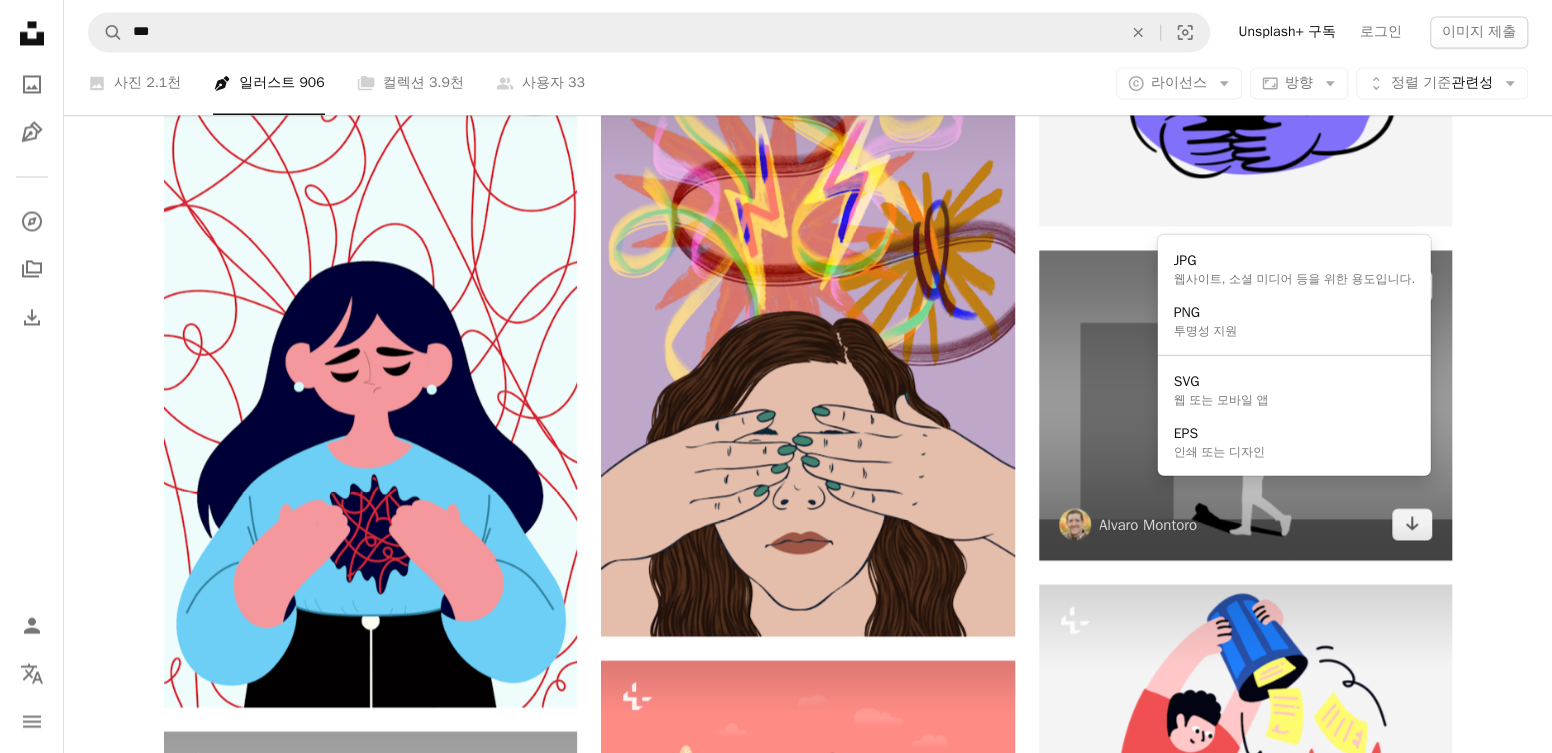 click 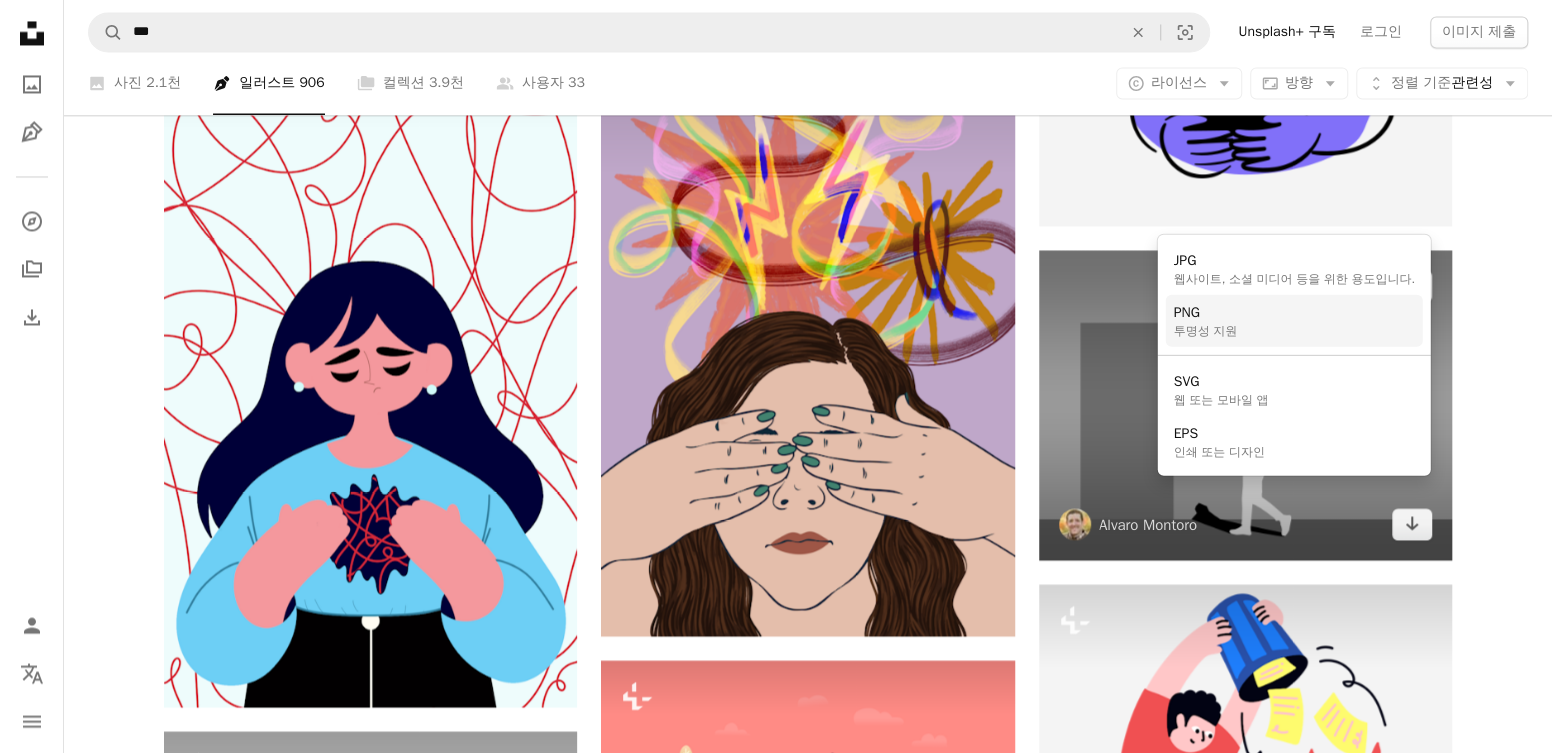 click on "PNG 투명성 지원" at bounding box center (1294, 320) 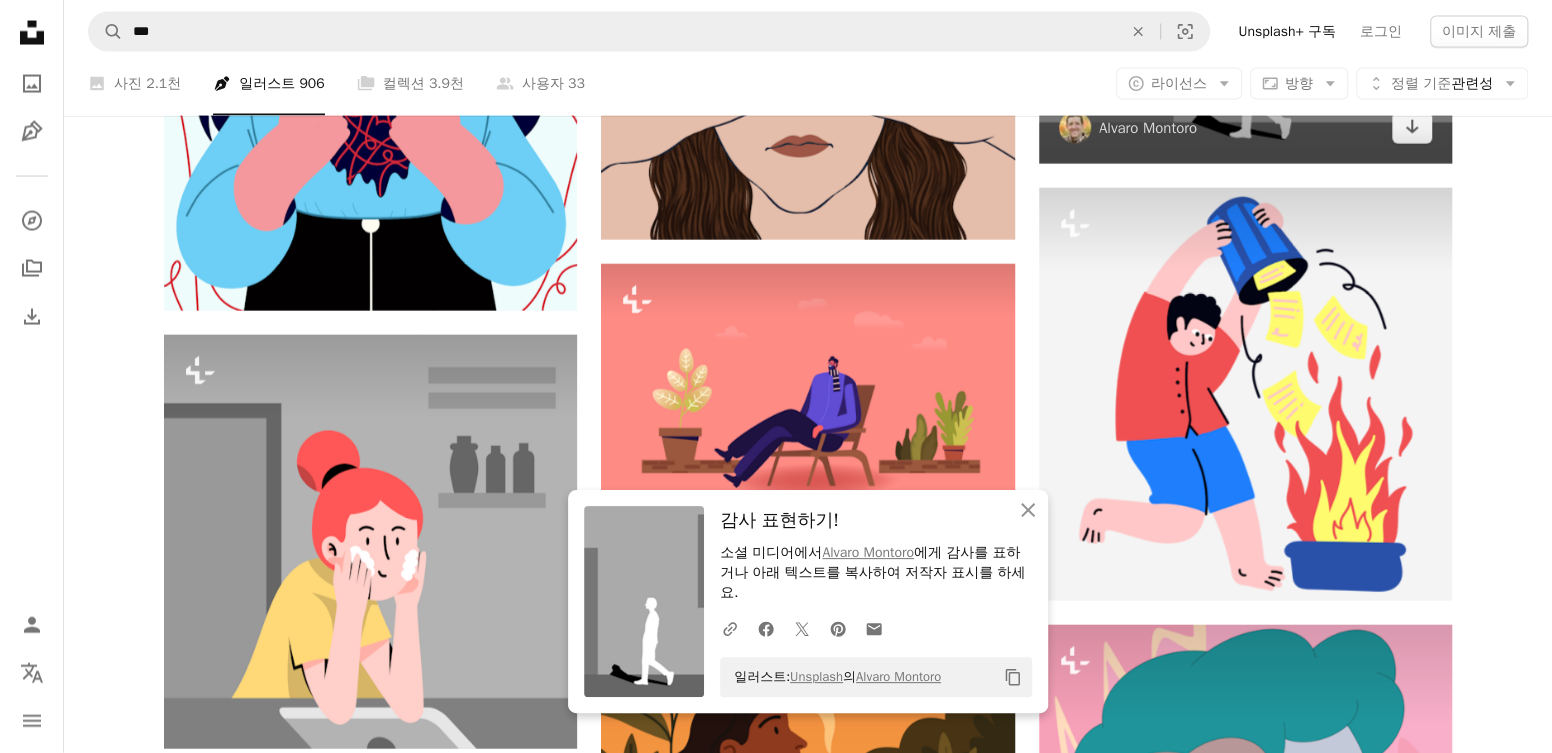 scroll, scrollTop: 16500, scrollLeft: 0, axis: vertical 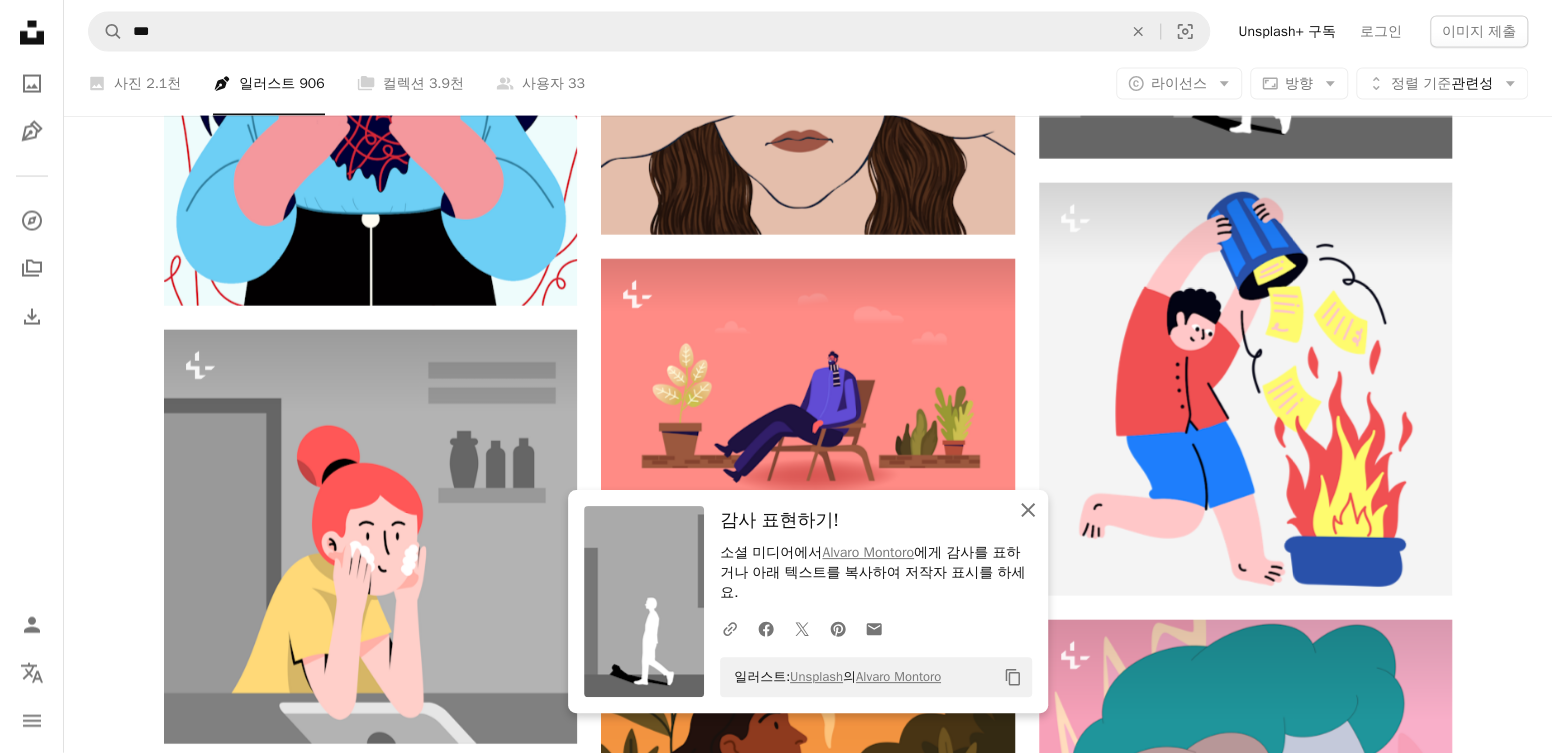 click on "An X shape" 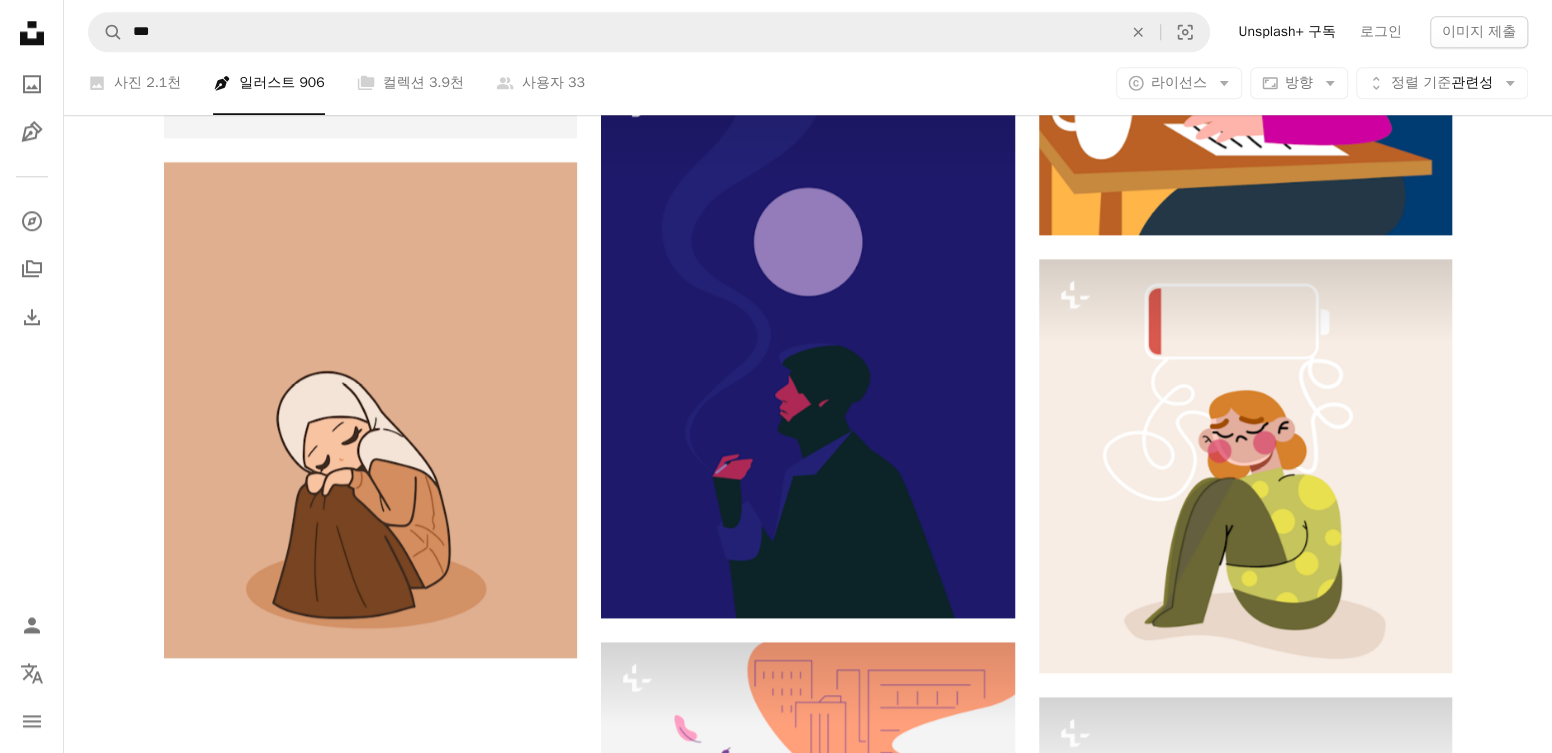 scroll, scrollTop: 19800, scrollLeft: 0, axis: vertical 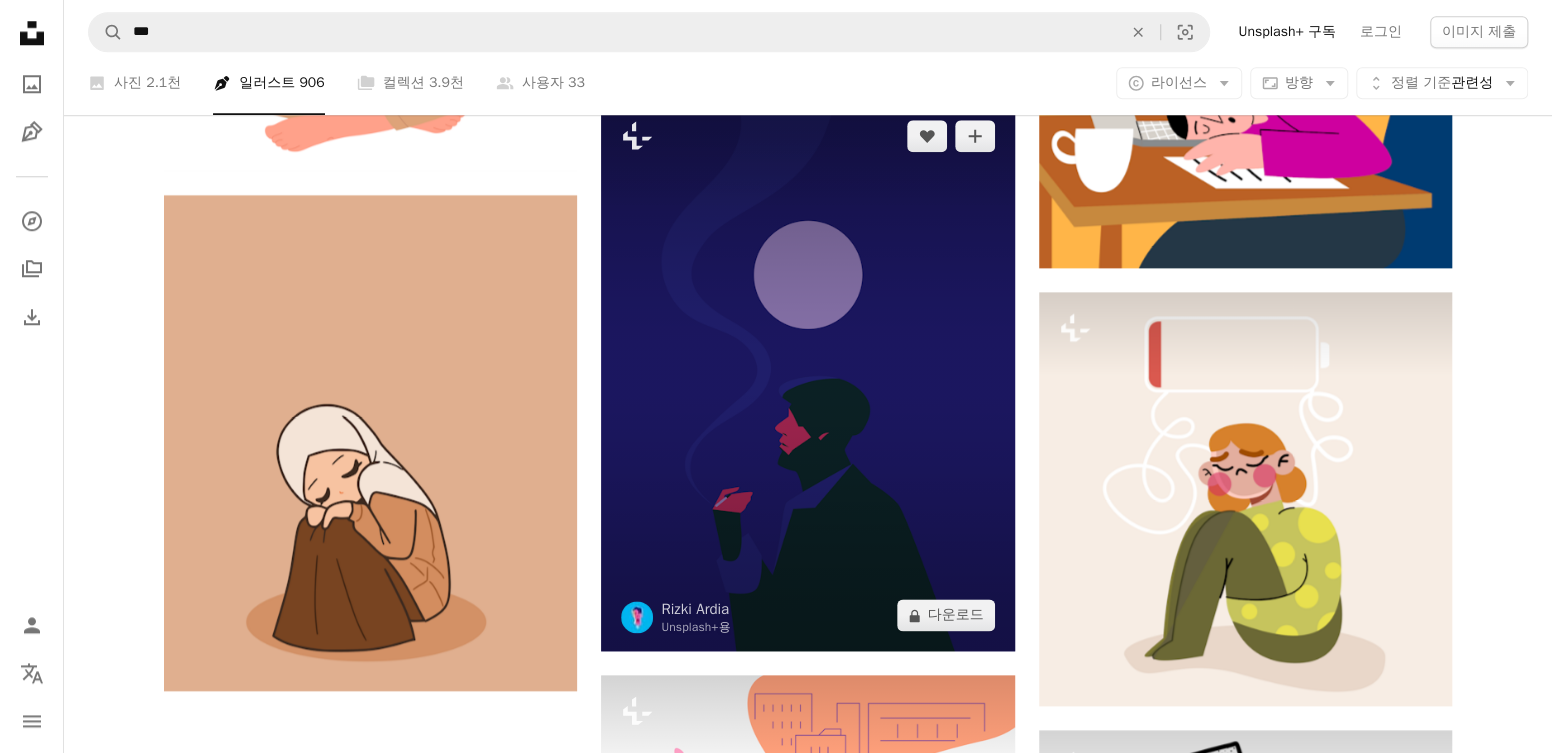 click on "A lock 다운로드" at bounding box center (946, 615) 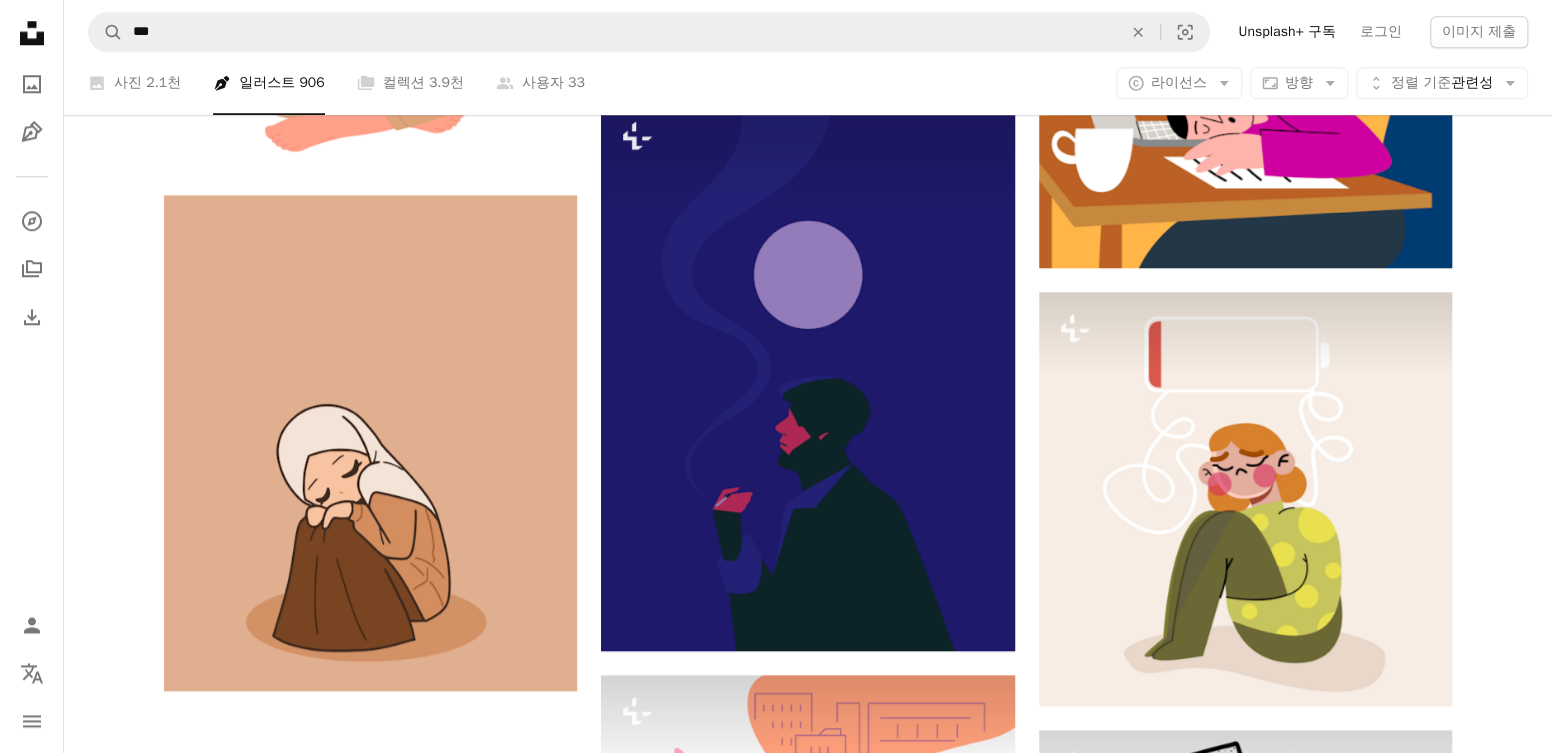 click on "An X shape 즉시 사용 가능한 프리미엄 이미지입니다. 무제한 액세스가 가능합니다. A plus sign 매월 회원 전용 콘텐츠 추가 A plus sign 무제한 royalty-free 다운로드 A plus sign 일러스트  신규 A plus sign 강화된 법적 보호 매년 66%  할인 매월 $12   $4 USD 매달 * Unsplash+  구독 *매년 납부 시 선불로  $48  청구 해당 세금 별도. 자동으로 연장됩니다. 언제든지 취소 가능합니다." at bounding box center (776, 5373) 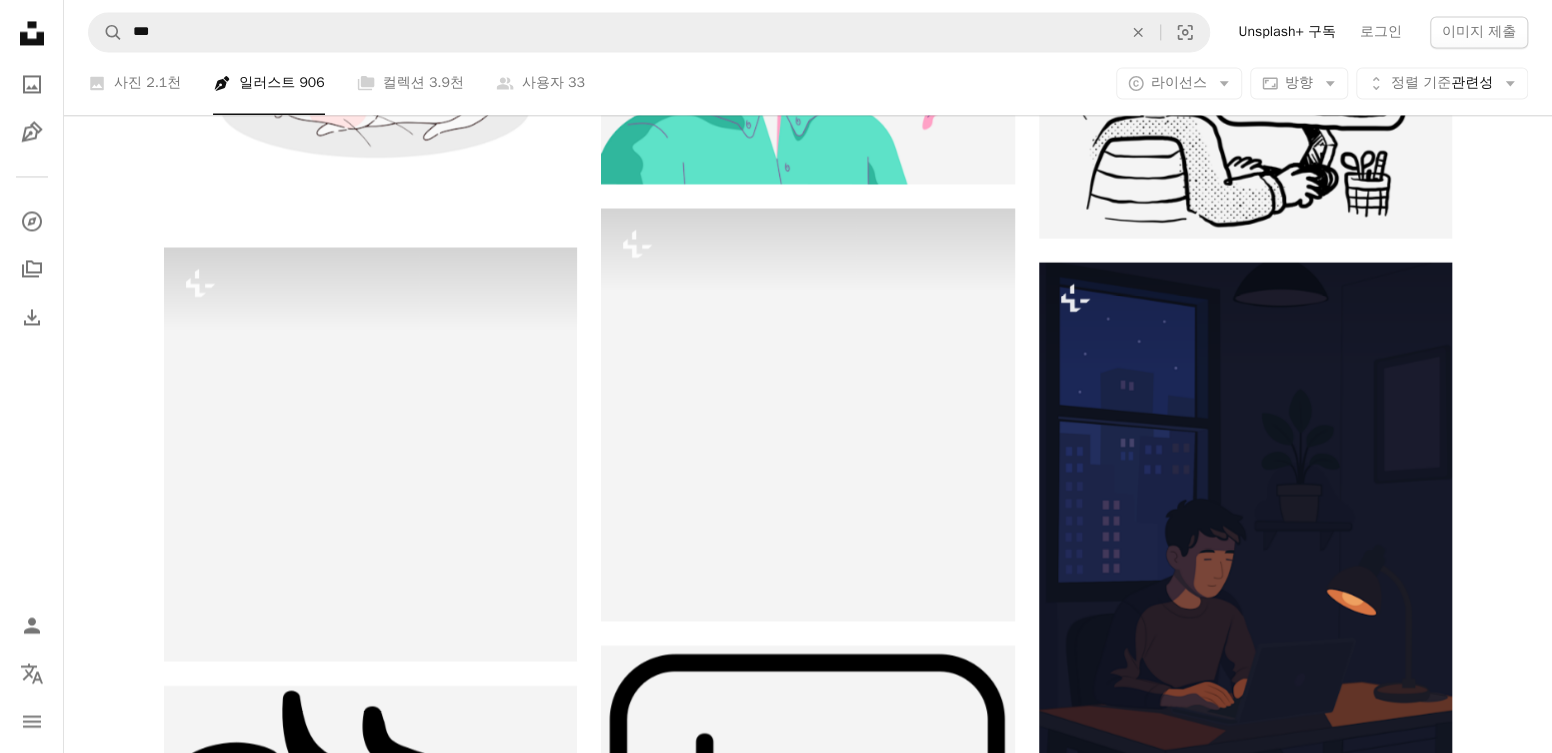 scroll, scrollTop: 20900, scrollLeft: 0, axis: vertical 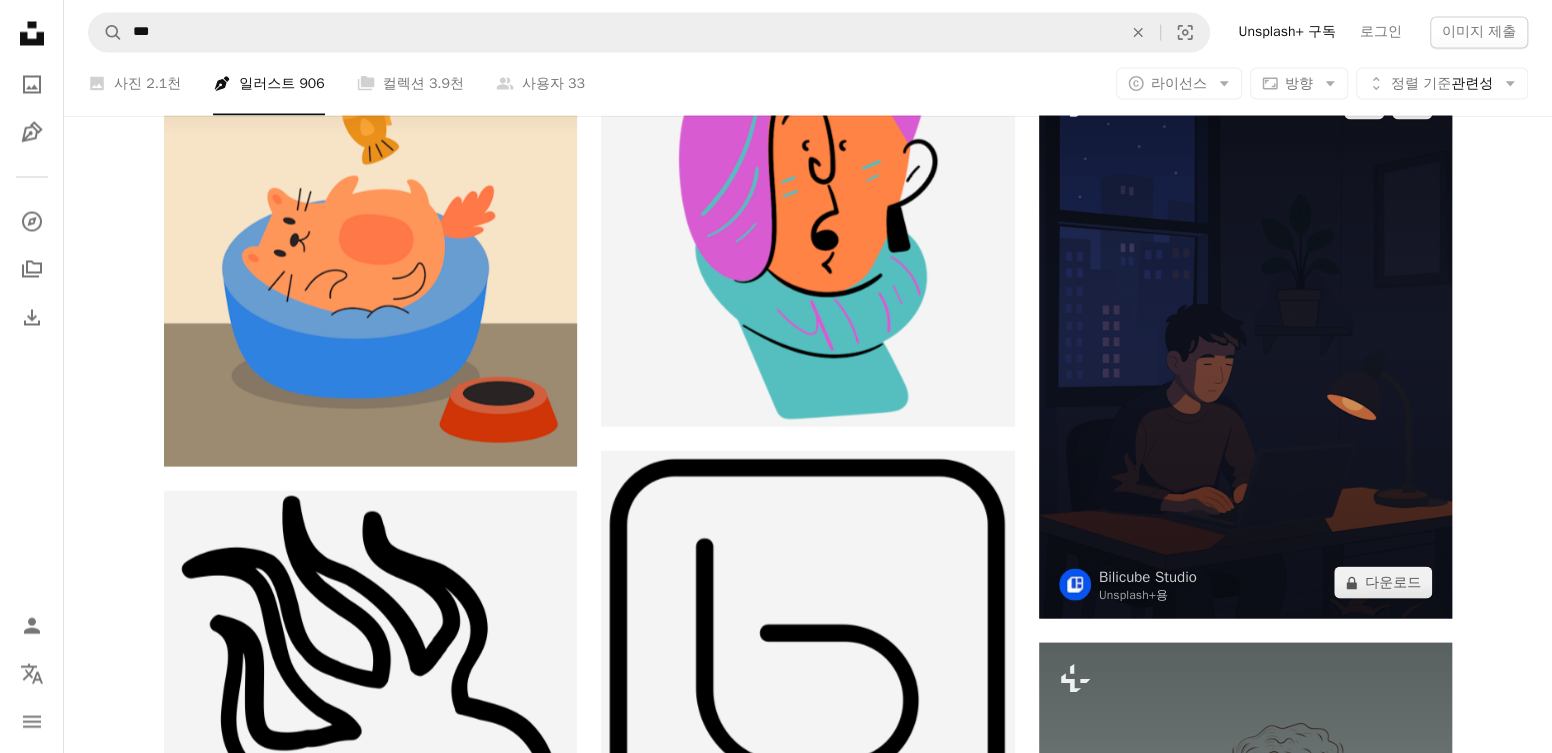 click on "A lock 다운로드" at bounding box center (1383, 582) 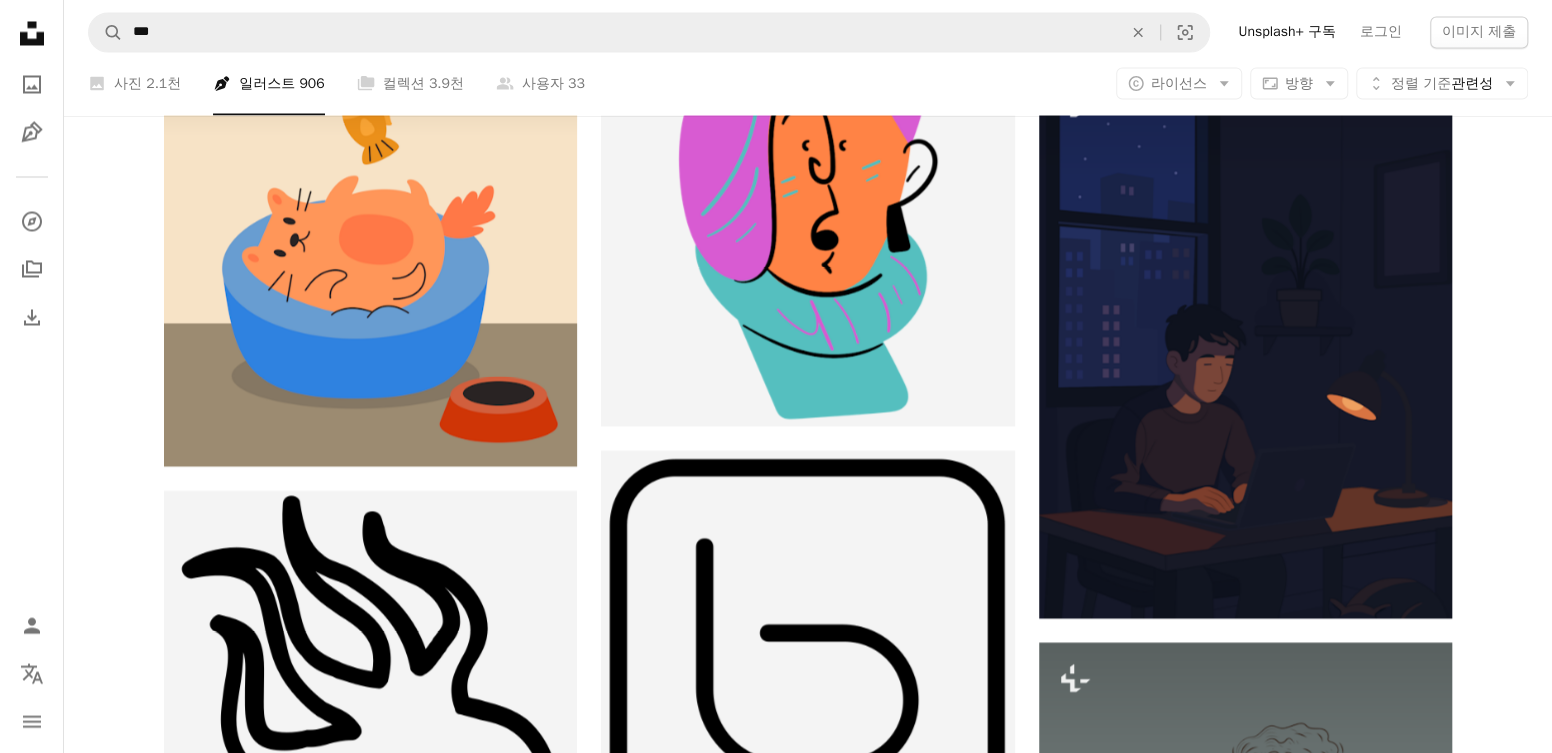click on "An X shape 즉시 사용 가능한 프리미엄 이미지입니다. 무제한 액세스가 가능합니다. A plus sign 매월 회원 전용 콘텐츠 추가 A plus sign 무제한 royalty-free 다운로드 A plus sign 일러스트  신규 A plus sign 강화된 법적 보호 매년 66%  할인 매월 $12   $4 USD 매달 * Unsplash+  구독 *매년 납부 시 선불로  $48  청구 해당 세금 별도. 자동으로 연장됩니다. 언제든지 취소 가능합니다." at bounding box center (776, 4273) 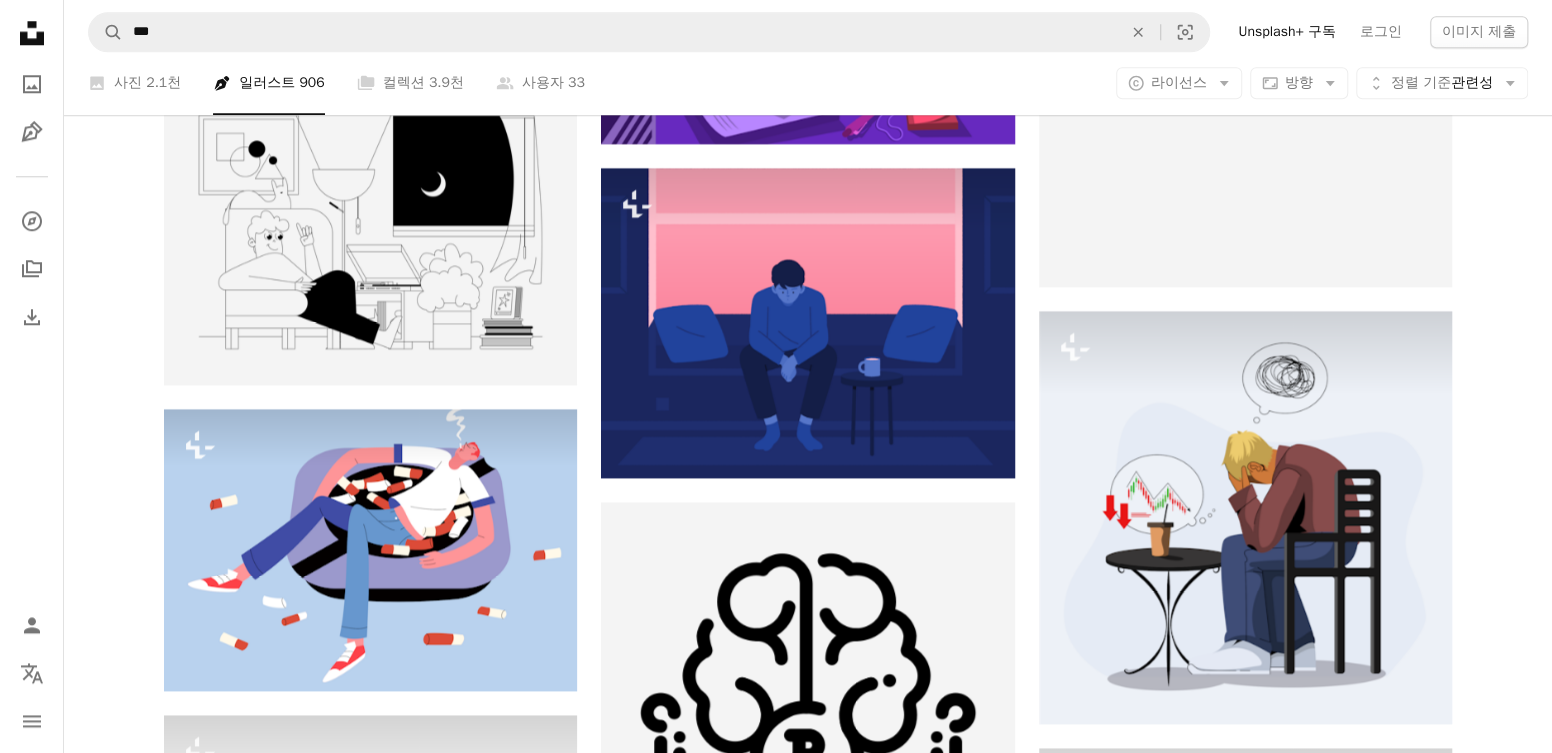 scroll, scrollTop: 24400, scrollLeft: 0, axis: vertical 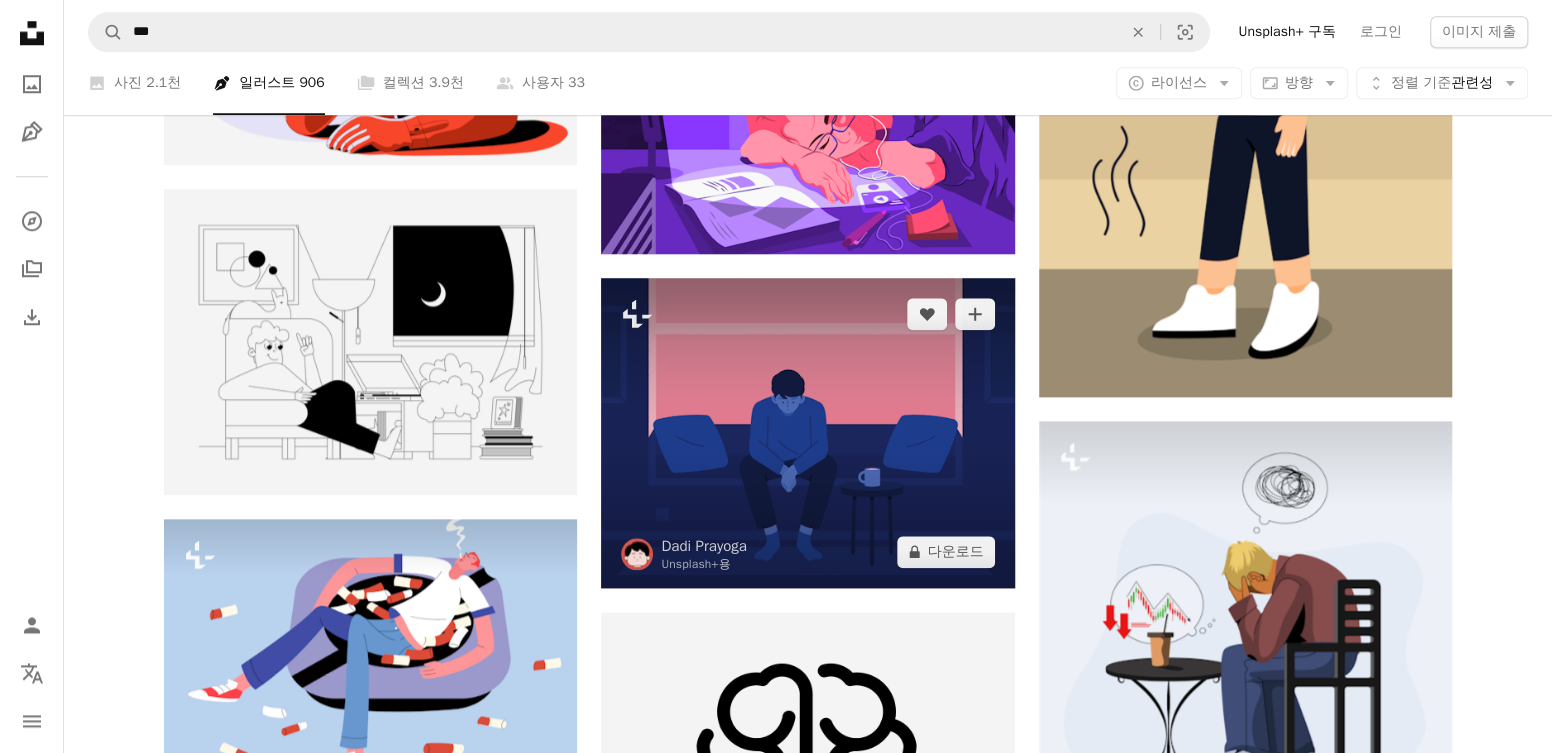 click on "A lock 다운로드" at bounding box center (946, 552) 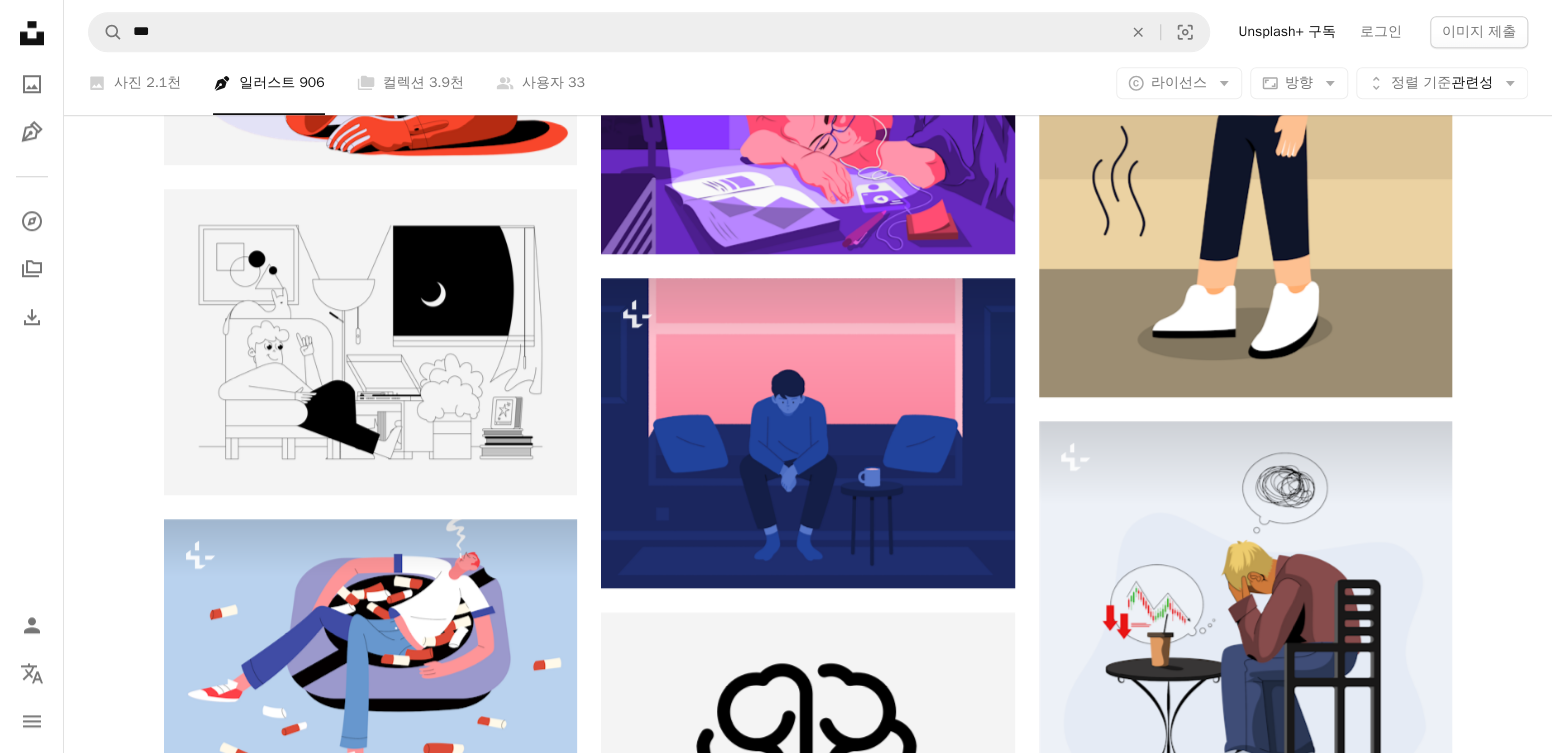 click on "An X shape 즉시 사용 가능한 프리미엄 이미지입니다. 무제한 액세스가 가능합니다. A plus sign 매월 회원 전용 콘텐츠 추가 A plus sign 무제한 royalty-free 다운로드 A plus sign 일러스트  신규 A plus sign 강화된 법적 보호 매년 66%  할인 매월 $12   $4 USD 매달 * Unsplash+  구독 *매년 납부 시 선불로  $48  청구 해당 세금 별도. 자동으로 연장됩니다. 언제든지 취소 가능합니다." at bounding box center [776, 4035] 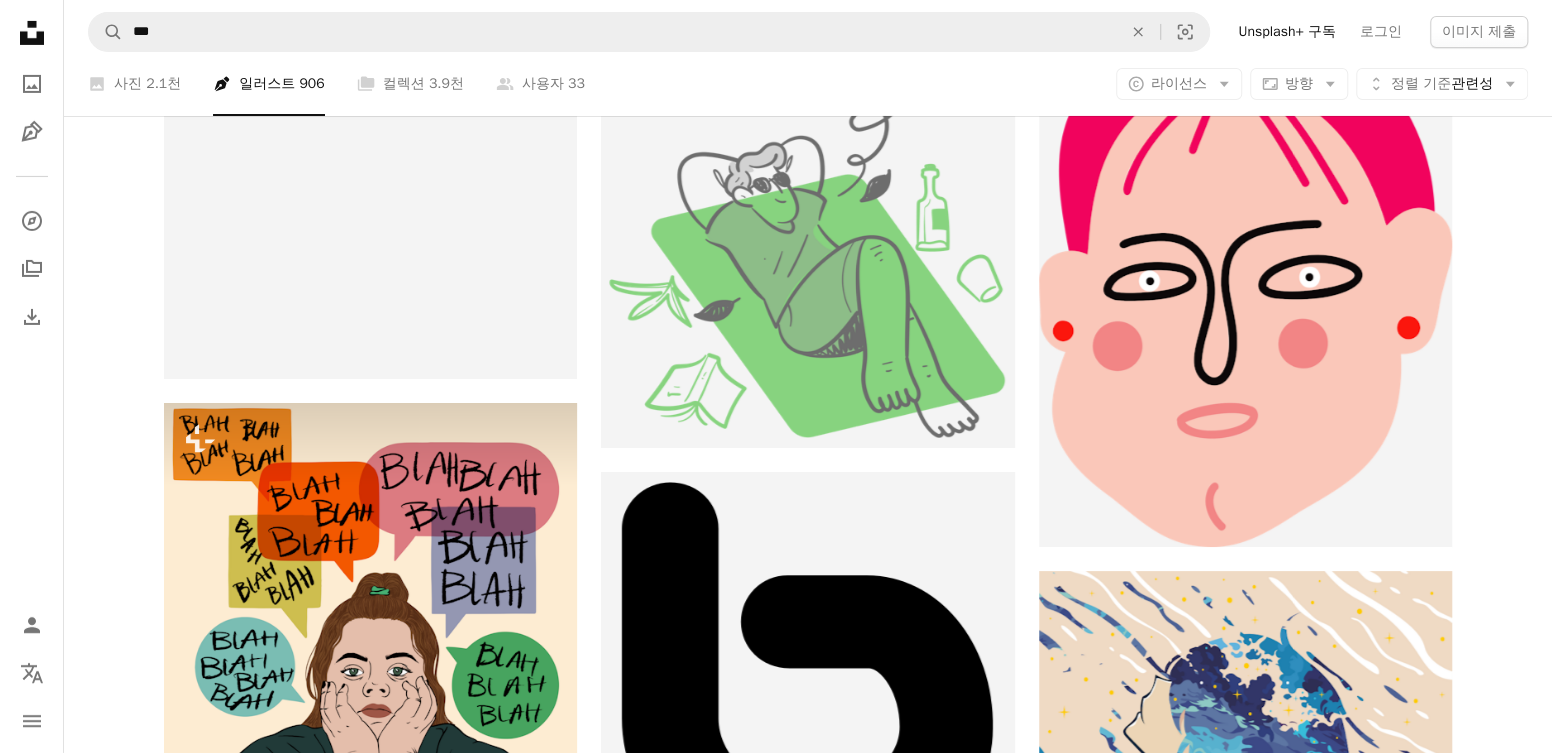 scroll, scrollTop: 27899, scrollLeft: 0, axis: vertical 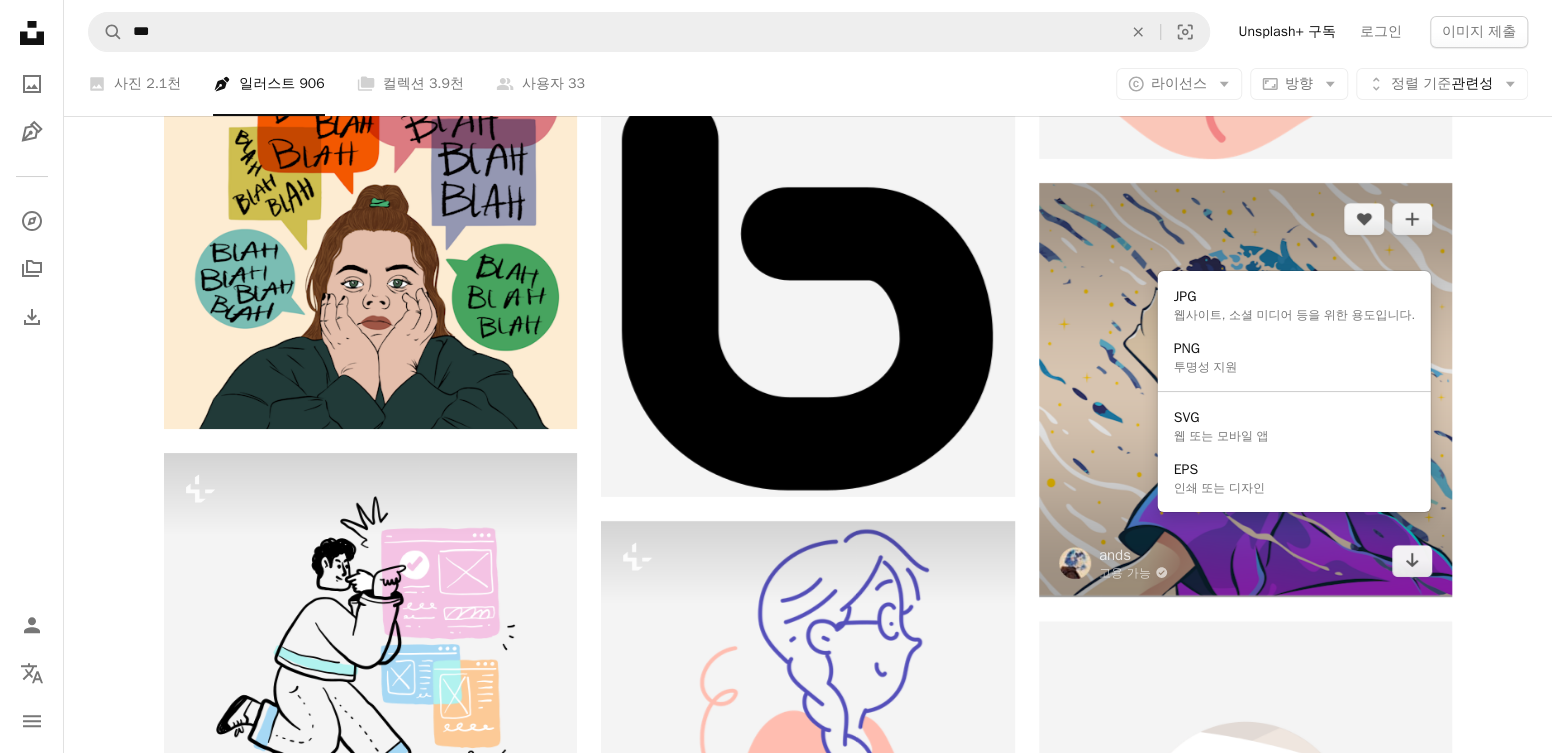 click on "Arrow pointing down" 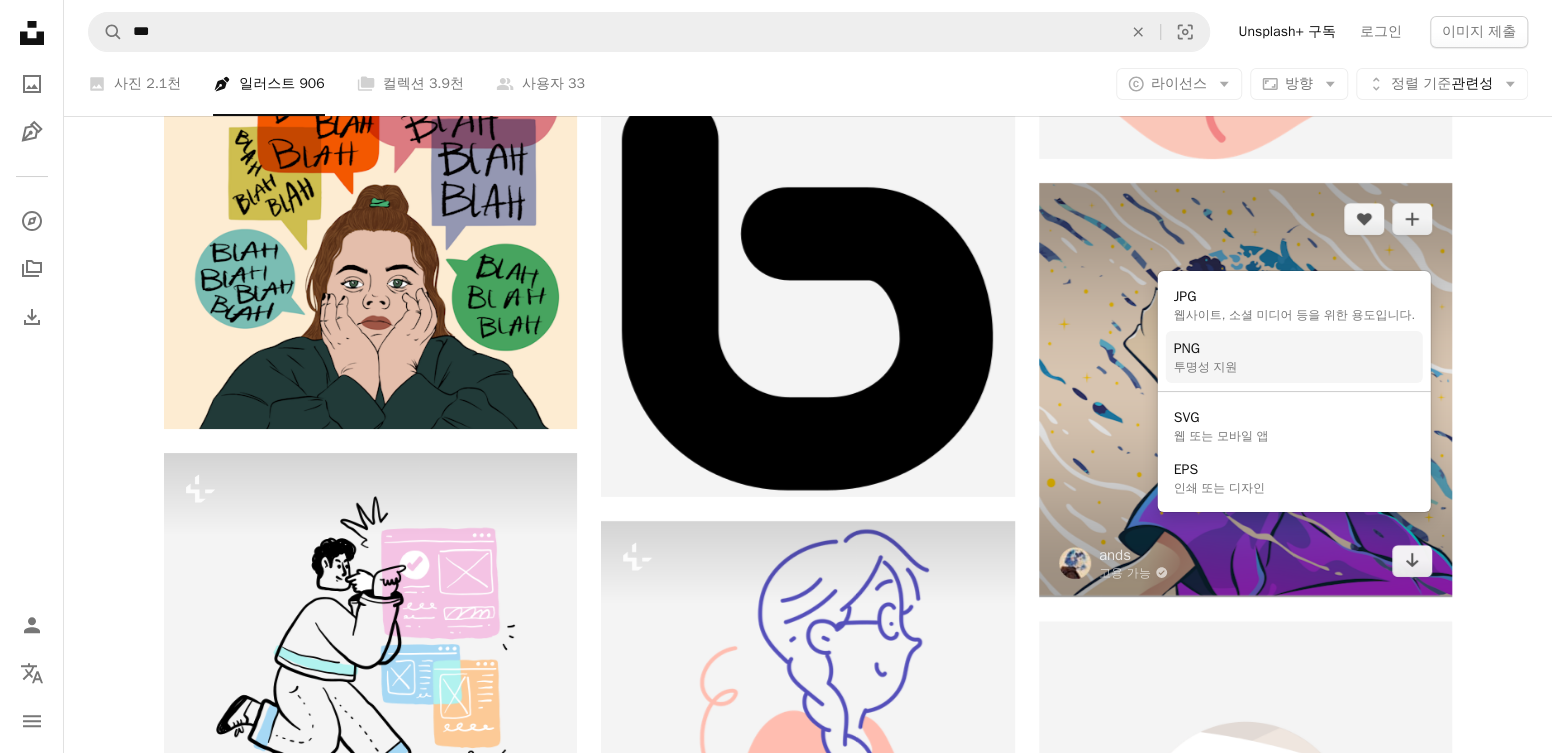 click on "PNG 투명성 지원" at bounding box center (1294, 357) 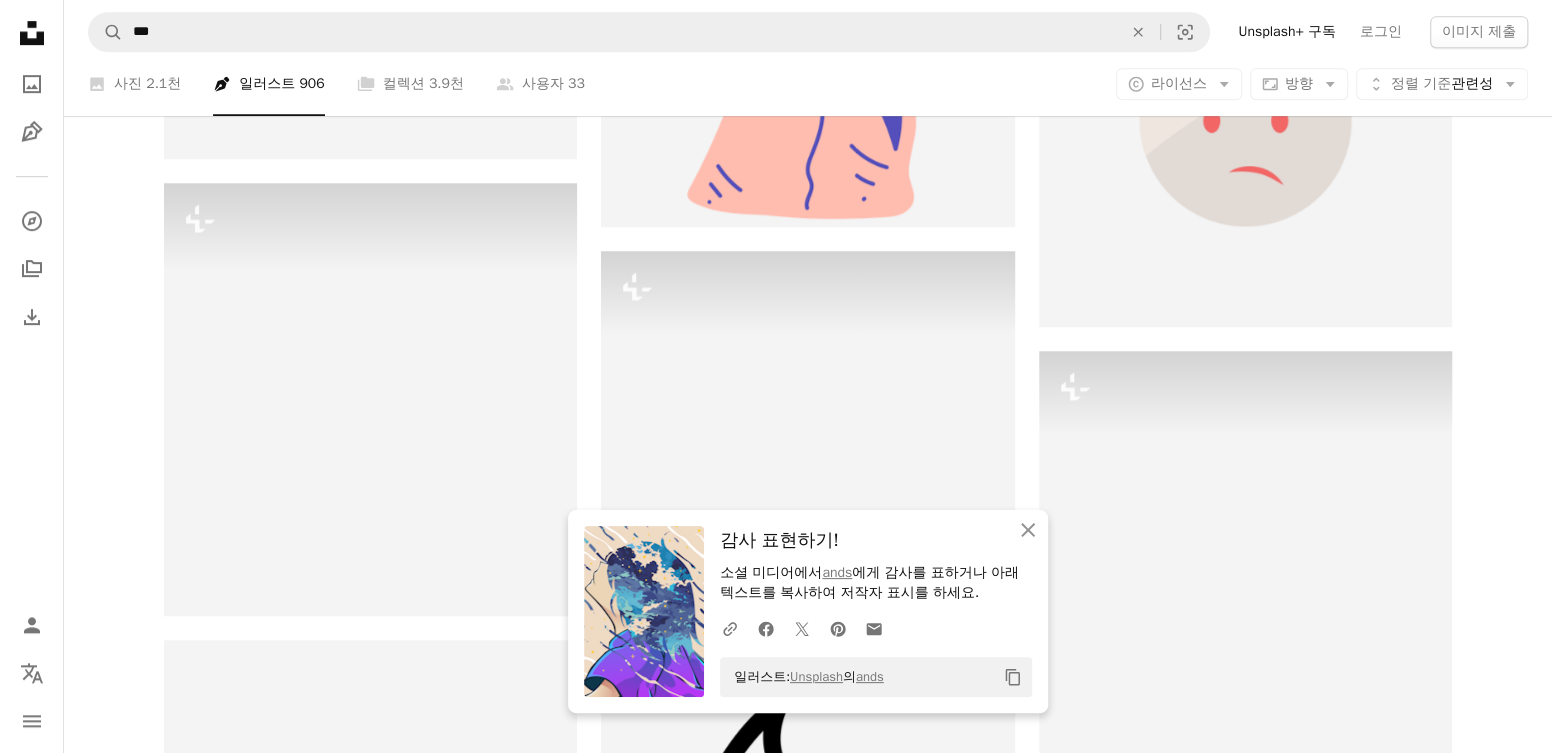 scroll, scrollTop: 28640, scrollLeft: 0, axis: vertical 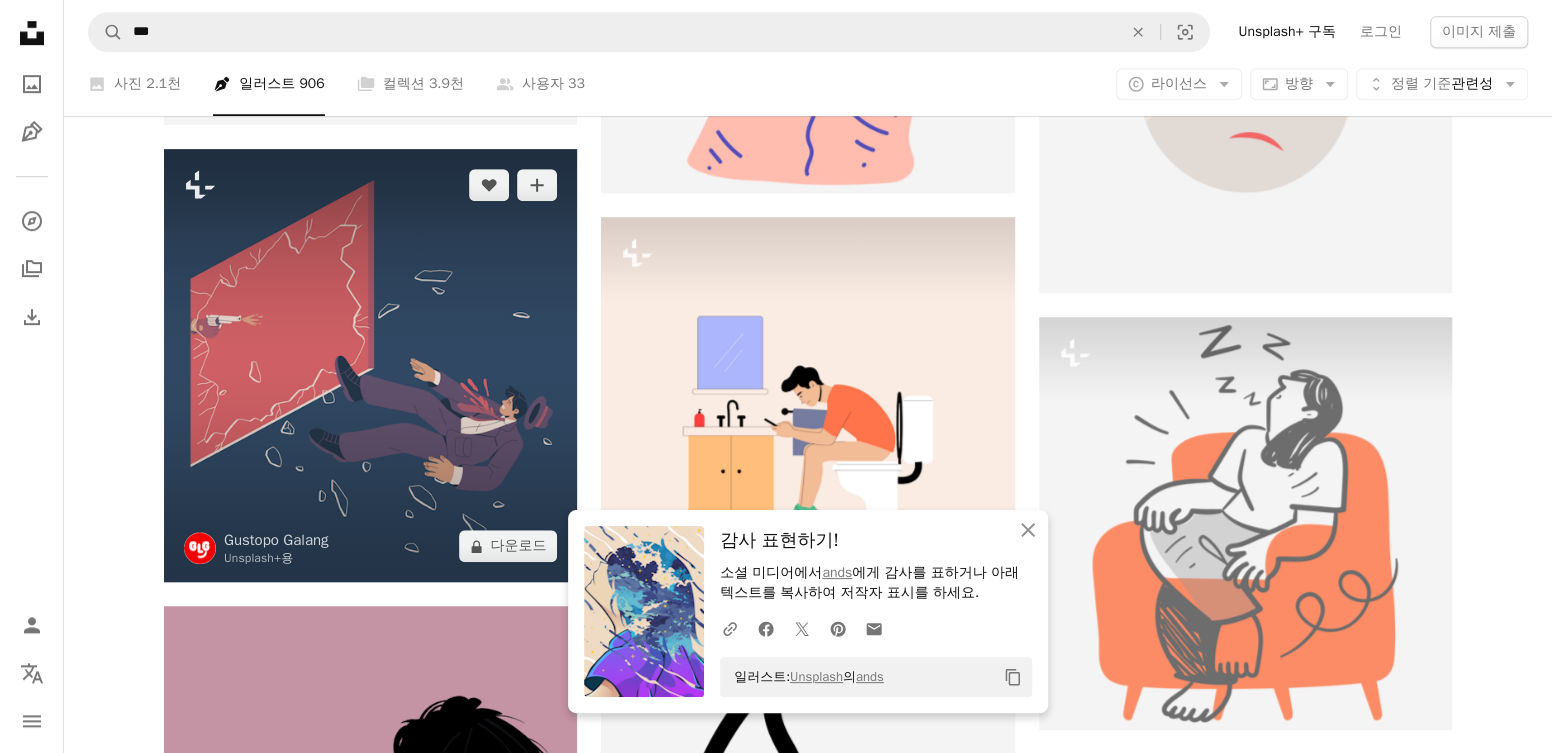 click on "A lock 다운로드" at bounding box center (508, 546) 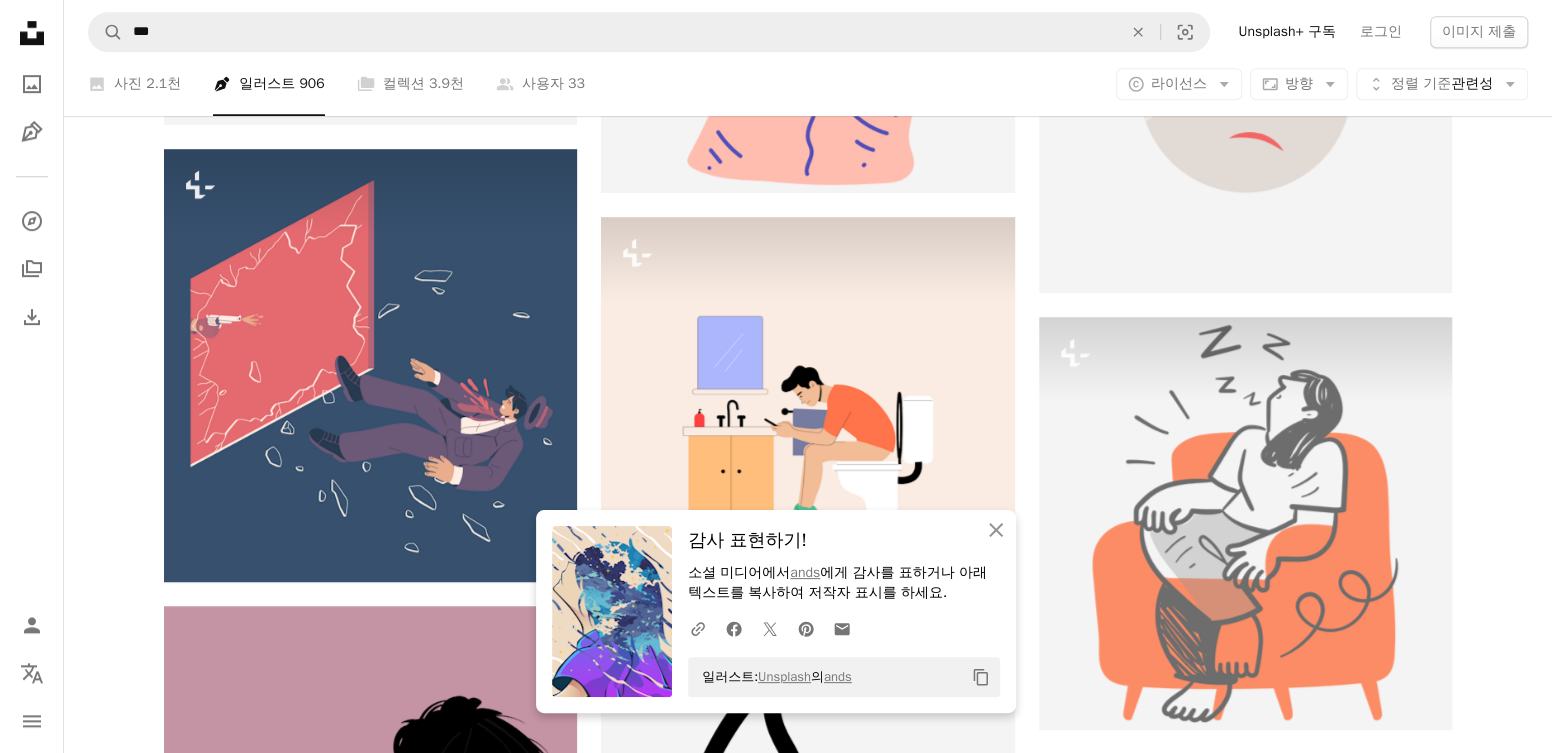 click on "An X shape An X shape 닫기 감사 표현하기! 소셜 미디어에서 ands 에게 감사를 표하거나 아래 텍스트를 복사하여 저작자 표시를 하세요. A URL sharing icon (chains) Facebook icon X (formerly Twitter) icon Pinterest icon An envelope 일러스트: Unsplash 의 ands
Copy content 즉시 사용 가능한 프리미엄 이미지입니다. 무제한 액세스가 가능합니다. A plus sign 매월 회원 전용 콘텐츠 추가 A plus sign 무제한 royalty-free 다운로드 A plus sign 일러스트 신규 A plus sign 강화된 법적 보호 매년 66% 할인 매월 $12 $4 USD 매달 * Unsplash+ 구독 *매년 납부 시 선불로 $48 청구 해당 세금 별도. 자동으로 연장됩니다. 언제든지 취소 가능합니다." at bounding box center (776, 5397) 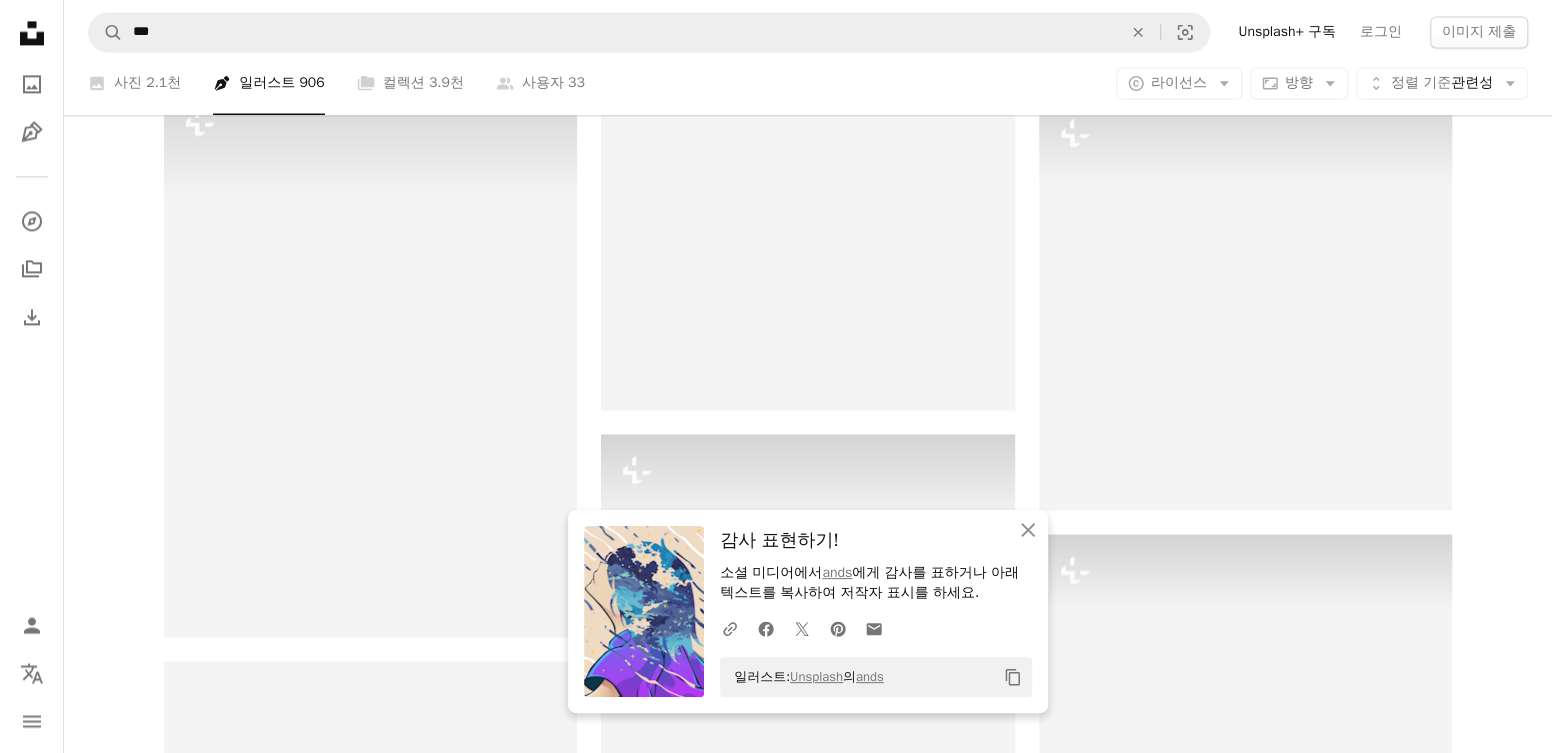 scroll, scrollTop: 29740, scrollLeft: 0, axis: vertical 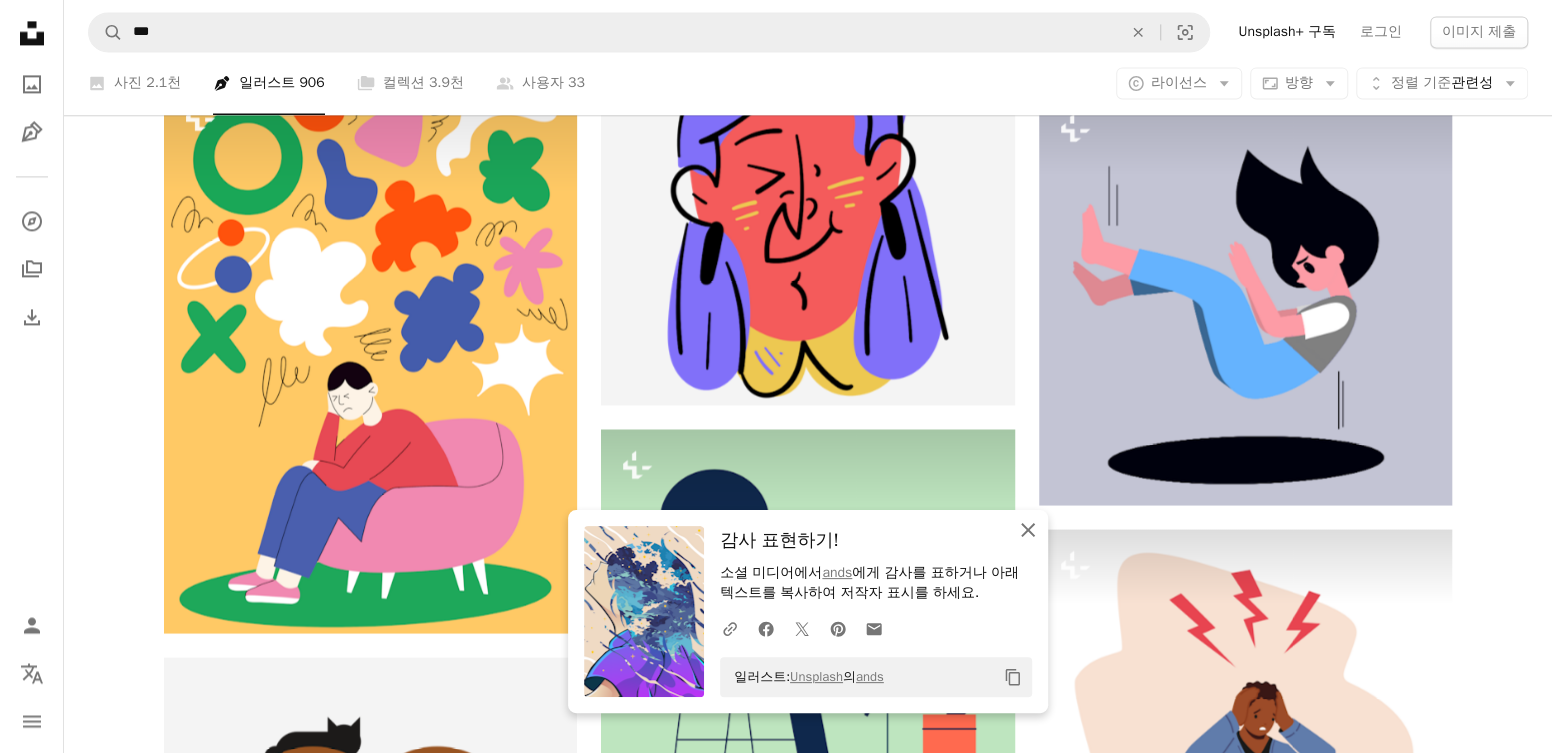 click on "An X shape" 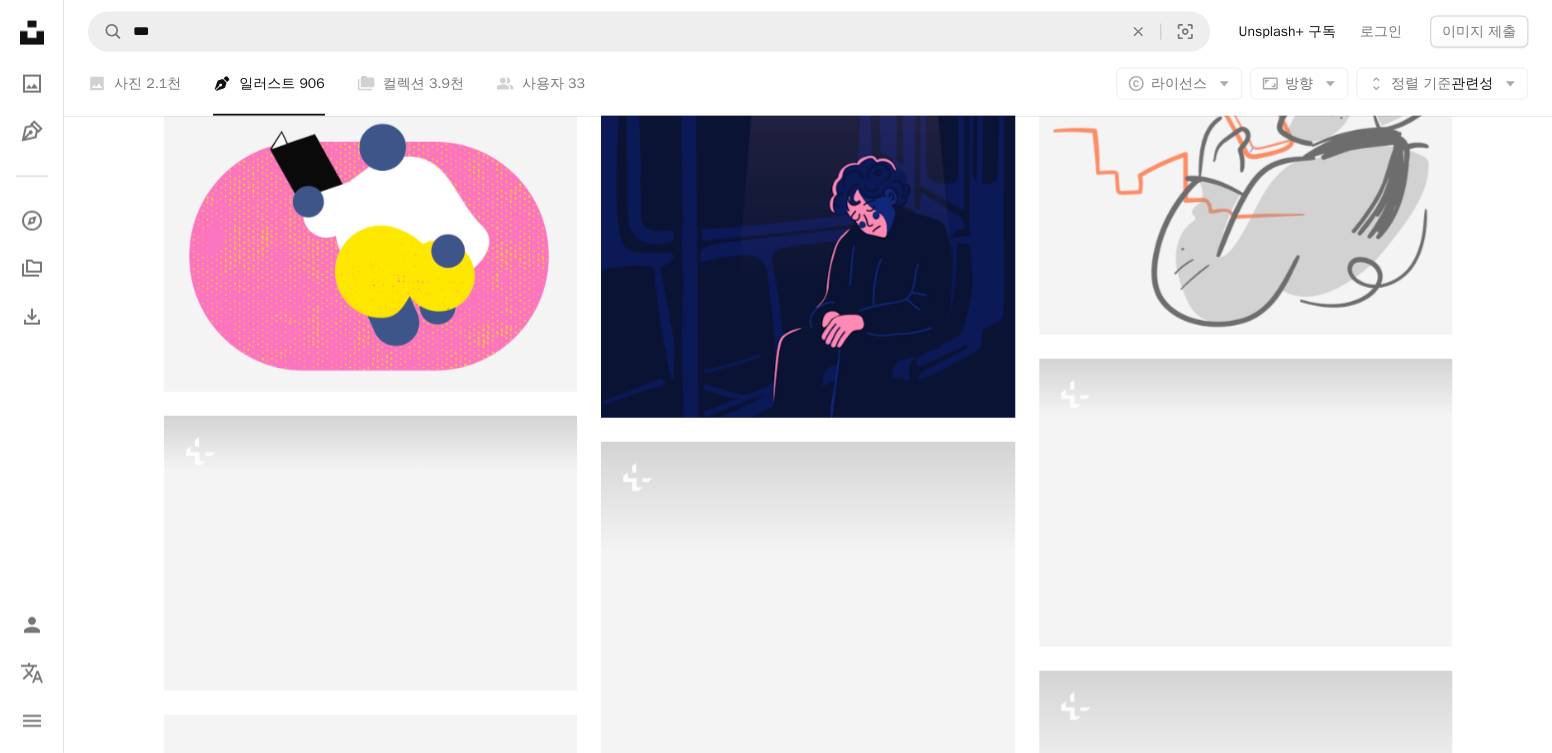 scroll, scrollTop: 30540, scrollLeft: 0, axis: vertical 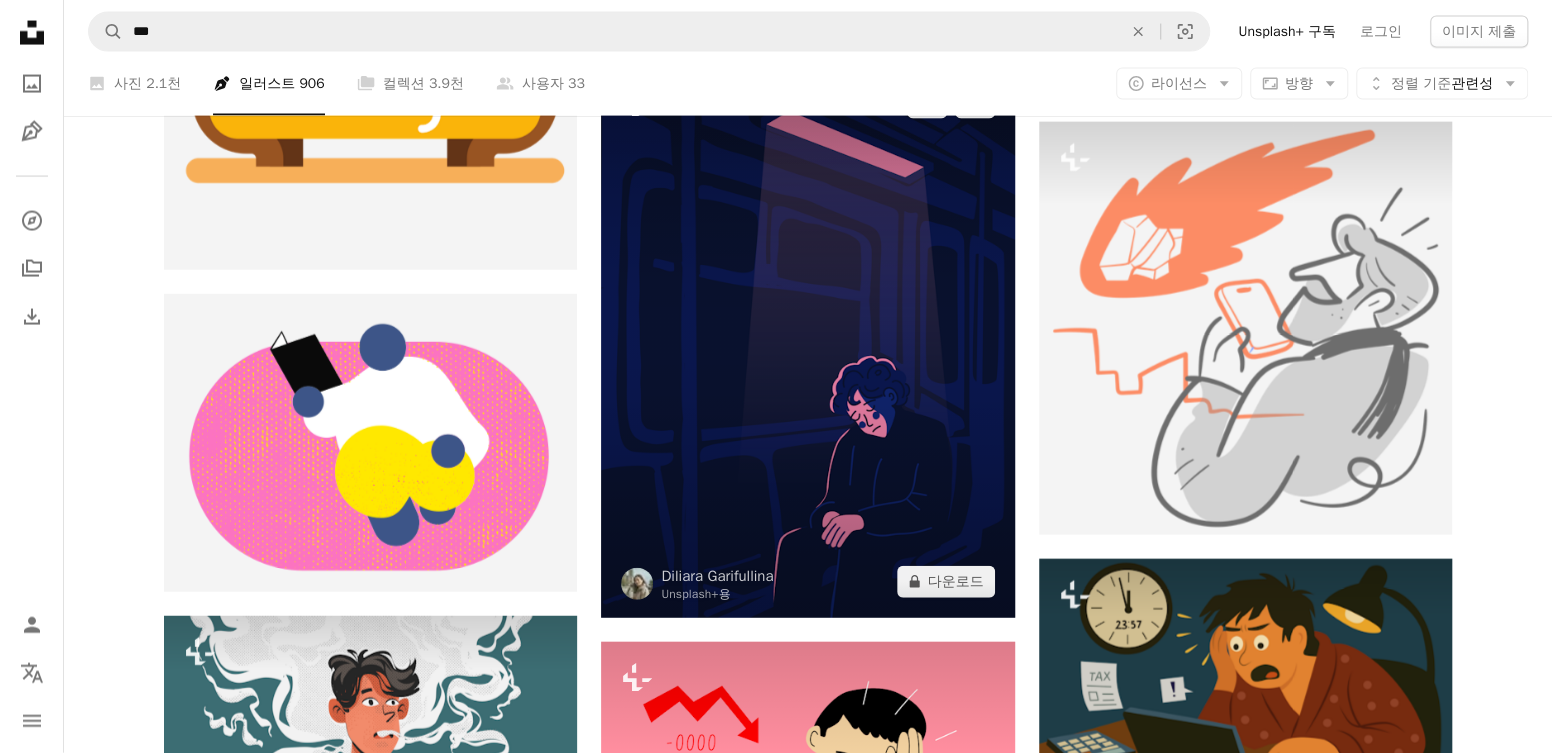 click on "A lock 다운로드" at bounding box center [946, 582] 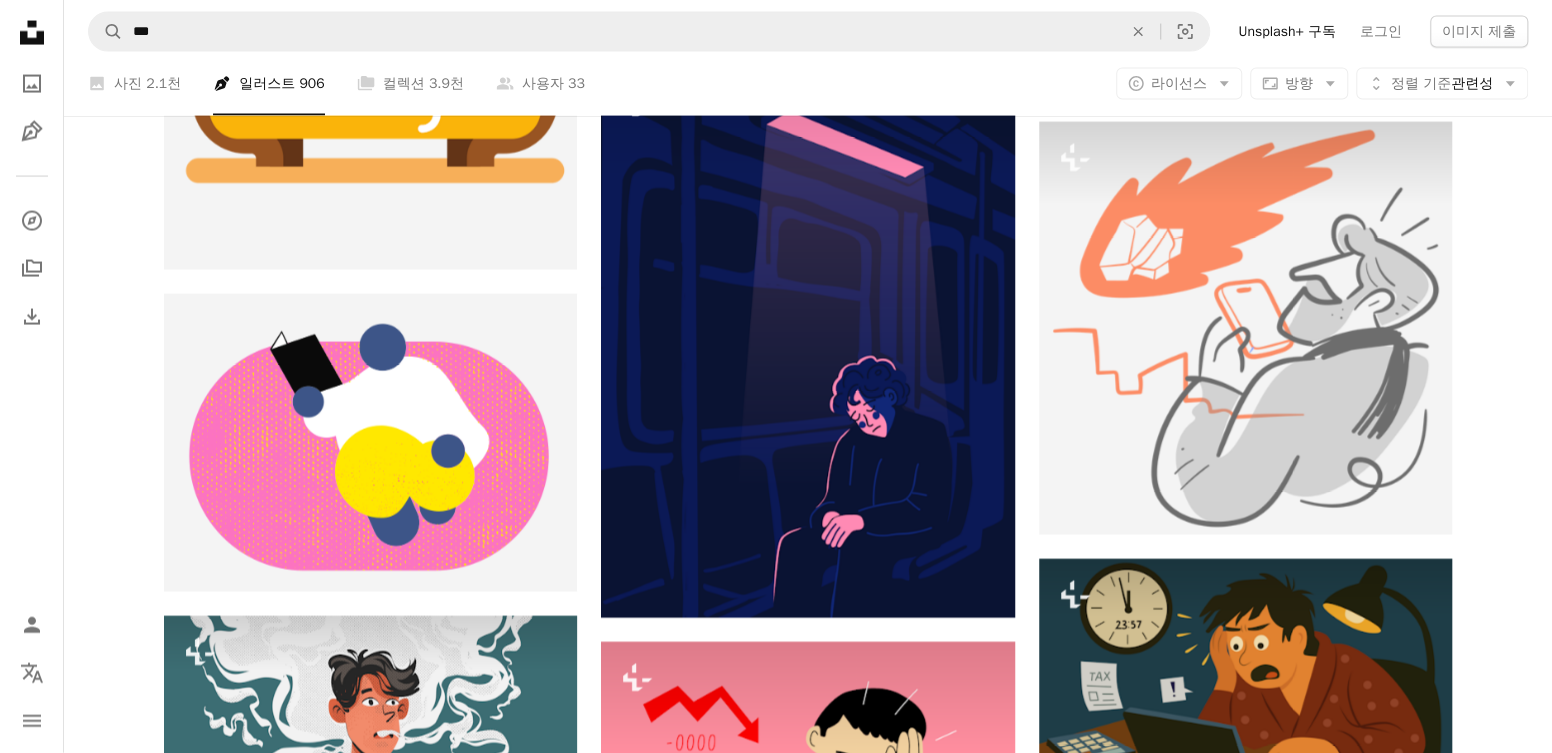click on "An X shape 즉시 사용 가능한 프리미엄 이미지입니다. 무제한 액세스가 가능합니다. A plus sign 매월 회원 전용 콘텐츠 추가 A plus sign 무제한 royalty-free 다운로드 A plus sign 일러스트  신규 A plus sign 강화된 법적 보호 매년 66%  할인 매월 $12   $4 USD 매달 * Unsplash+  구독 *매년 납부 시 선불로  $48  청구 해당 세금 별도. 자동으로 연장됩니다. 언제든지 취소 가능합니다." at bounding box center [776, 3498] 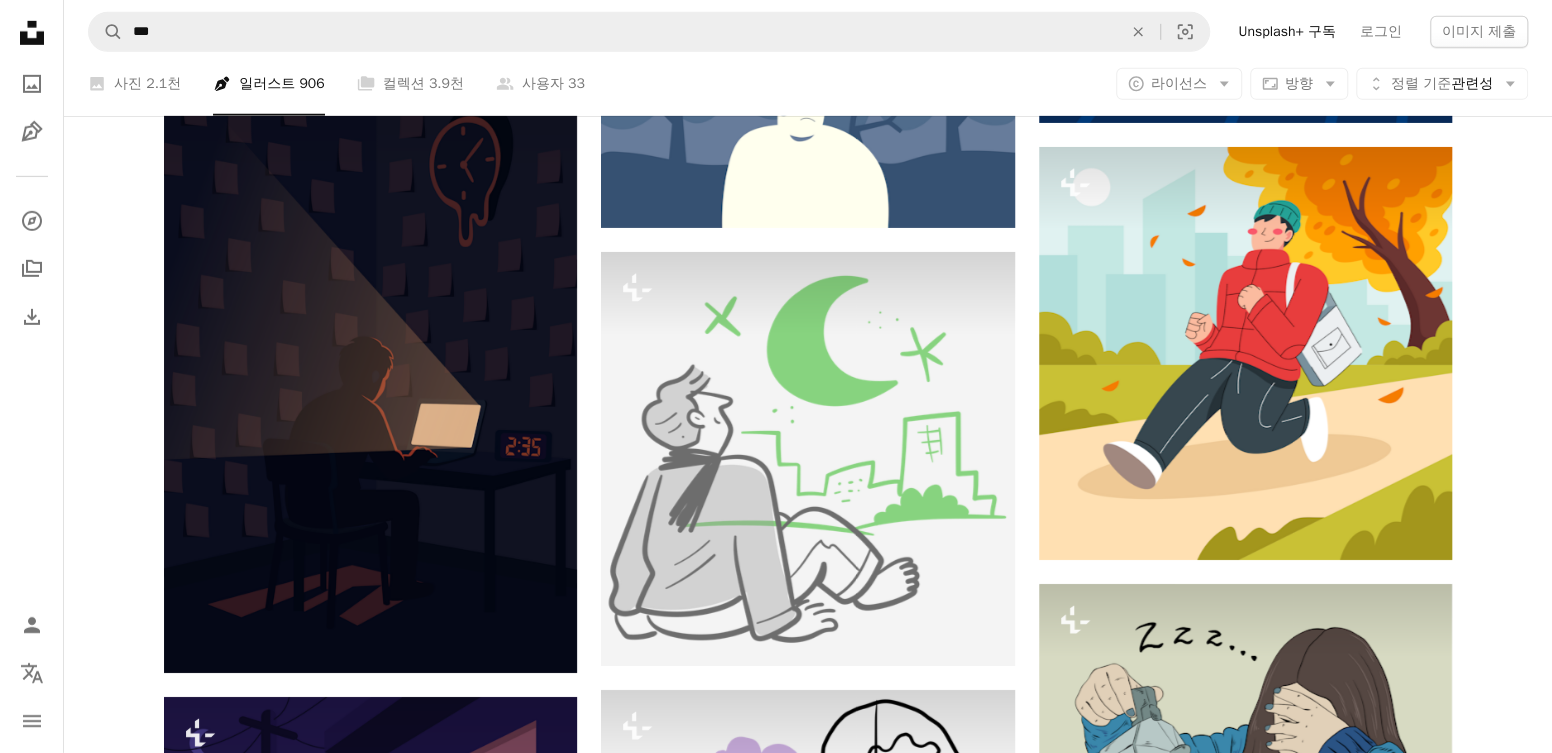 scroll, scrollTop: 31840, scrollLeft: 0, axis: vertical 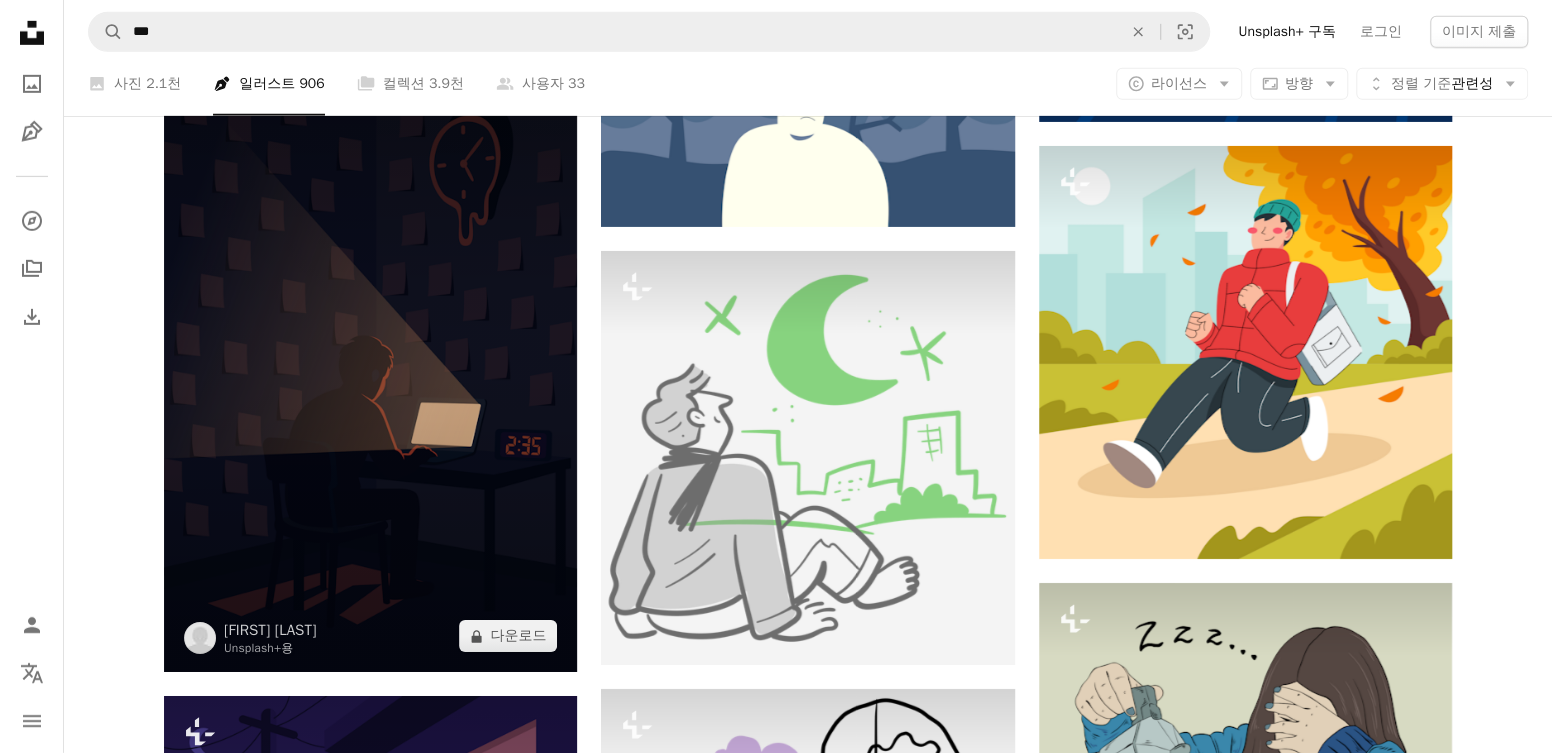 click on "A lock 다운로드" at bounding box center (508, 636) 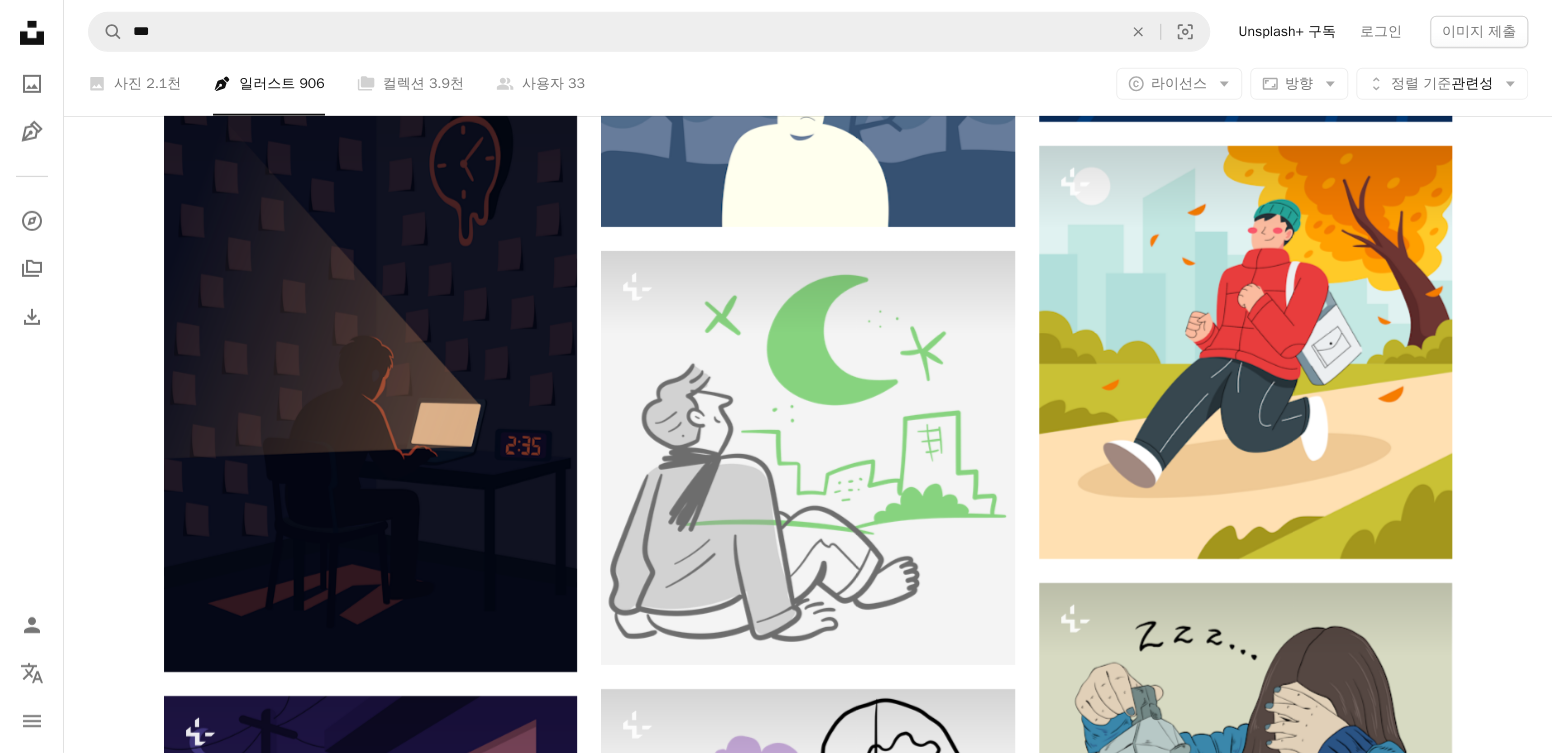 click on "An X shape 즉시 사용 가능한 프리미엄 이미지입니다. 무제한 액세스가 가능합니다. A plus sign 매월 회원 전용 콘텐츠 추가 A plus sign 무제한 royalty-free 다운로드 A plus sign 일러스트  신규 A plus sign 강화된 법적 보호 매년 66%  할인 매월 $12   $4 USD 매달 * Unsplash+  구독 *매년 납부 시 선불로  $48  청구 해당 세금 별도. 자동으로 연장됩니다. 언제든지 취소 가능합니다." at bounding box center [776, 4801] 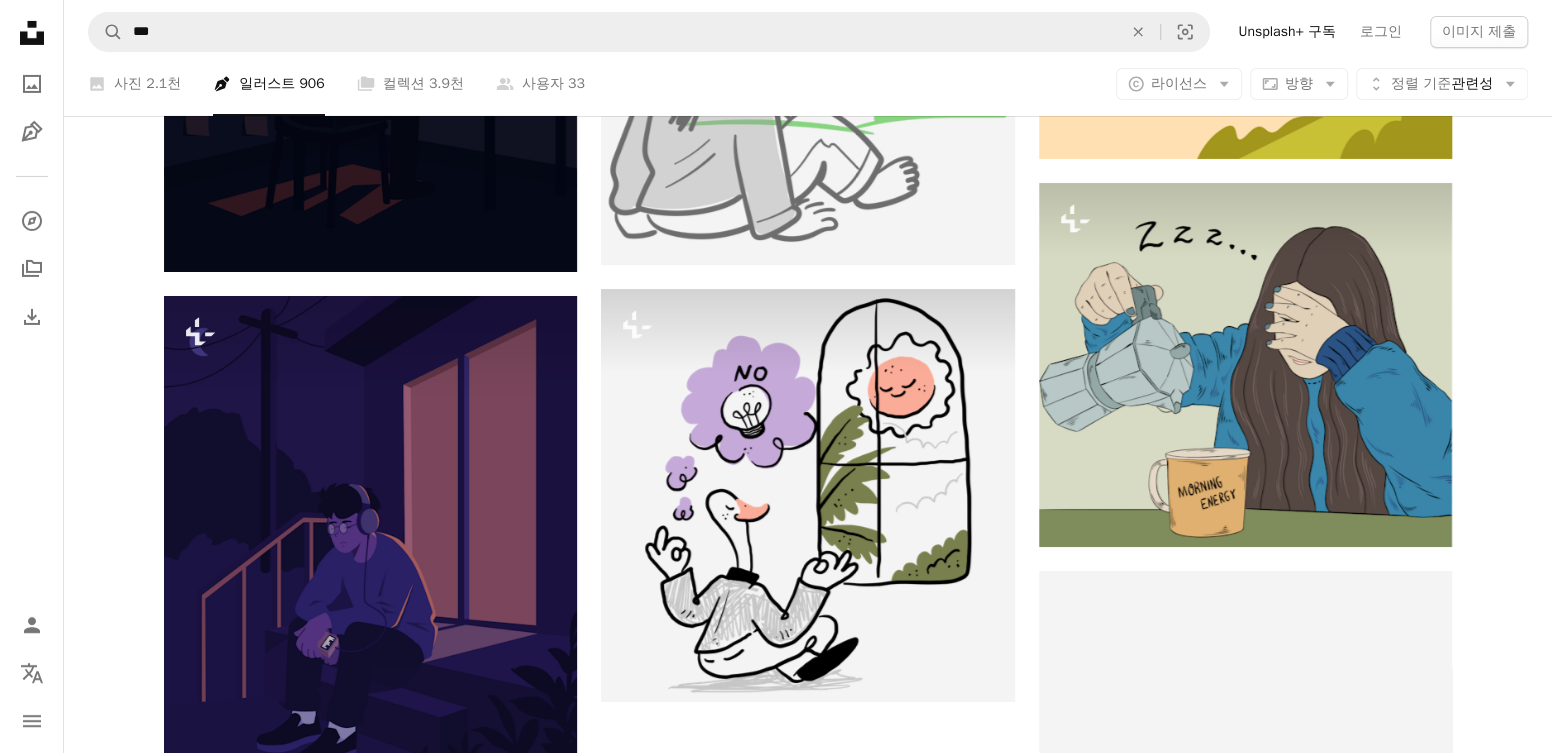 scroll, scrollTop: 32340, scrollLeft: 0, axis: vertical 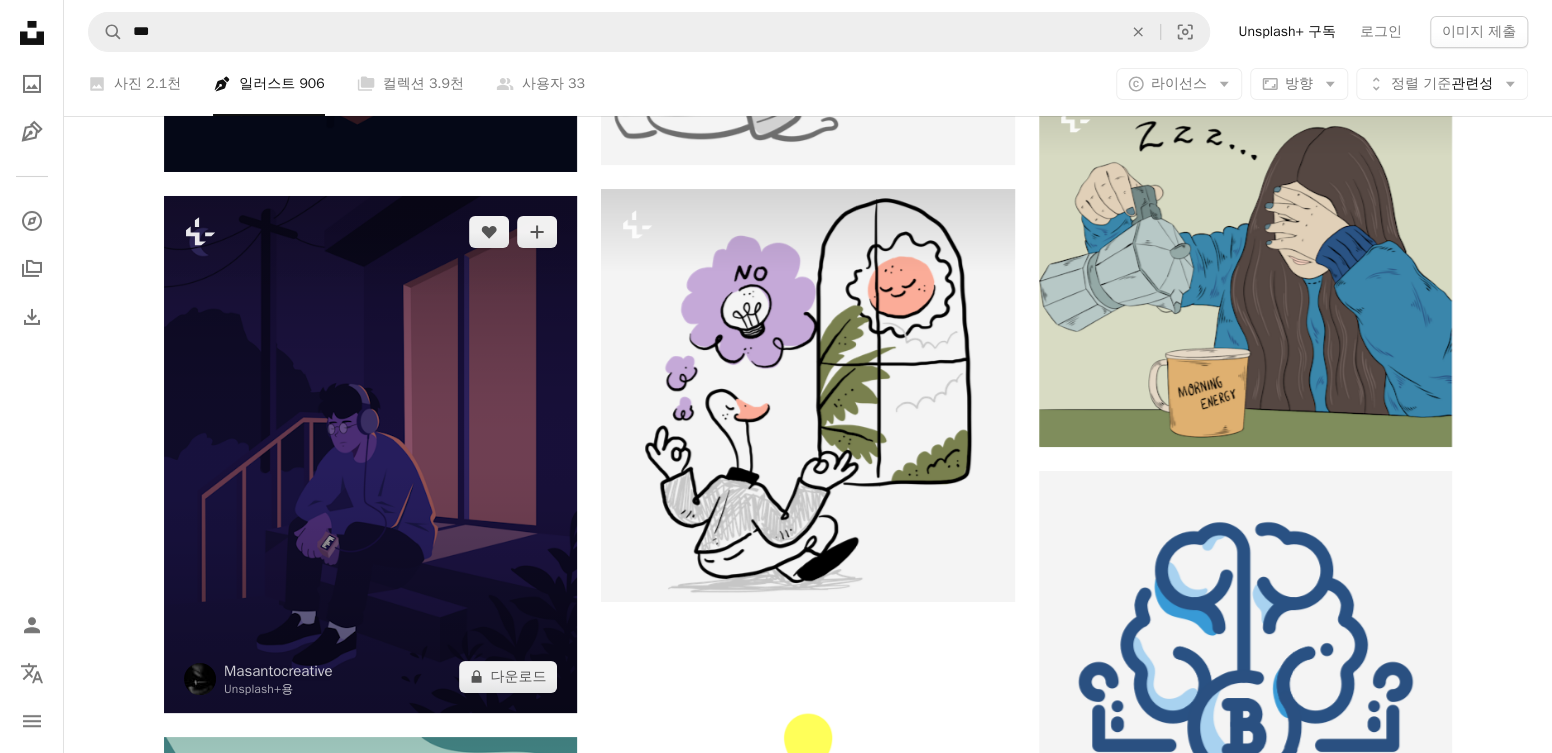click on "A lock 다운로드" at bounding box center [508, 677] 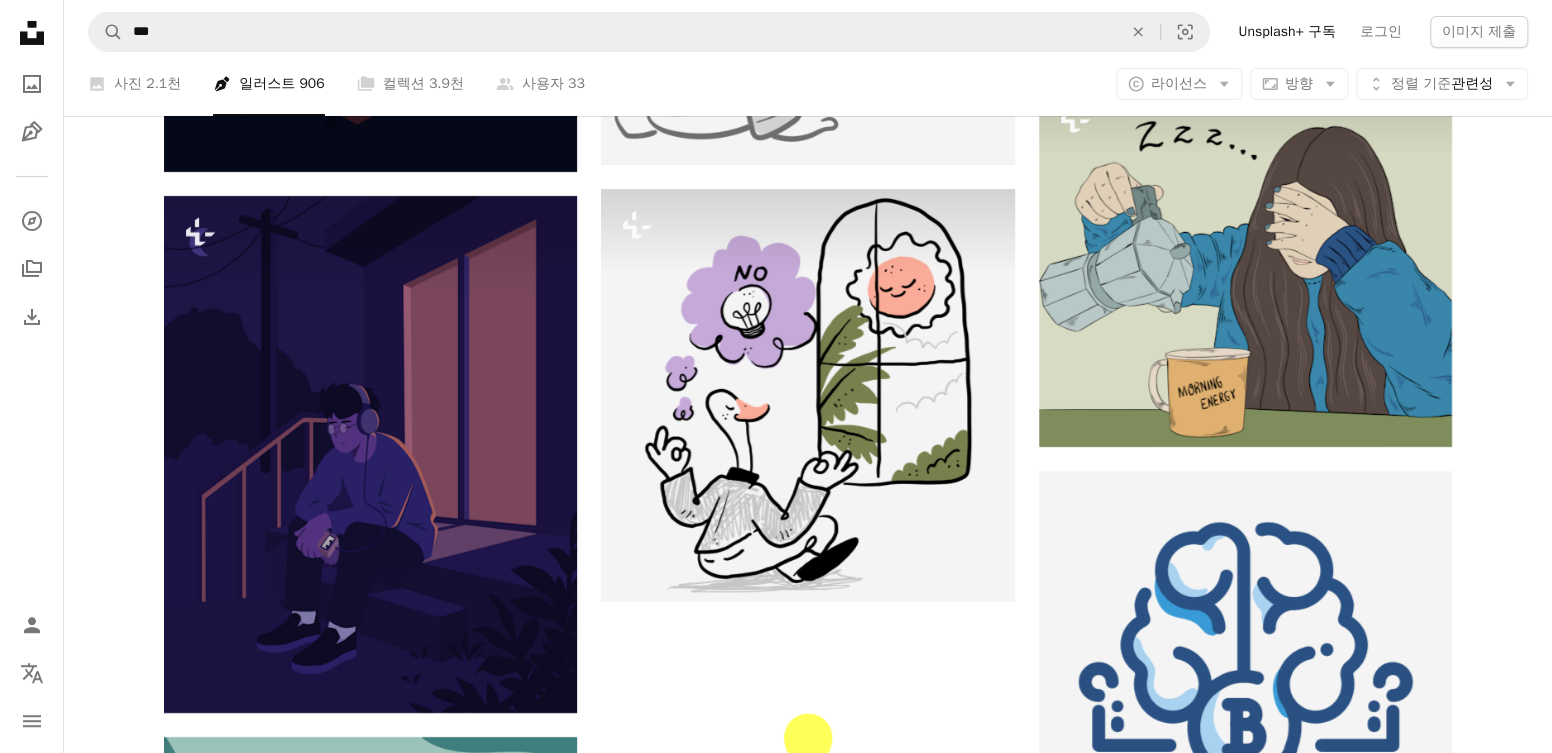 click on "An X shape 즉시 사용 가능한 프리미엄 이미지입니다. 무제한 액세스가 가능합니다. A plus sign 매월 회원 전용 콘텐츠 추가 A plus sign 무제한 royalty-free 다운로드 A plus sign 일러스트  신규 A plus sign 강화된 법적 보호 매년 66%  할인 매월 $12   $4 USD 매달 * Unsplash+  구독 *매년 납부 시 선불로  $48  청구 해당 세금 별도. 자동으로 연장됩니다. 언제든지 취소 가능합니다." at bounding box center [776, 4301] 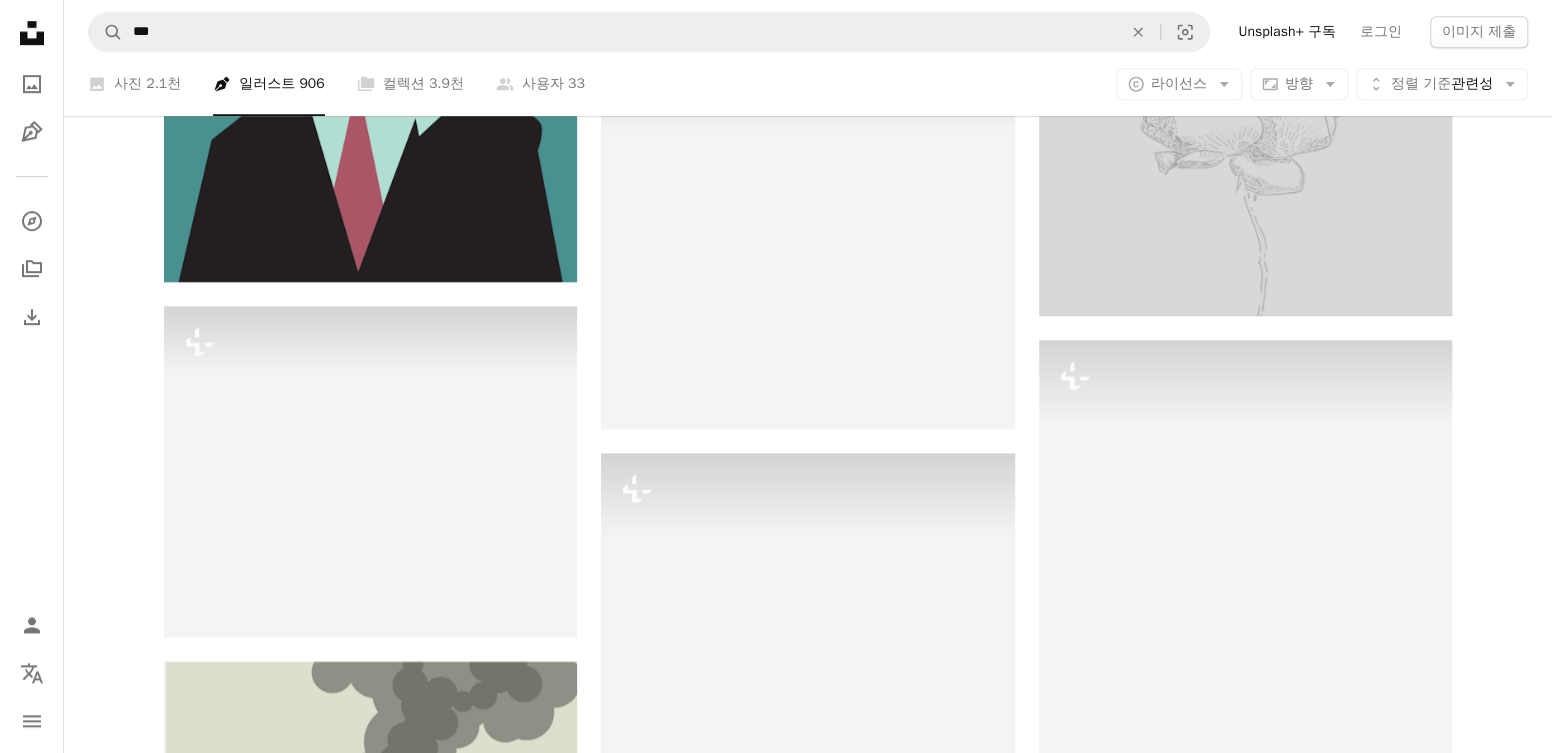 scroll, scrollTop: 33440, scrollLeft: 0, axis: vertical 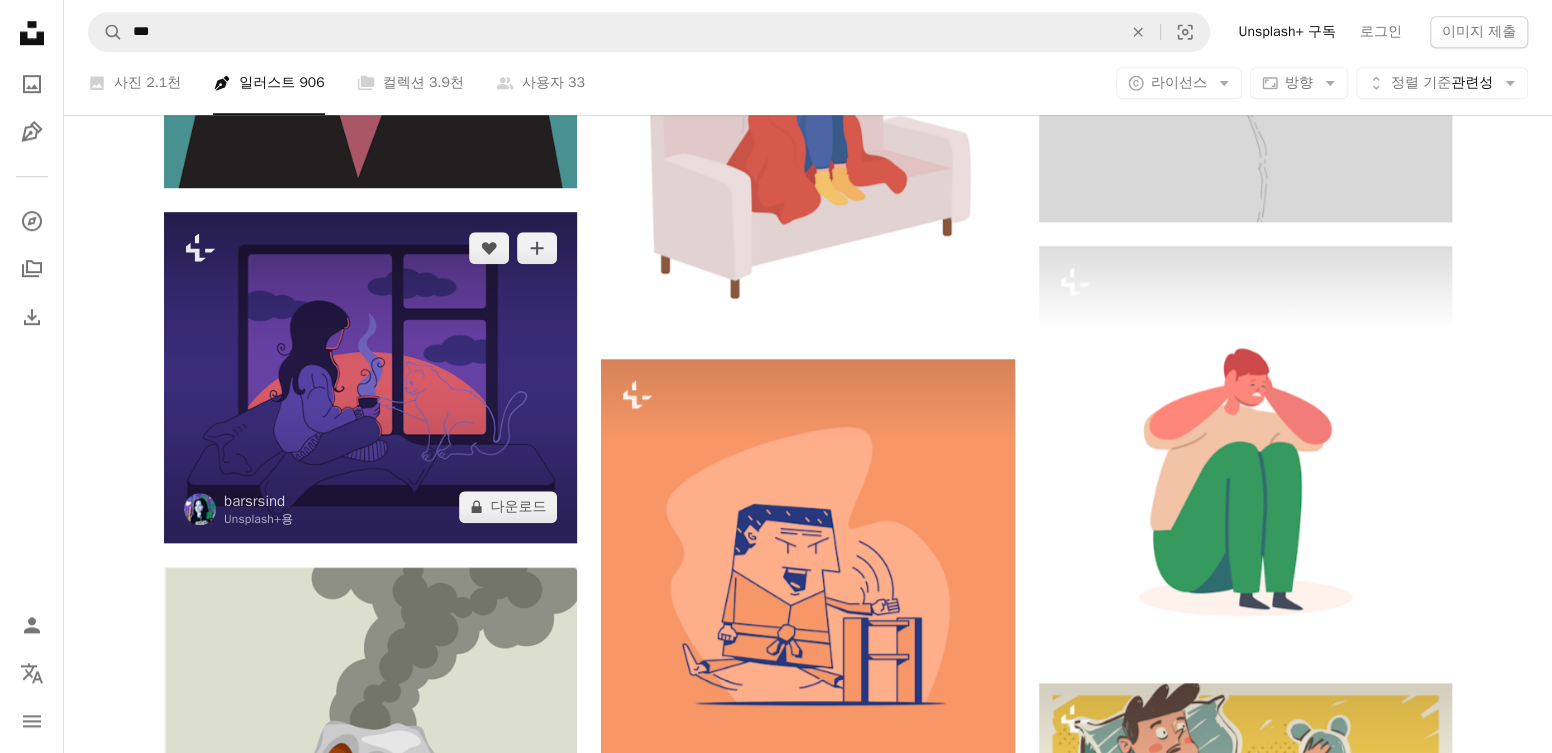 click on "A lock 다운로드" at bounding box center (508, 507) 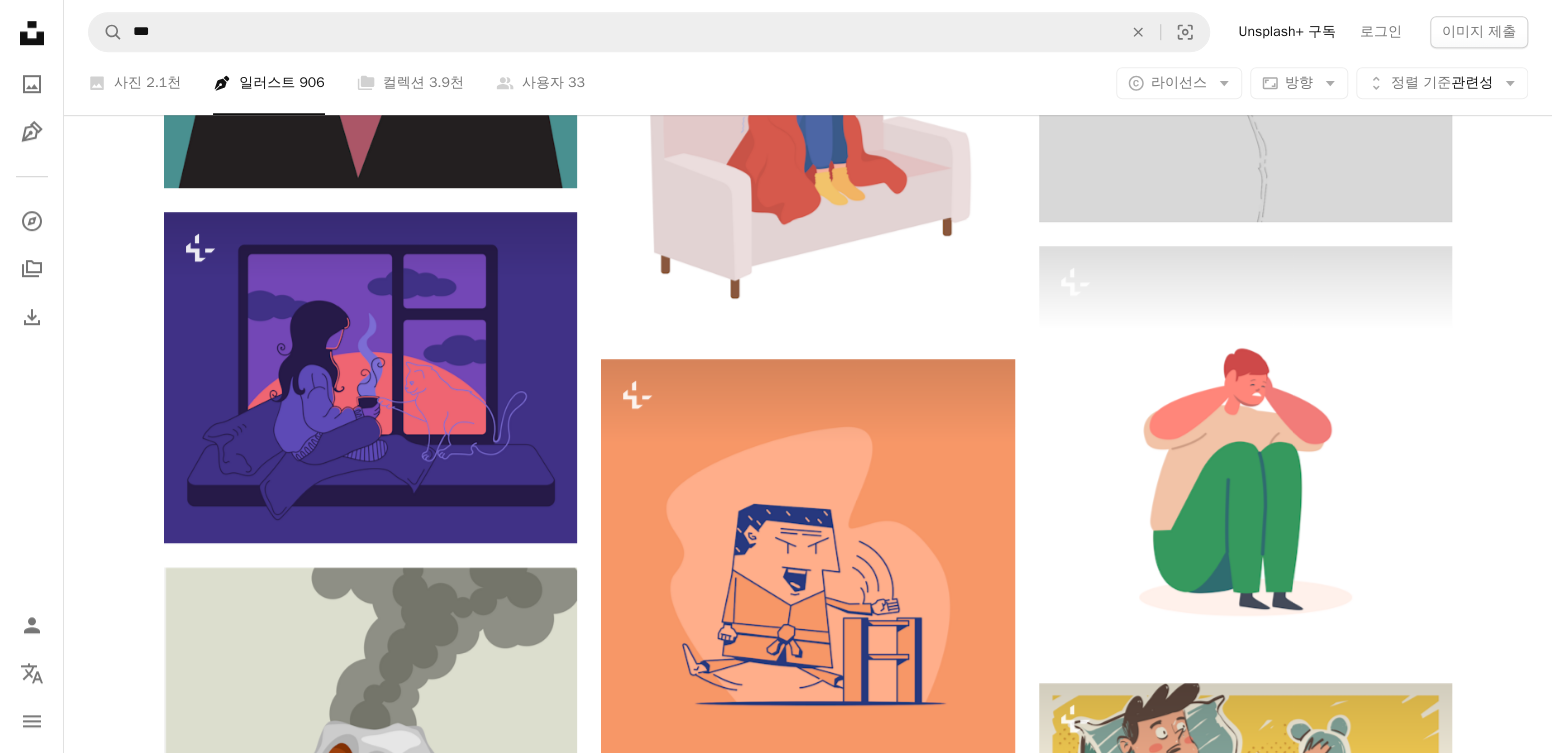 click on "An X shape 즉시 사용 가능한 프리미엄 이미지입니다. 무제한 액세스가 가능합니다. A plus sign 매월 회원 전용 콘텐츠 추가 A plus sign 무제한 royalty-free 다운로드 A plus sign 일러스트  신규 A plus sign 강화된 법적 보호 매년 66%  할인 매월 $12   $4 USD 매달 * Unsplash+  구독 *매년 납부 시 선불로  $48  청구 해당 세금 별도. 자동으로 연장됩니다. 언제든지 취소 가능합니다." at bounding box center [776, 3201] 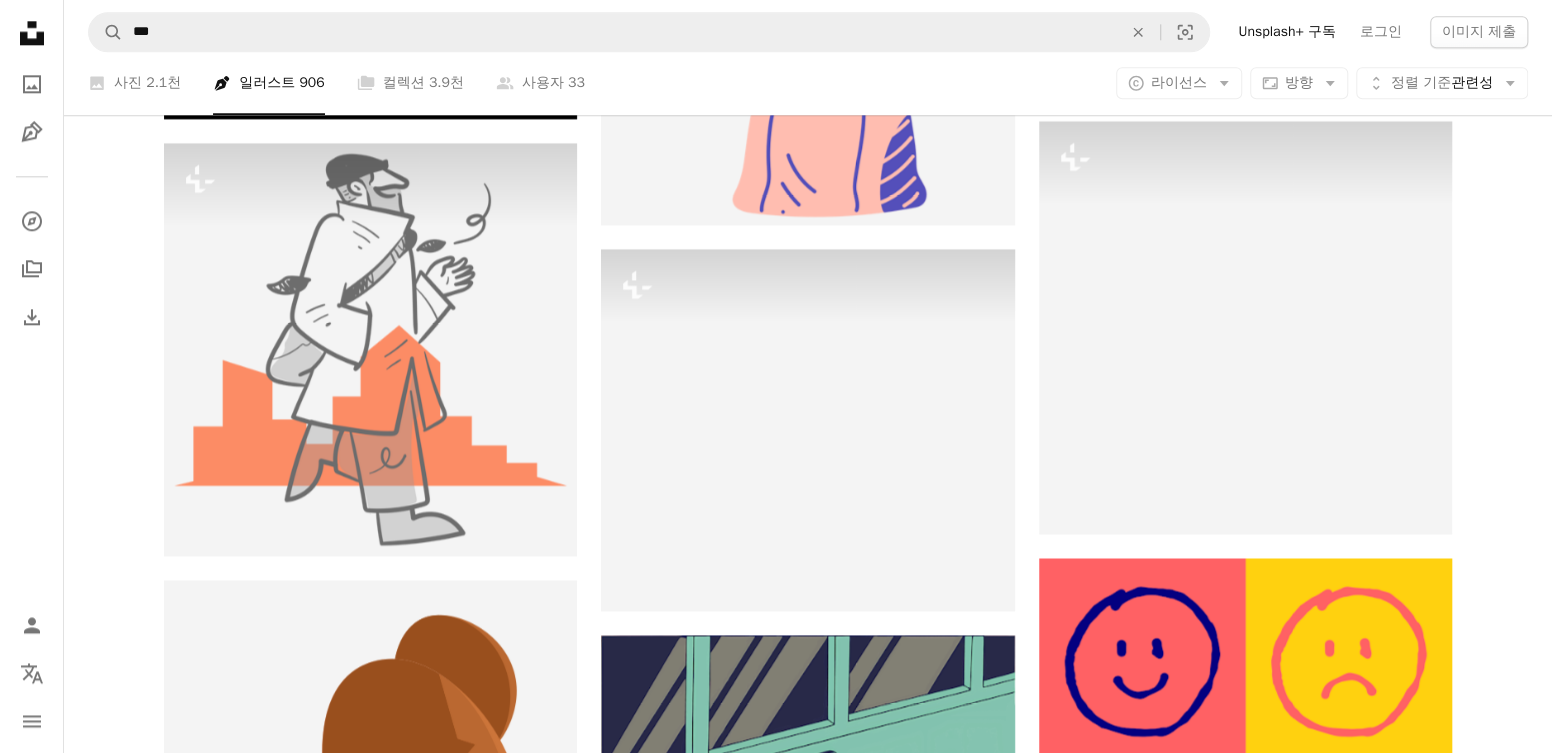 scroll, scrollTop: 38740, scrollLeft: 0, axis: vertical 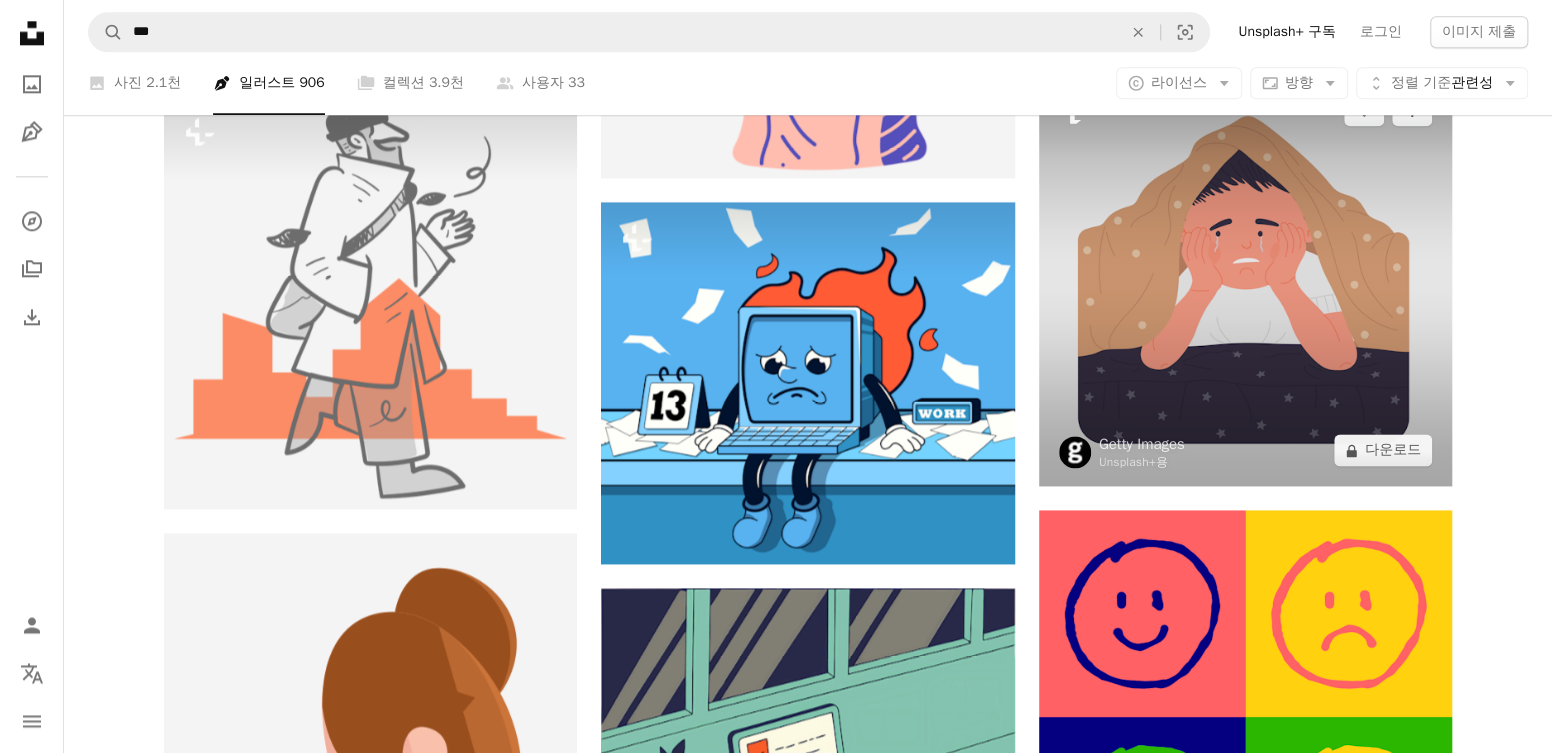 click on "A lock 다운로드" at bounding box center (1383, 450) 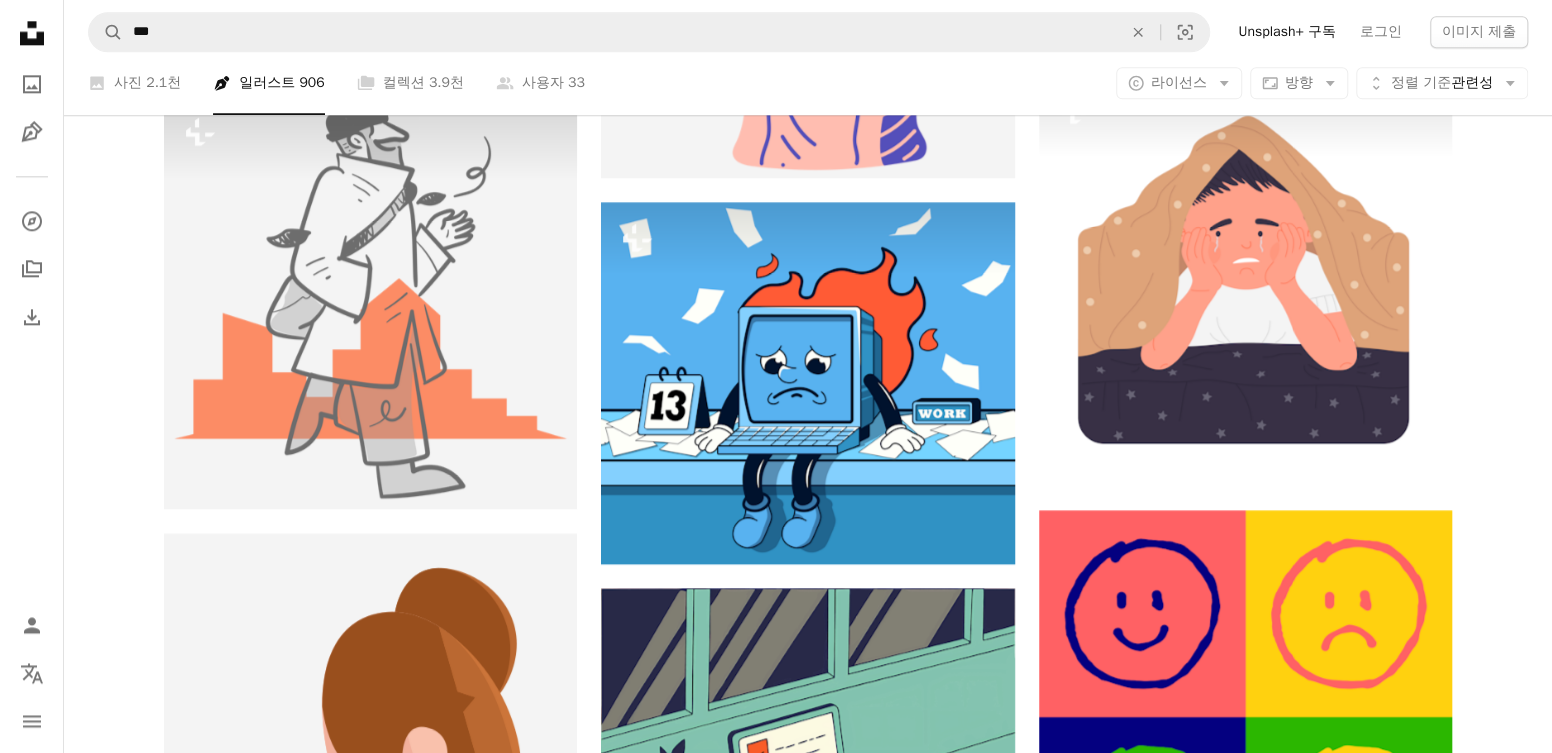 click on "An X shape 즉시 사용 가능한 프리미엄 이미지입니다. 무제한 액세스가 가능합니다. A plus sign 매월 회원 전용 콘텐츠 추가 A plus sign 무제한 royalty-free 다운로드 A plus sign 일러스트  신규 A plus sign 강화된 법적 보호 매년 66%  할인 매월 $12   $4 USD 매달 * Unsplash+  구독 *매년 납부 시 선불로  $48  청구 해당 세금 별도. 자동으로 연장됩니다. 언제든지 취소 가능합니다." at bounding box center (776, 4072) 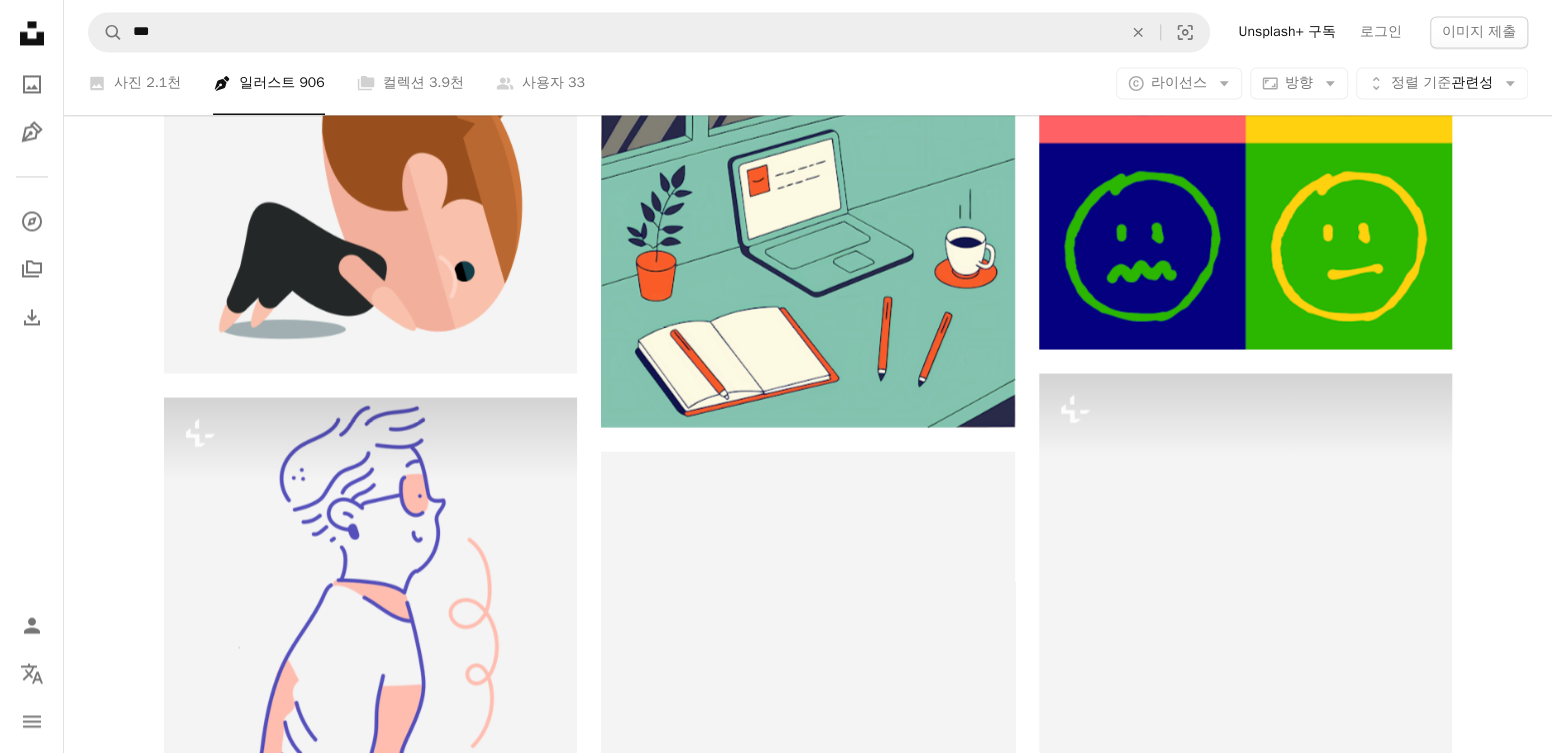 scroll, scrollTop: 39140, scrollLeft: 0, axis: vertical 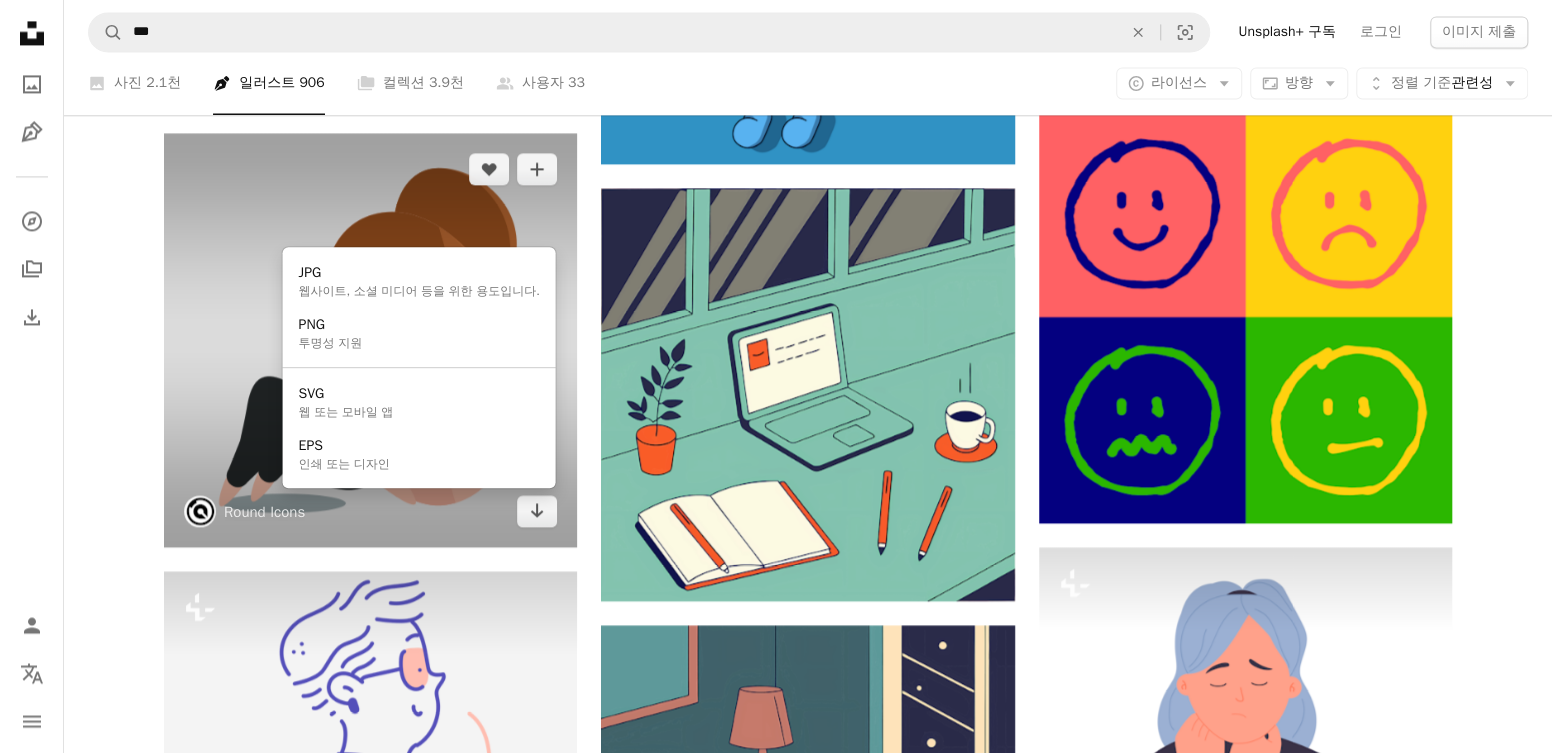 click on "Arrow pointing down" 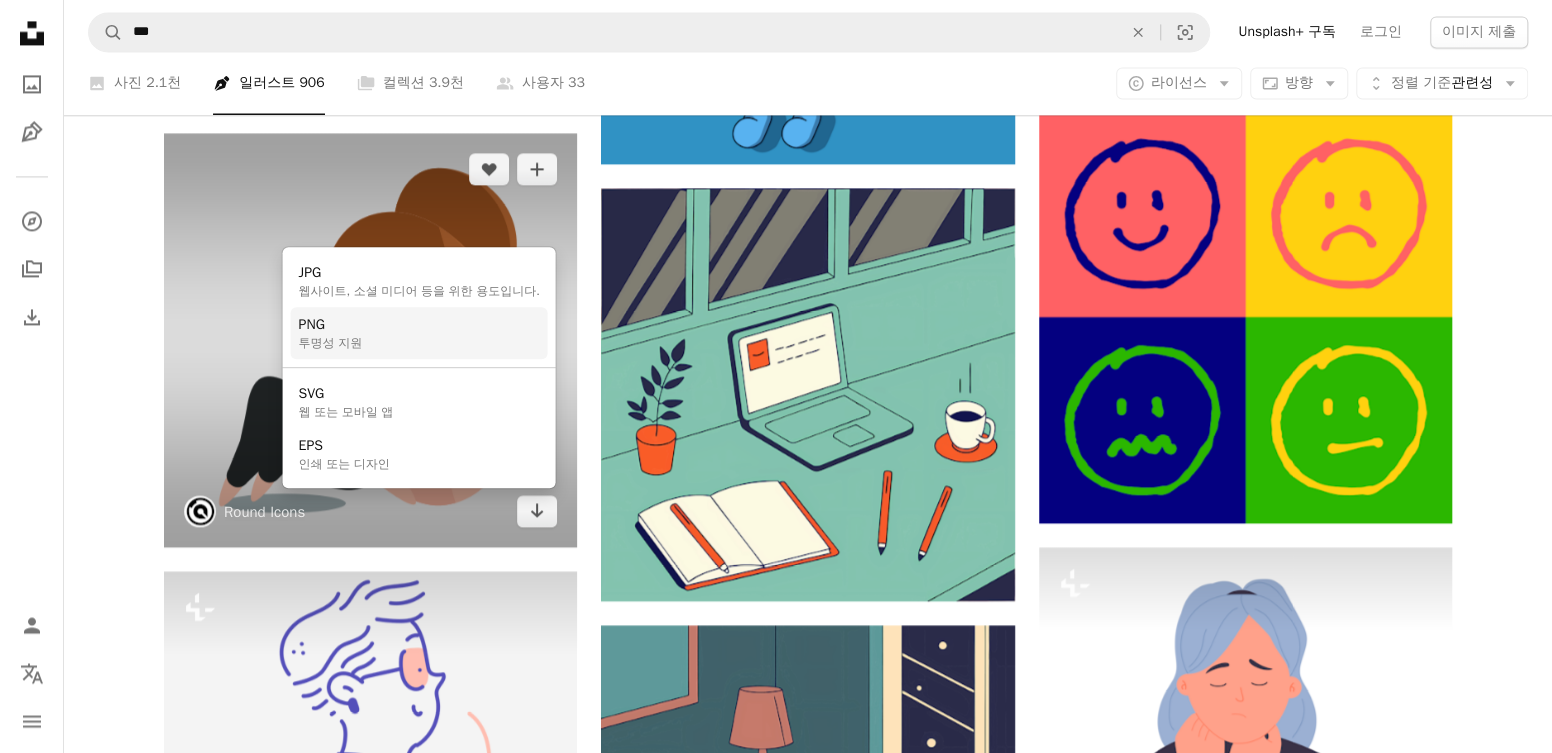 click on "PNG 투명성 지원" at bounding box center [419, 333] 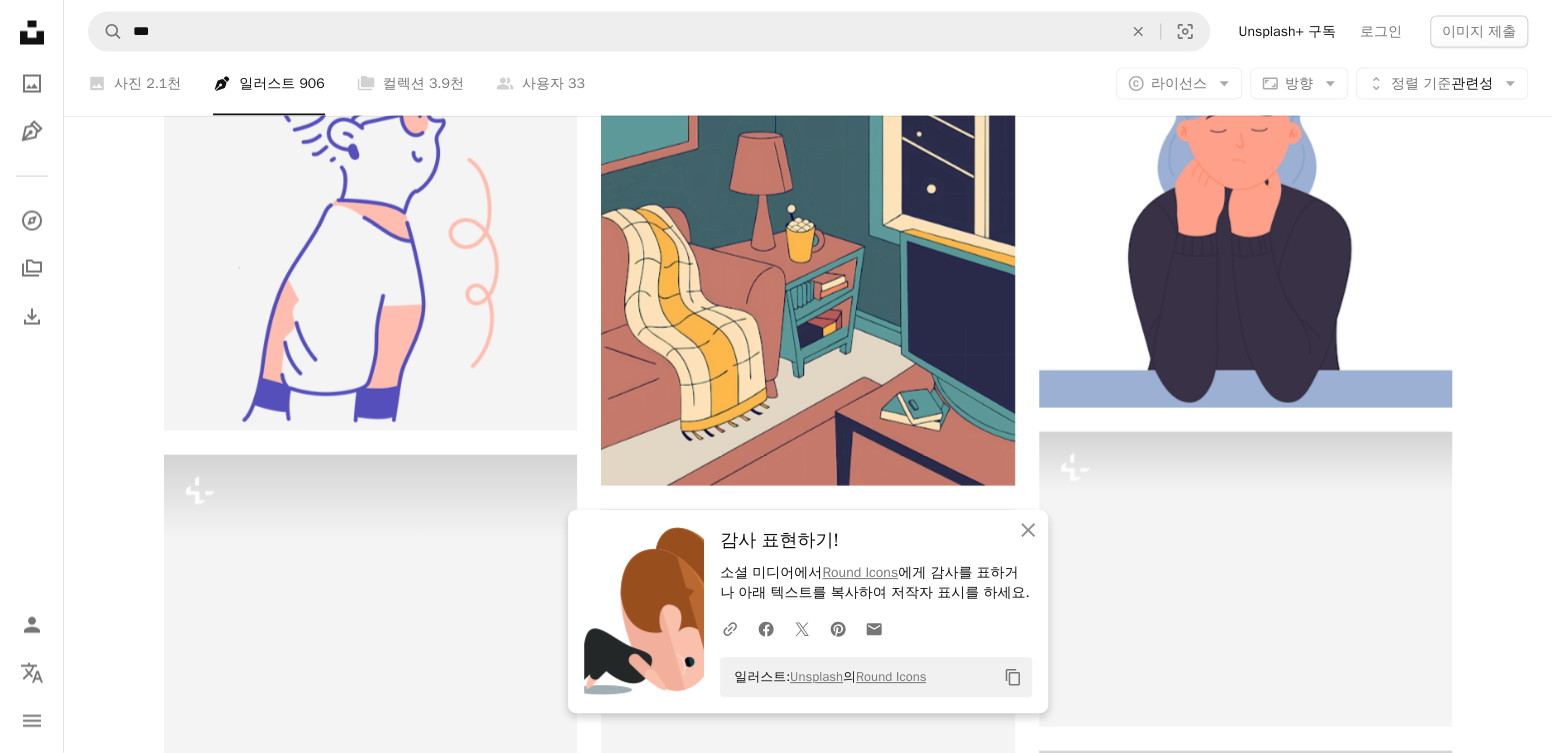 scroll, scrollTop: 39681, scrollLeft: 0, axis: vertical 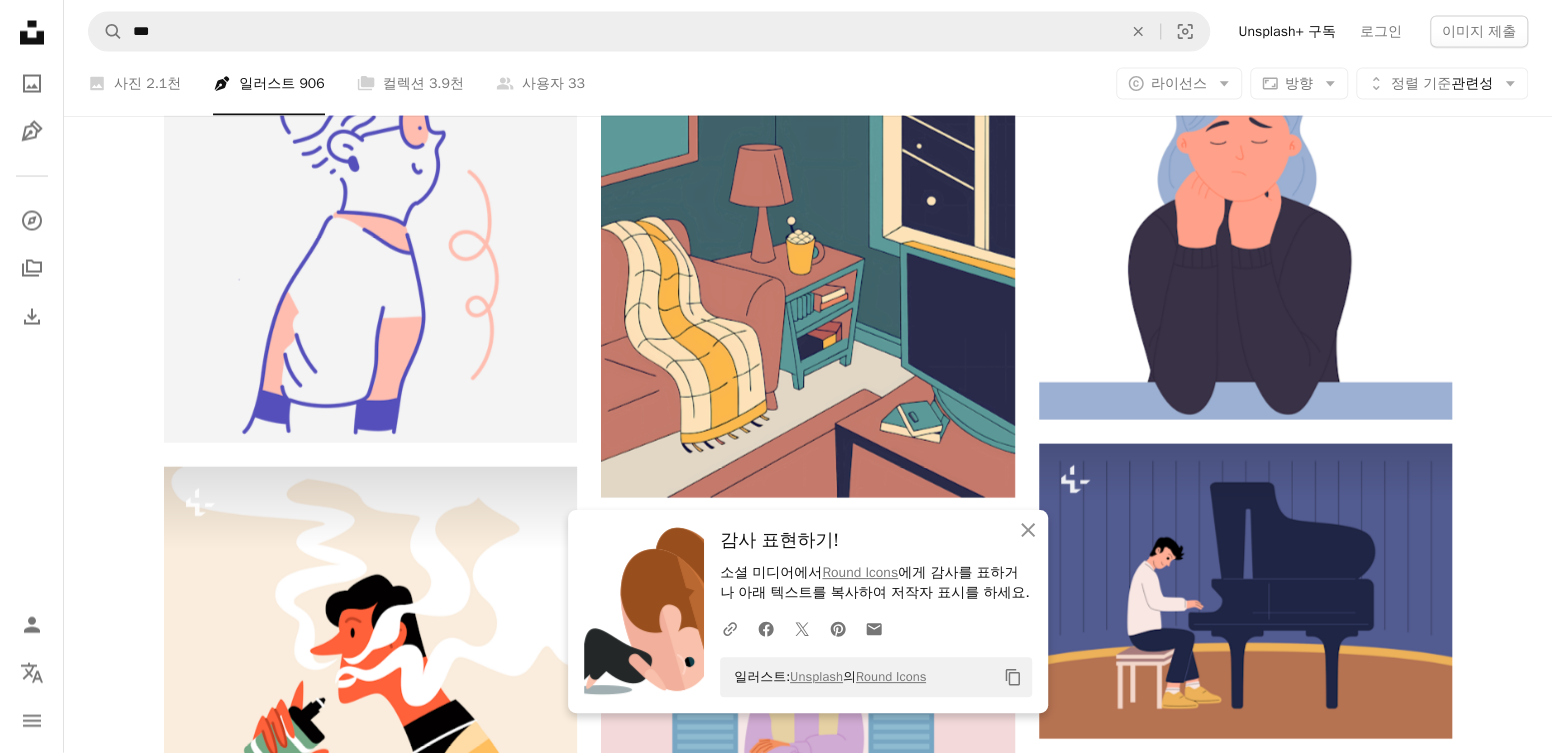 click on "Plus sign for Unsplash+ A heart A plus sign Getty Images Unsplash+ 용 A lock 다운로드 Plus sign for Unsplash+ A heart A plus sign Dani Rota Unsplash+ 용 A lock 다운로드 A heart A plus sign Ahmed Hossam 고용 가능 A checkmark inside of a circle Arrow pointing down Plus sign for Unsplash+ A heart A plus sign Veii Rehanne Martinez Unsplash+ 용 A lock 다운로드 Plus sign for Unsplash+ A heart A plus sign Getillustrations Unsplash+ 용 A lock 다운로드 A heart A plus sign ands 고용 가능 A checkmark inside of a circle Arrow pointing down A heart A plus sign Public domain vectors Arrow pointing down Plus sign for Unsplash+ A heart A plus sign Dadi Prayoga Unsplash+ 용 A lock 다운로드 Plus sign for Unsplash+ A heart A plus sign Getty Images Unsplash+ 용 A lock 다운로드 Plus sign for Unsplash+ A heart A plus sign Getty Images Unsplash+ 용 A lock 다운로드 The best in on-brand content creation Learn More A heart A plus sign Alvaro Montoro Arrow pointing down Plus sign for Unsplash+" at bounding box center (808, -16925) 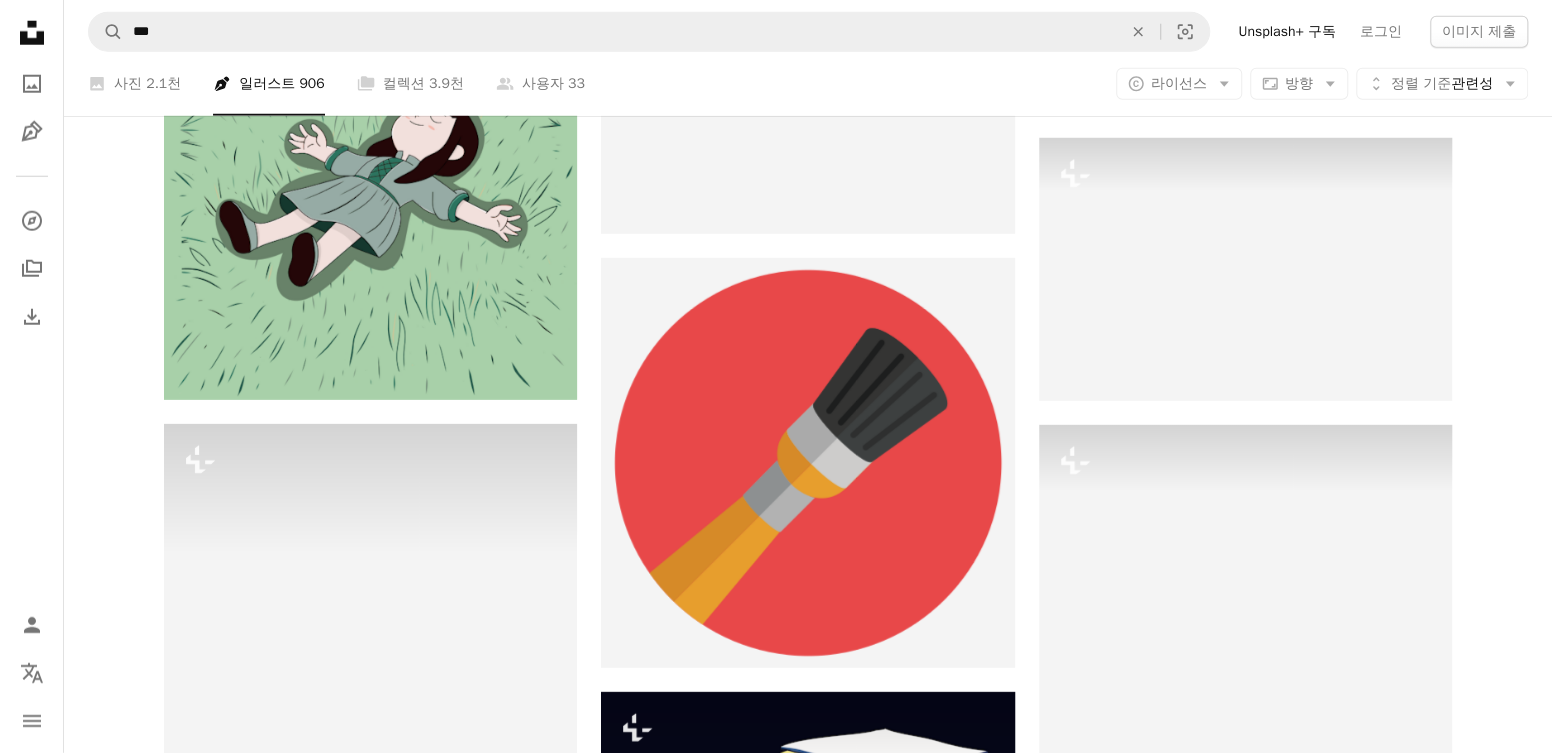 scroll, scrollTop: 40381, scrollLeft: 0, axis: vertical 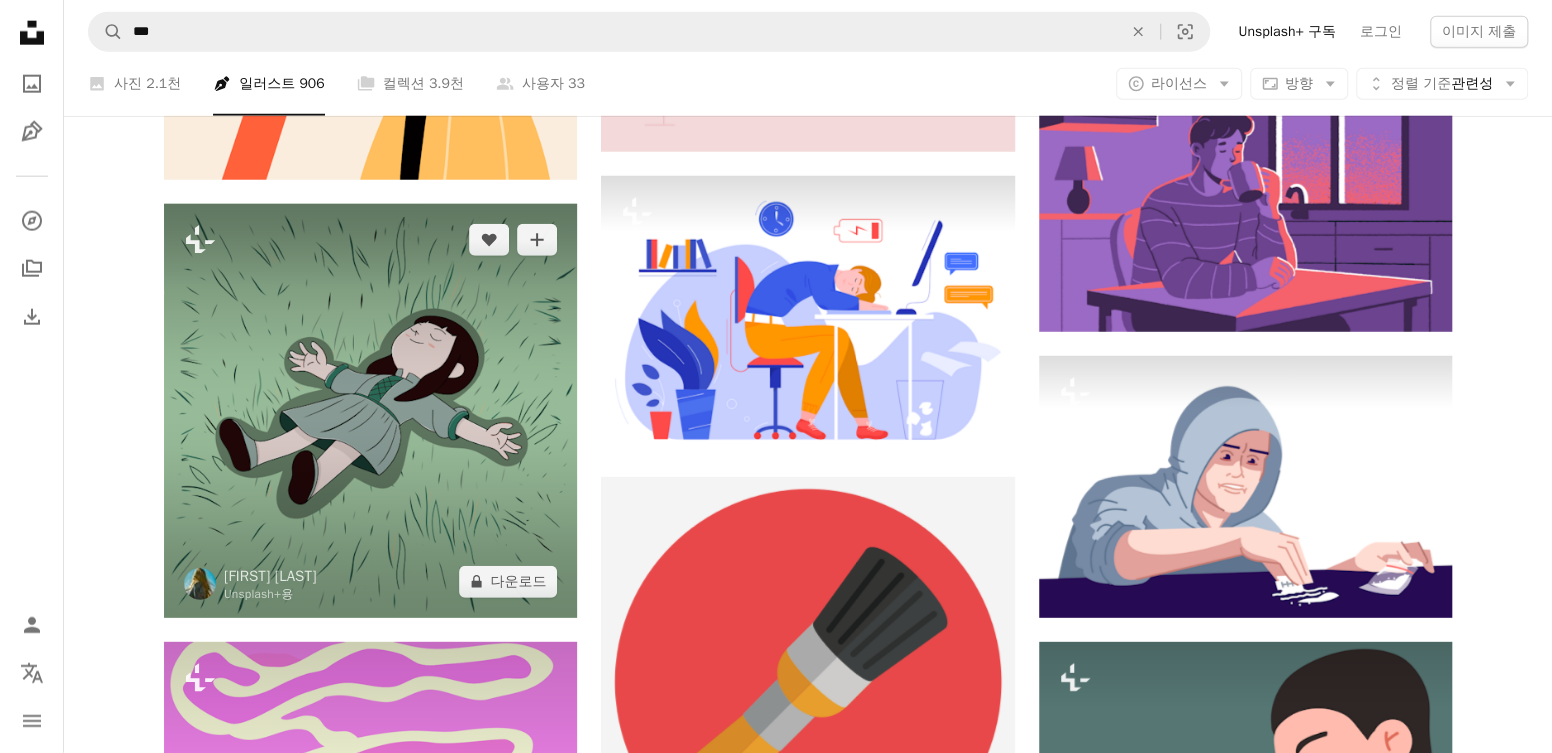 click on "A lock 다운로드" at bounding box center (508, 582) 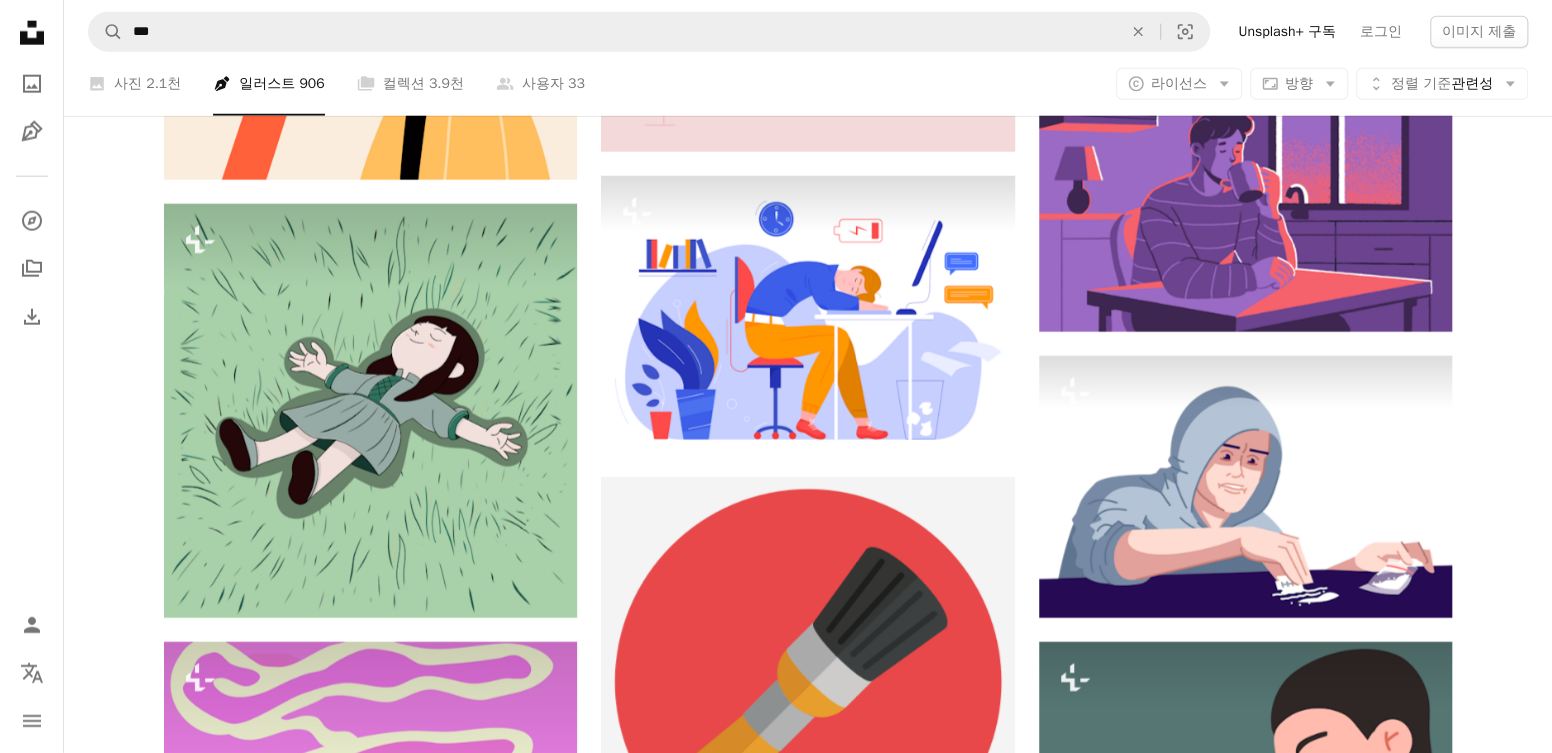click on "An X shape 즉시 사용 가능한 프리미엄 이미지입니다. 무제한 액세스가 가능합니다. A plus sign 매월 회원 전용 콘텐츠 추가 A plus sign 무제한 royalty-free 다운로드 A plus sign 일러스트  신규 A plus sign 강화된 법적 보호 매년 66%  할인 매월 $12   $4 USD 매달 * Unsplash+  구독 *매년 납부 시 선불로  $48  청구 해당 세금 별도. 자동으로 연장됩니다. 언제든지 취소 가능합니다." at bounding box center (776, 5009) 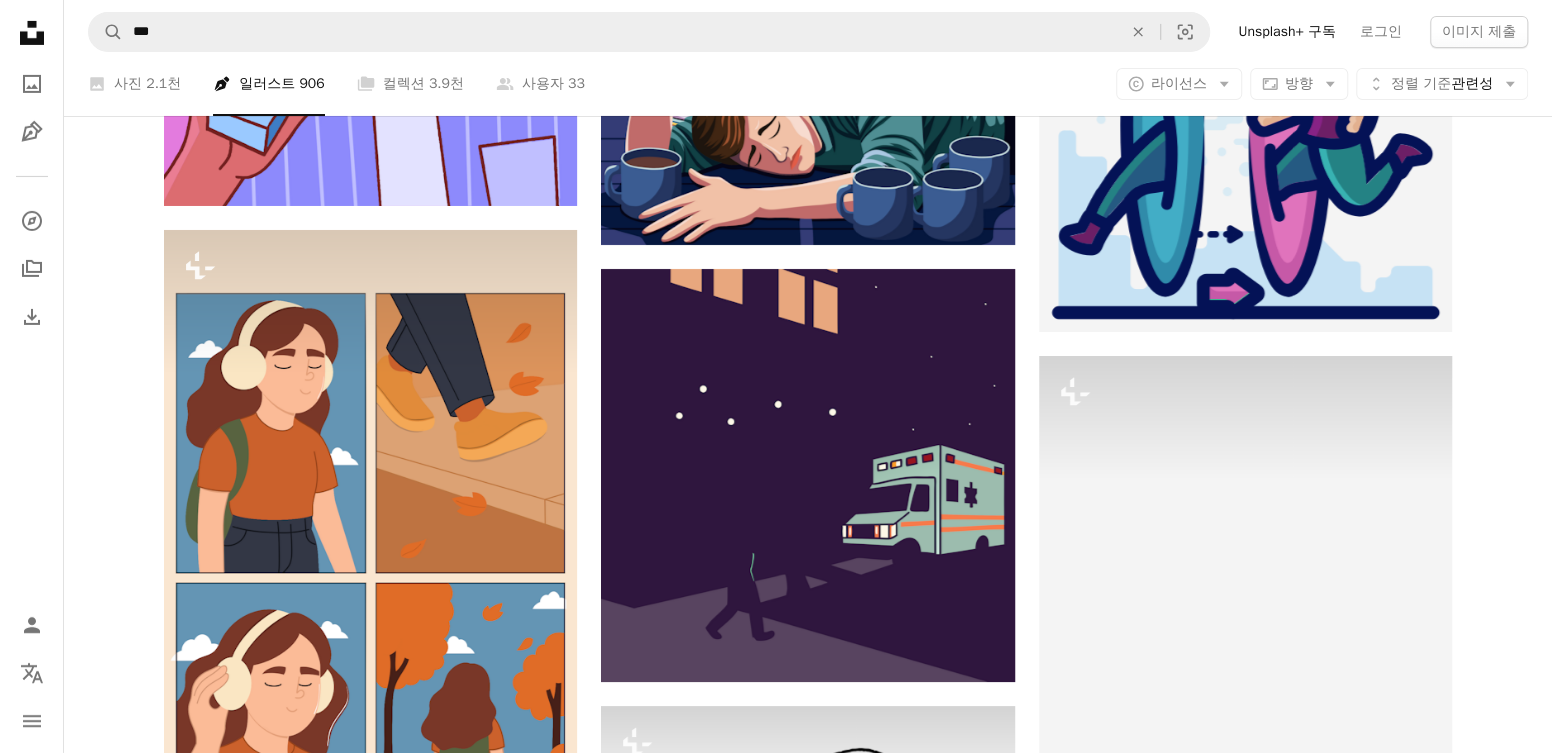 scroll, scrollTop: 41581, scrollLeft: 0, axis: vertical 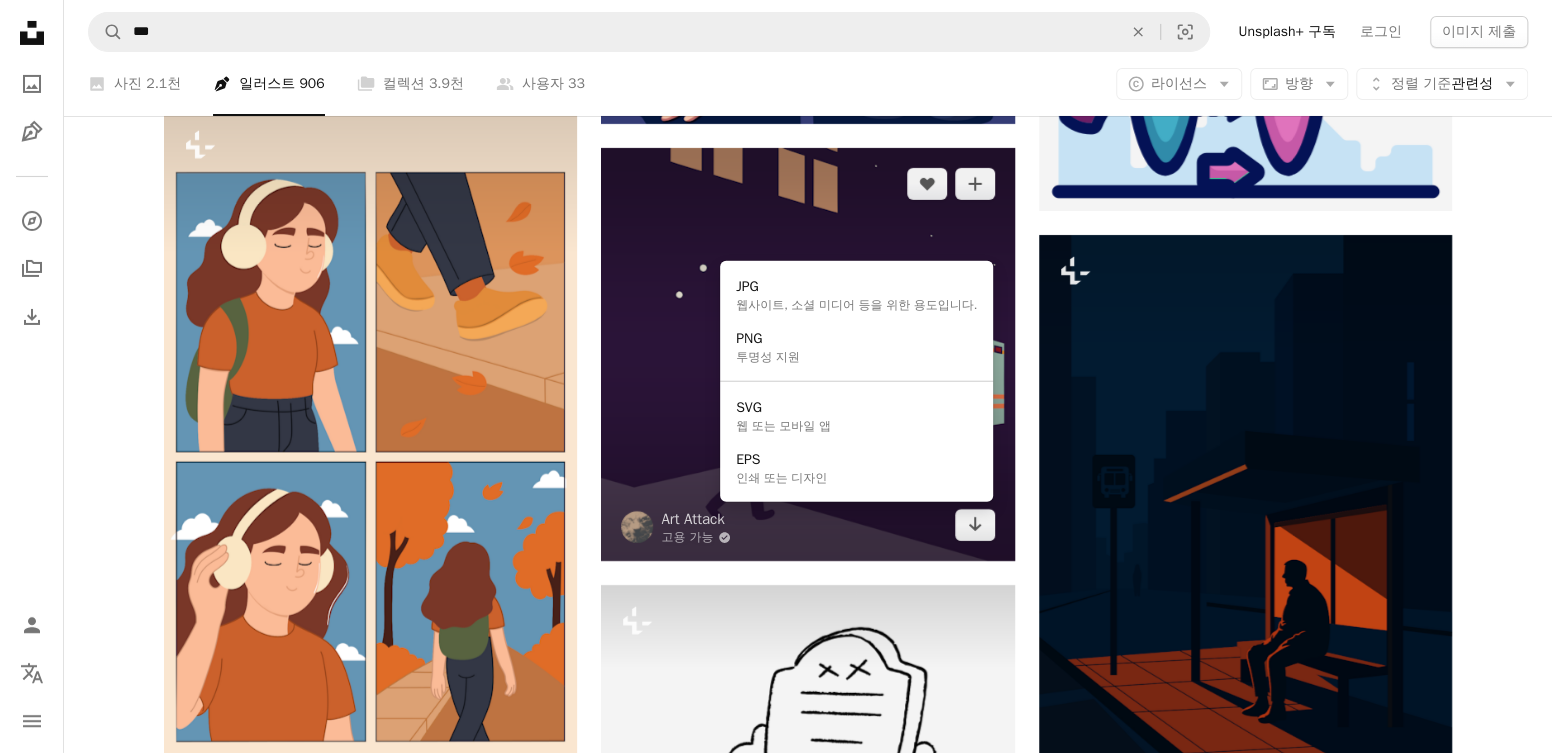 click on "Arrow pointing down" 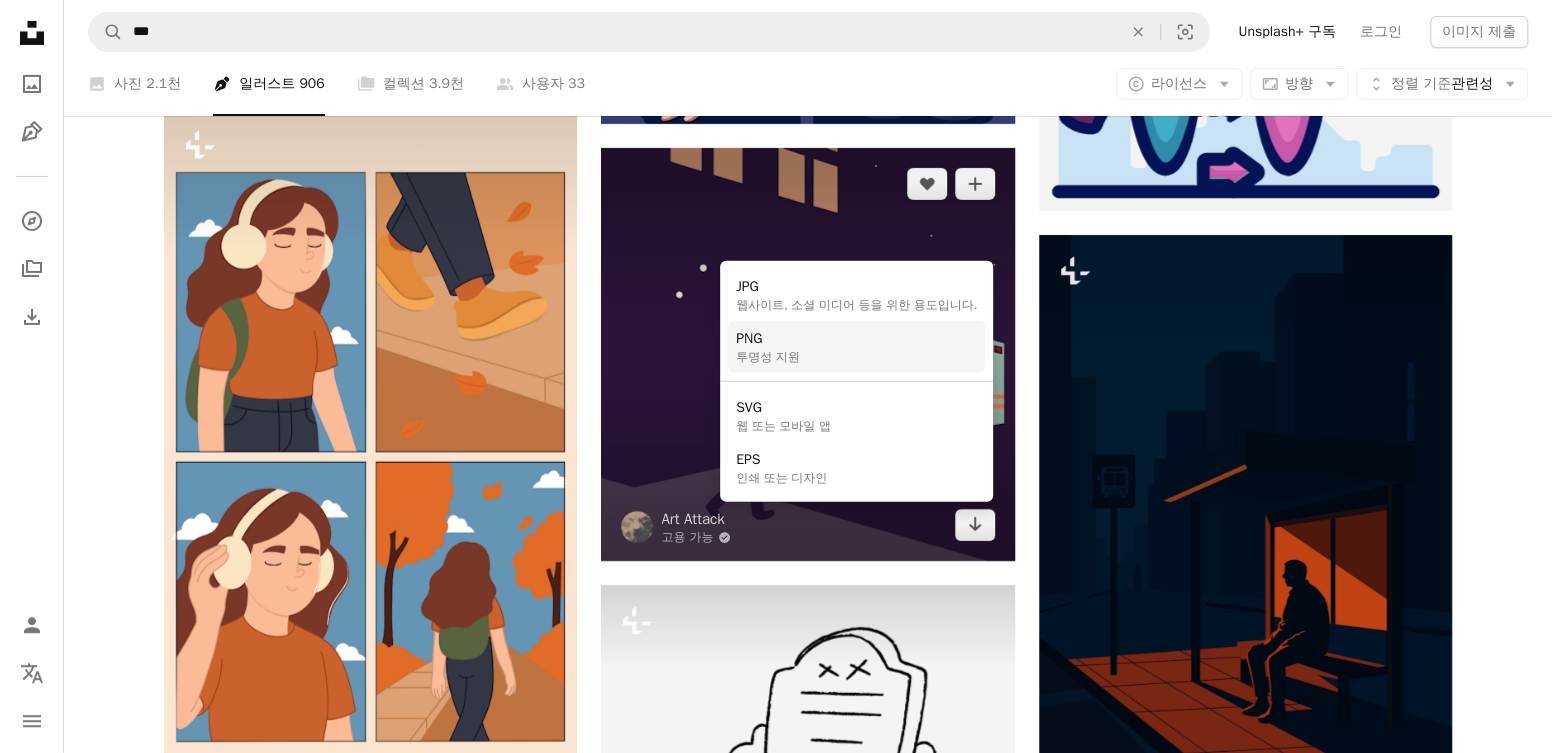 click on "PNG 투명성 지원" at bounding box center [856, 347] 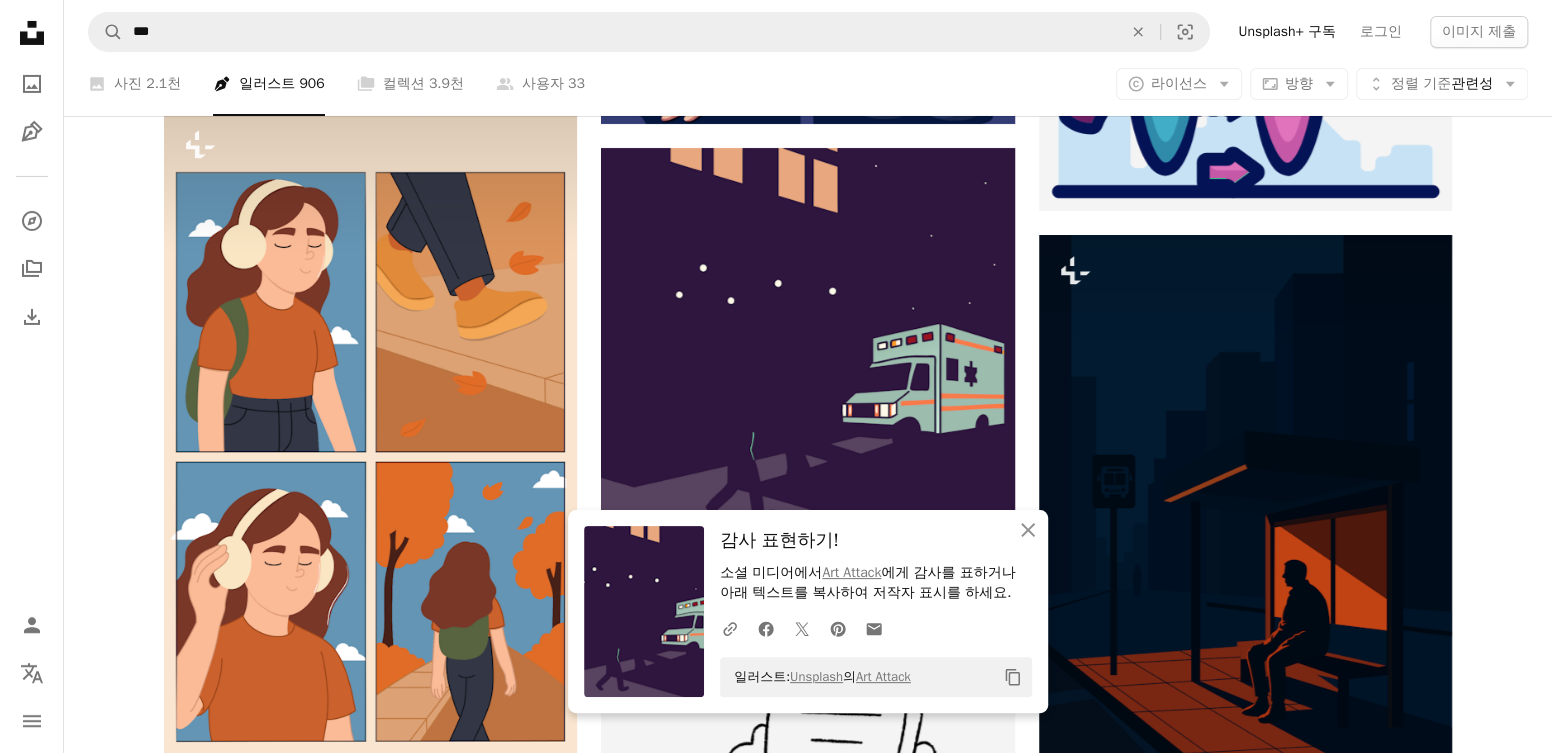 click on "Plus sign for Unsplash+ A heart A plus sign Getty Images Unsplash+ 용 A lock 다운로드 Plus sign for Unsplash+ A heart A plus sign Dani Rota Unsplash+ 용 A lock 다운로드 A heart A plus sign Ahmed Hossam 고용 가능 A checkmark inside of a circle Arrow pointing down Plus sign for Unsplash+ A heart A plus sign Veii Rehanne Martinez Unsplash+ 용 A lock 다운로드 Plus sign for Unsplash+ A heart A plus sign Getillustrations Unsplash+ 용 A lock 다운로드 A heart A plus sign ands 고용 가능 A checkmark inside of a circle Arrow pointing down A heart A plus sign Public domain vectors Arrow pointing down Plus sign for Unsplash+ A heart A plus sign Dadi Prayoga Unsplash+ 용 A lock 다운로드 Plus sign for Unsplash+ A heart A plus sign Getty Images Unsplash+ 용 A lock 다운로드 Plus sign for Unsplash+ A heart A plus sign Getty Images Unsplash+ 용 A lock 다운로드 The best in on-brand content creation Learn More A heart A plus sign Alvaro Montoro Arrow pointing down Plus sign for Unsplash+" at bounding box center (808, -18825) 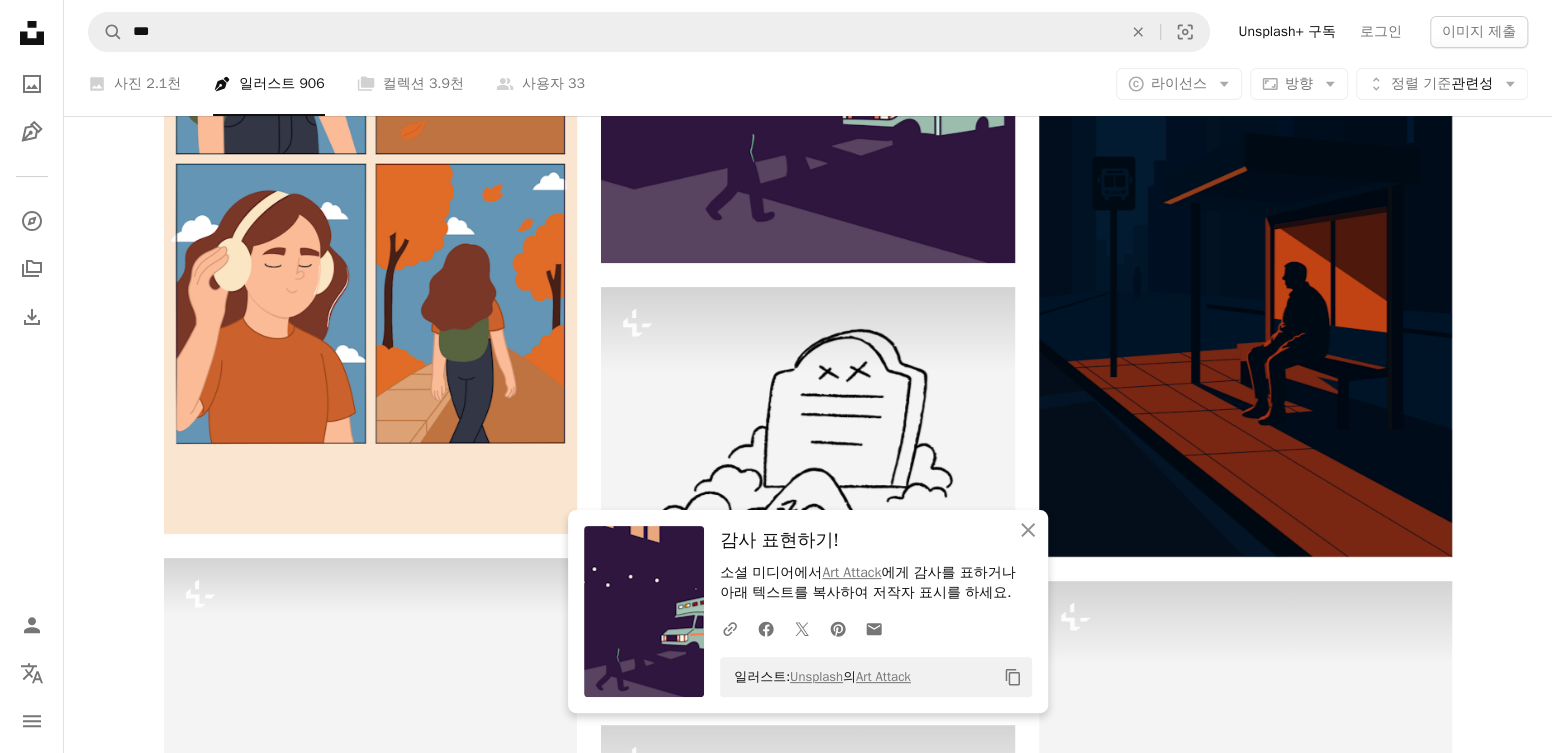 scroll, scrollTop: 41881, scrollLeft: 0, axis: vertical 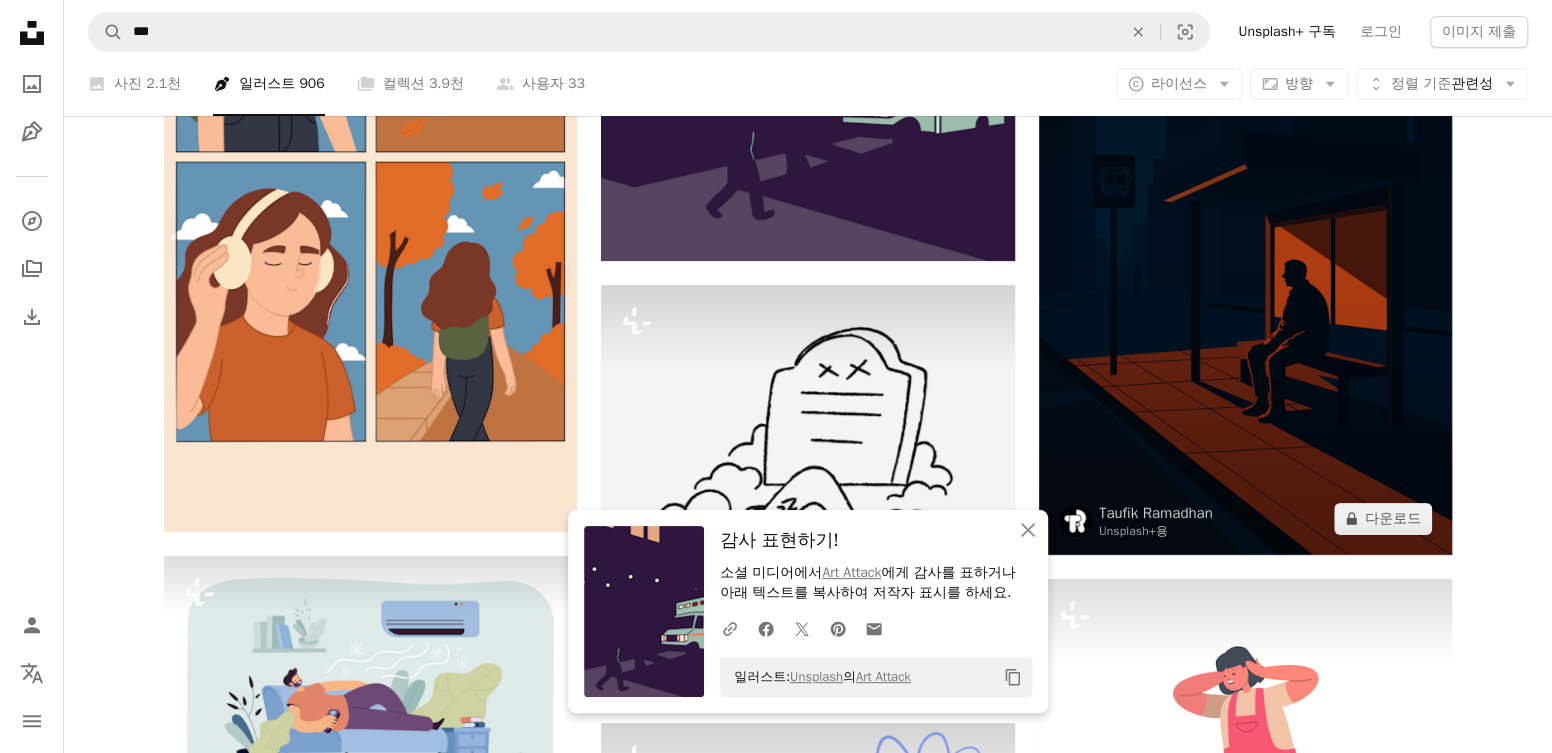 click on "A lock 다운로드" at bounding box center [1383, 519] 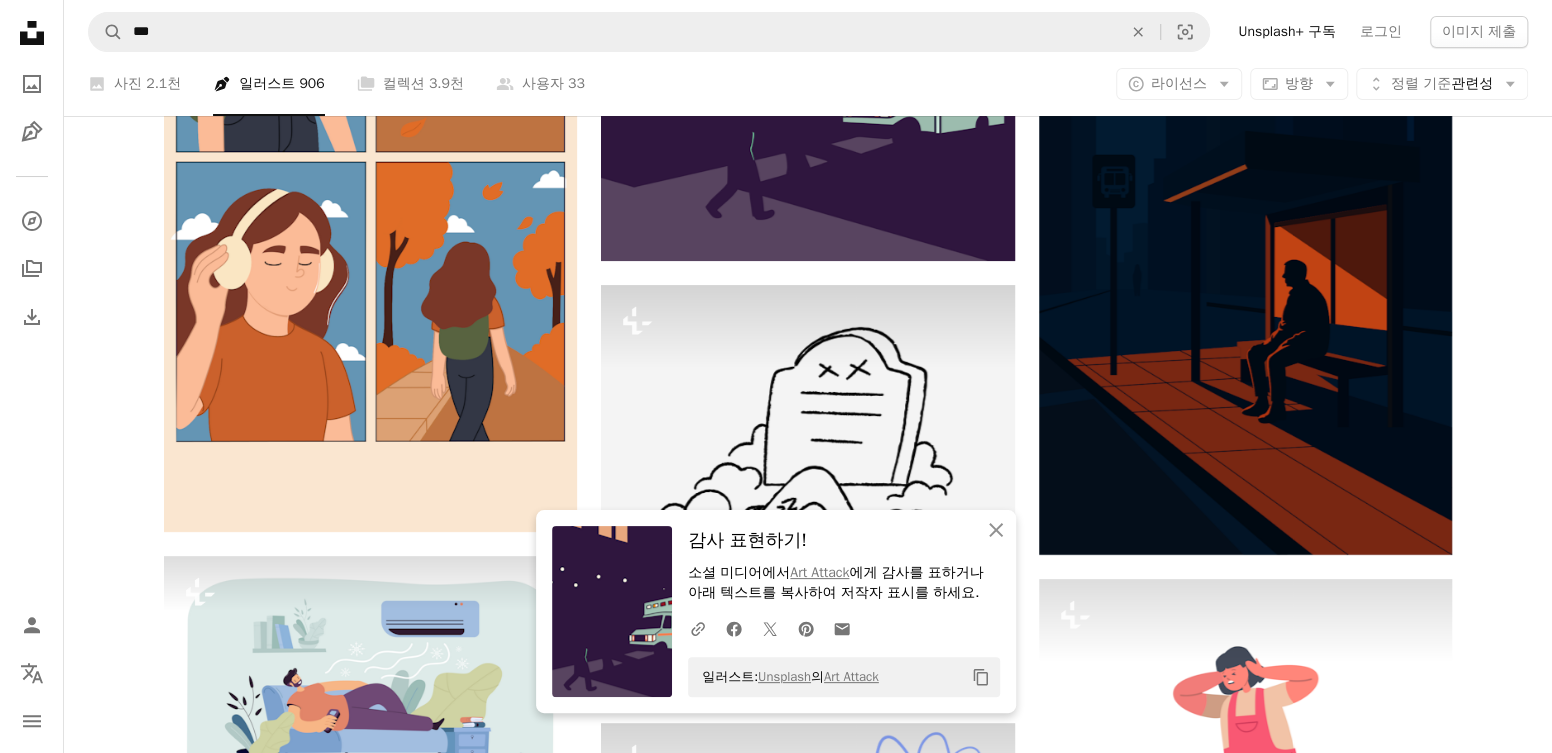 click on "An X shape An X shape 닫기 감사 표현하기! 소셜 미디어에서 Art Attack 에게 감사를 표하거나 아래 텍스트를 복사하여 저작자 표시를 하세요. A URL sharing icon (chains) Facebook icon X (formerly Twitter) icon Pinterest icon An envelope 일러스트: Unsplash 의 Art Attack
Copy content 즉시 사용 가능한 프리미엄 이미지입니다. 무제한 액세스가 가능합니다. A plus sign 매월 회원 전용 콘텐츠 추가 A plus sign 무제한 royalty-free 다운로드 A plus sign 일러스트 신규 A plus sign 강화된 법적 보호 매년 66% 할인 매월 $12 $4 USD 매달 * Unsplash+ 구독 *매년 납부 시 선불로 $48 청구 해당 세금 별도. 자동으로 연장됩니다. 언제든지 취소 가능합니다." at bounding box center (776, 3509) 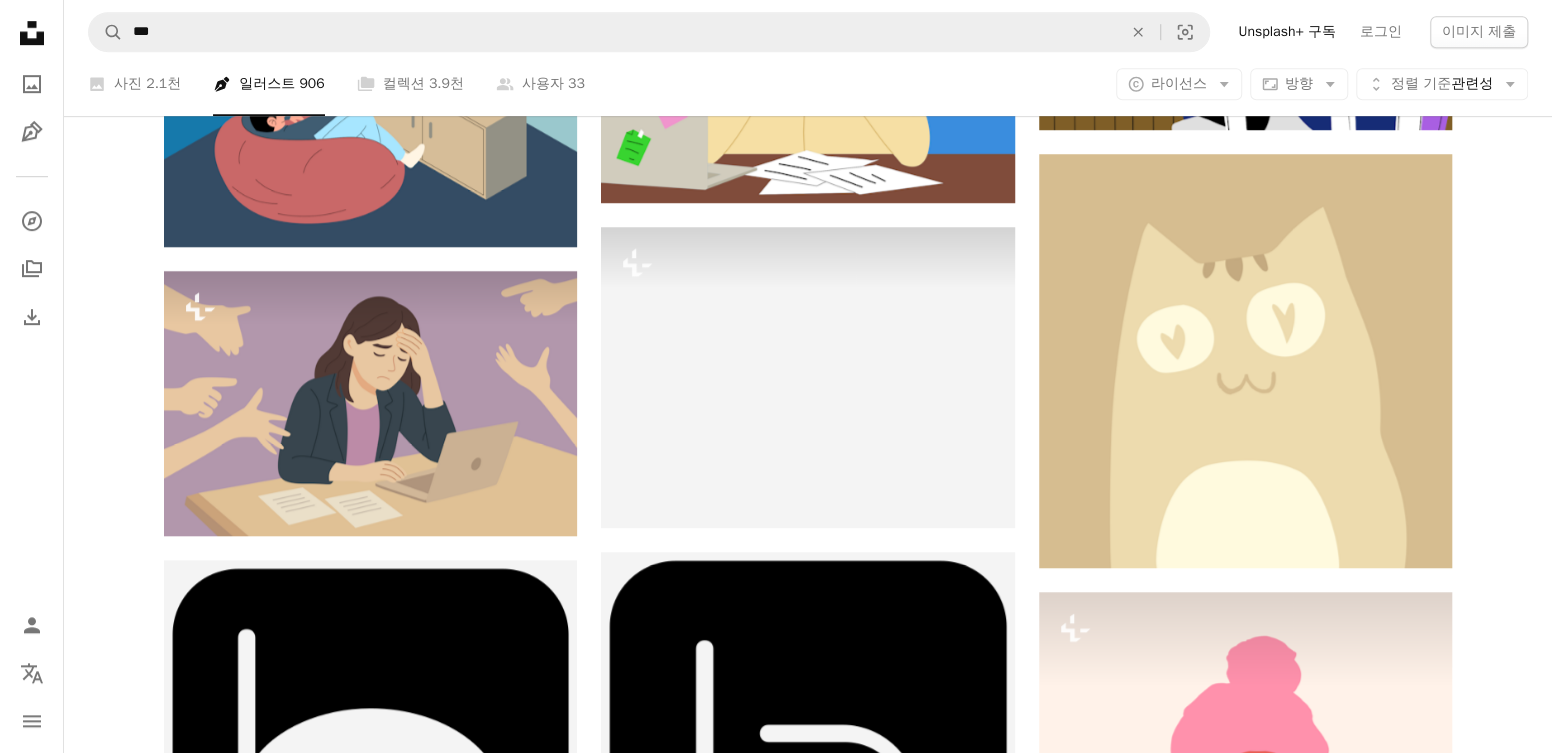 scroll, scrollTop: 47281, scrollLeft: 0, axis: vertical 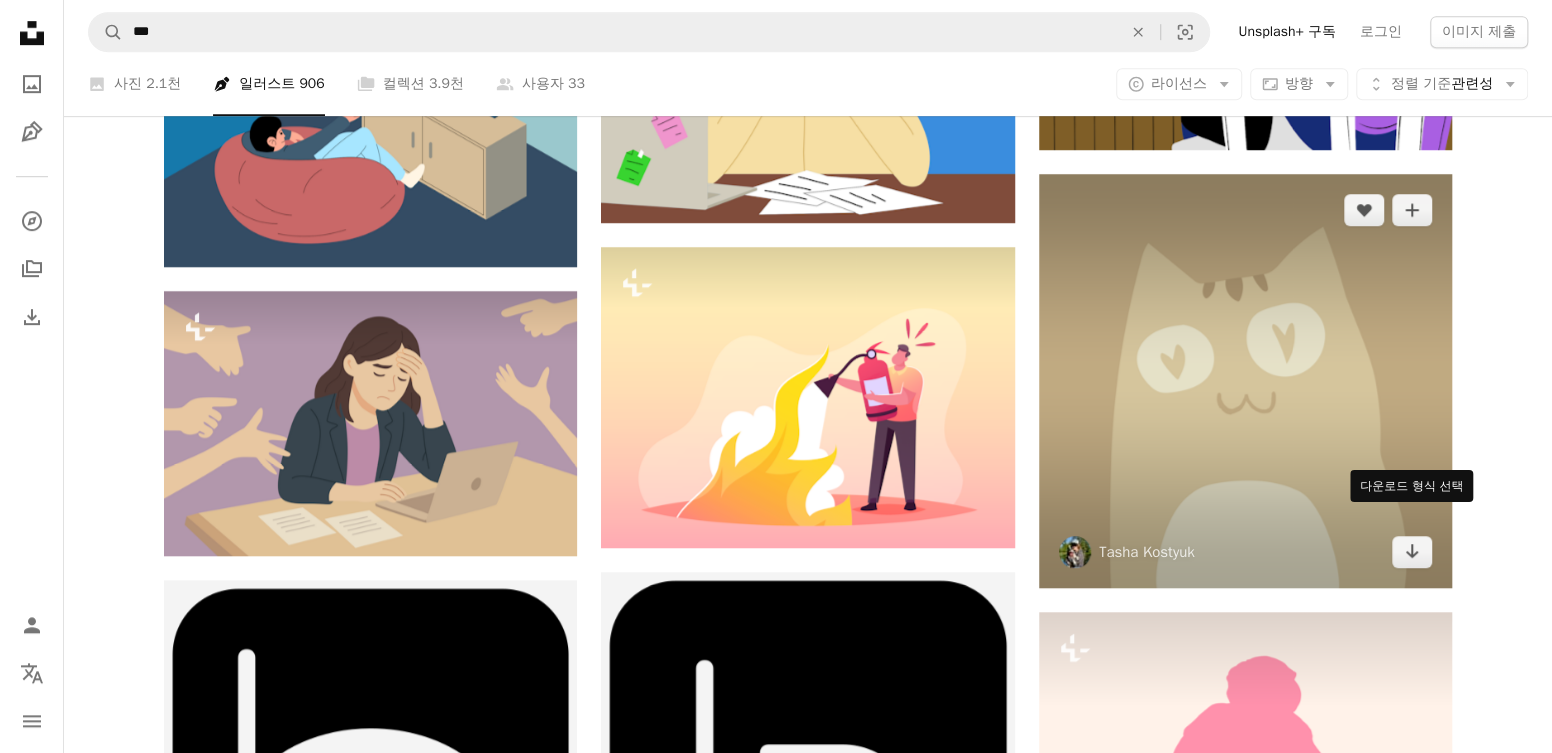 click 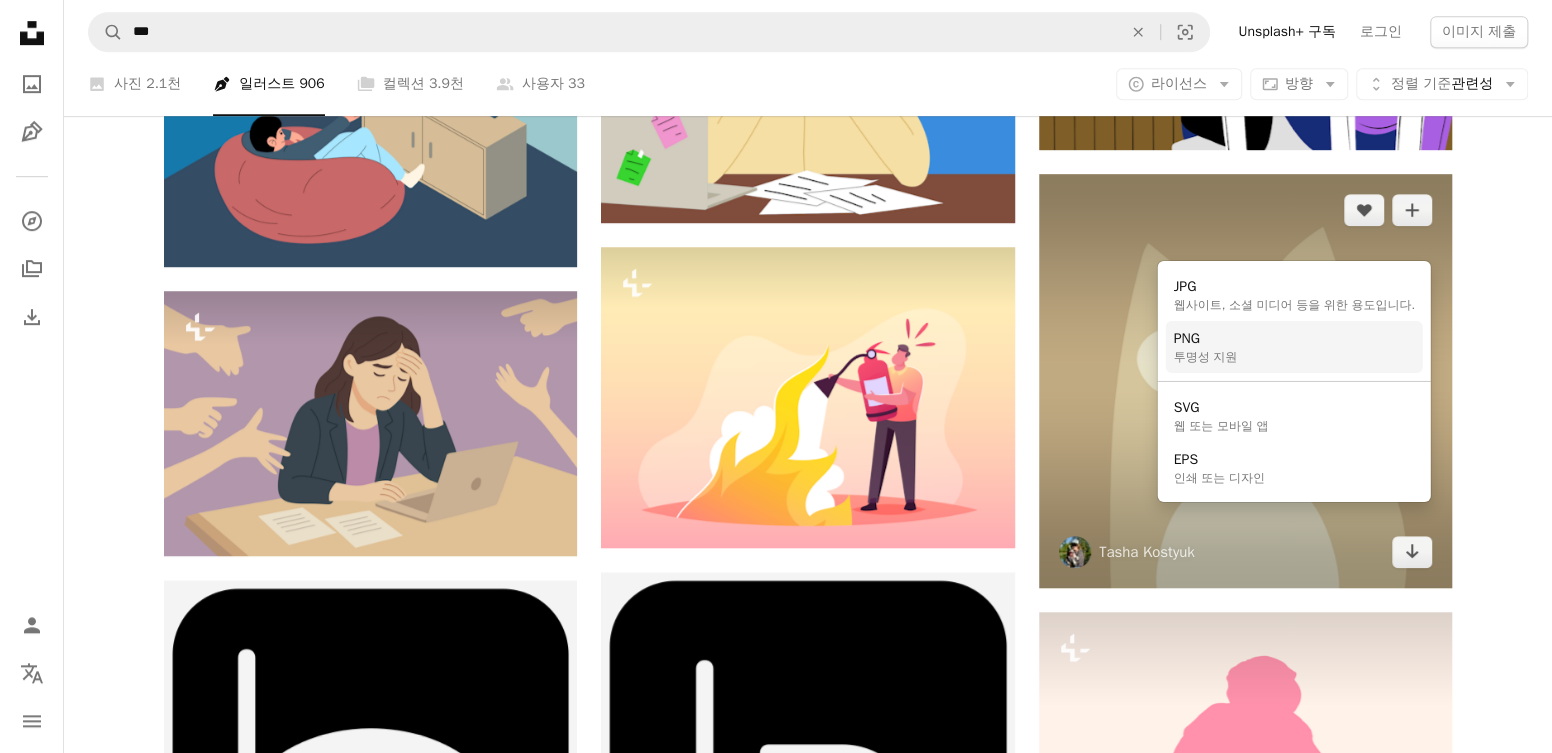 click on "PNG 투명성 지원" at bounding box center (1294, 347) 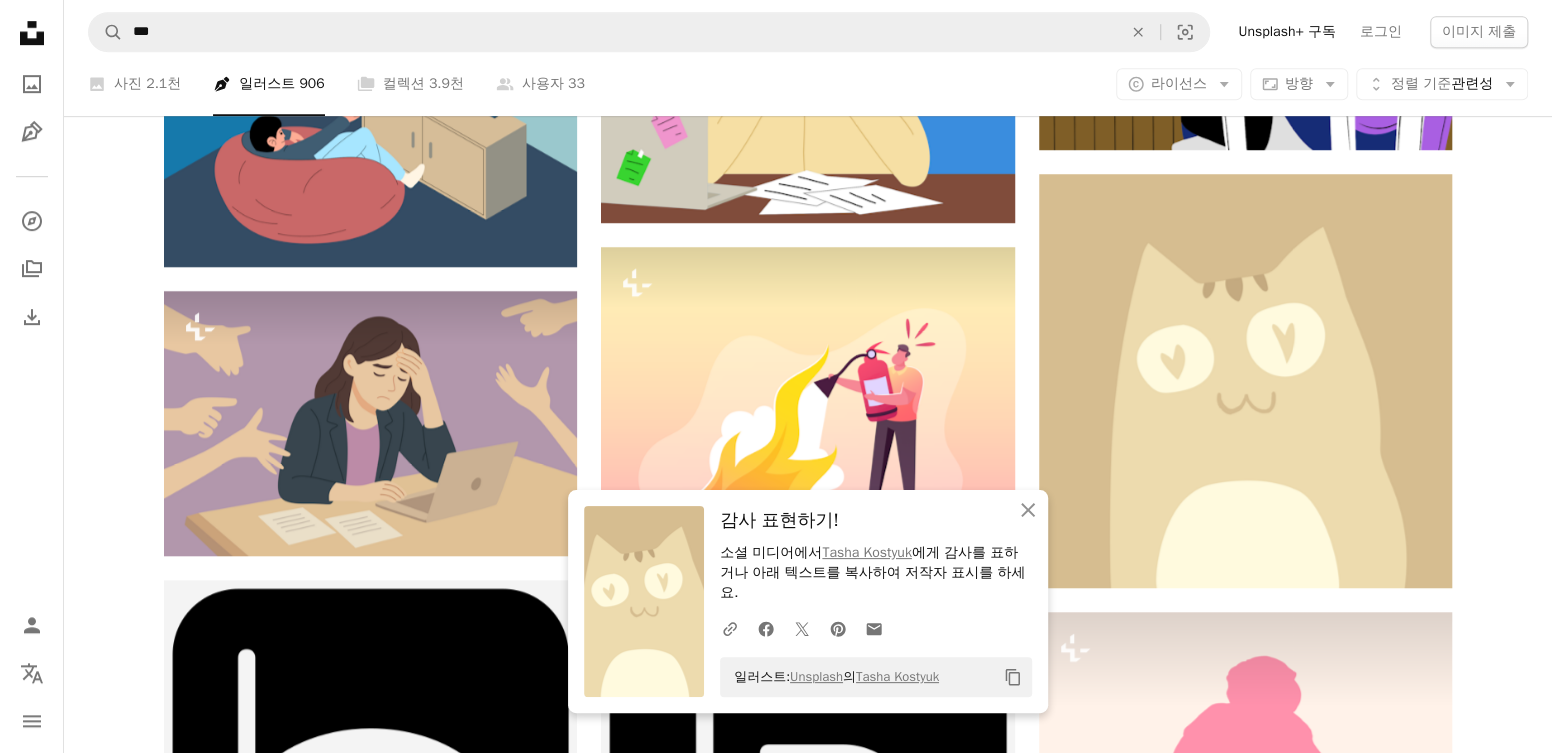 click on "Plus sign for Unsplash+ A heart A plus sign Getty Images Unsplash+ 용 A lock 다운로드 Plus sign for Unsplash+ A heart A plus sign Dani Rota Unsplash+ 용 A lock 다운로드 A heart A plus sign Ahmed Hossam 고용 가능 A checkmark inside of a circle Arrow pointing down Plus sign for Unsplash+ A heart A plus sign Veii Rehanne Martinez Unsplash+ 용 A lock 다운로드 Plus sign for Unsplash+ A heart A plus sign Getillustrations Unsplash+ 용 A lock 다운로드 A heart A plus sign ands 고용 가능 A checkmark inside of a circle Arrow pointing down A heart A plus sign Public domain vectors Arrow pointing down Plus sign for Unsplash+ A heart A plus sign Dadi Prayoga Unsplash+ 용 A lock 다운로드 Plus sign for Unsplash+ A heart A plus sign Getty Images Unsplash+ 용 A lock 다운로드 Plus sign for Unsplash+ A heart A plus sign Getty Images Unsplash+ 용 A lock 다운로드 The best in on-brand content creation Learn More A heart A plus sign Alvaro Montoro Arrow pointing down Plus sign for Unsplash+" at bounding box center [808, -21400] 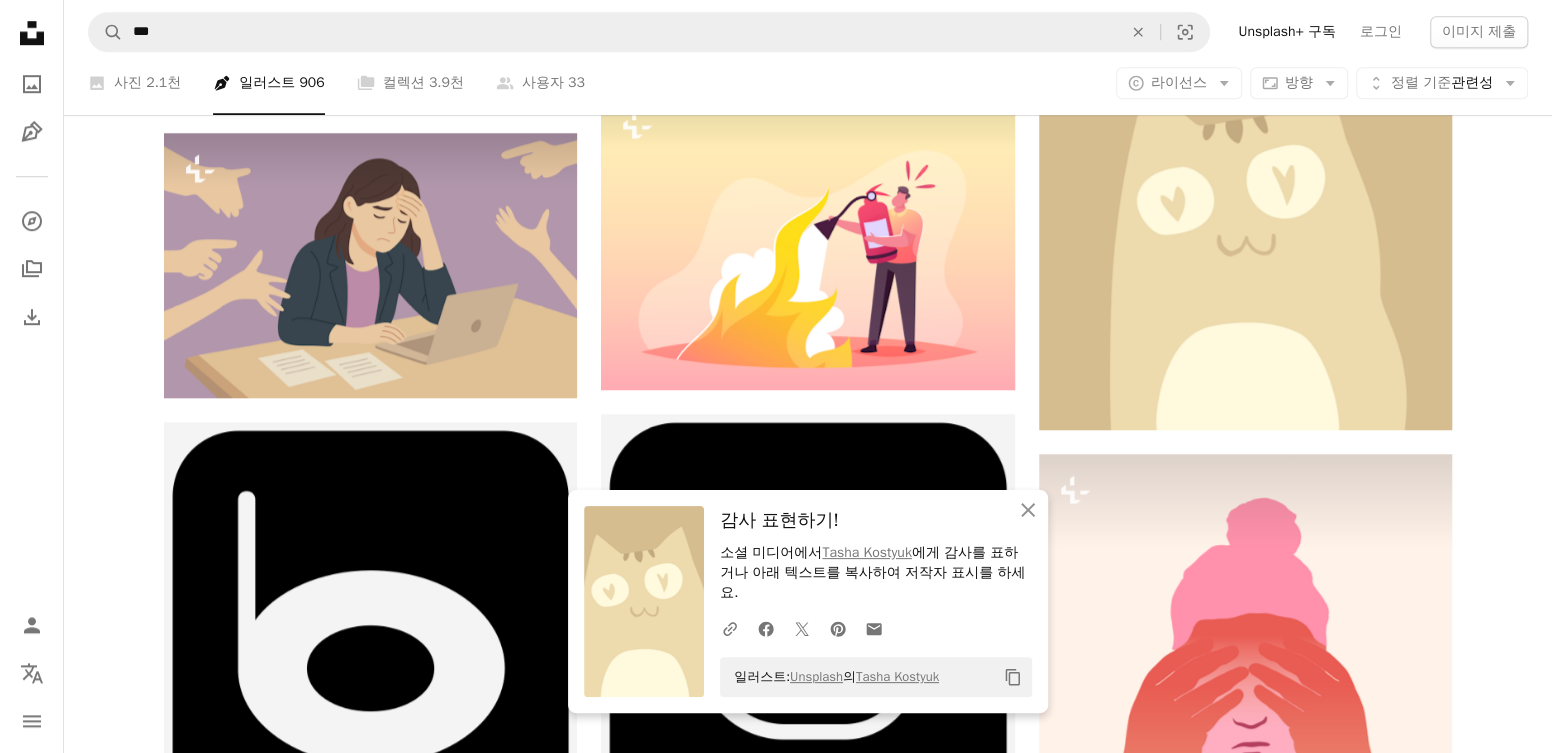 scroll, scrollTop: 47681, scrollLeft: 0, axis: vertical 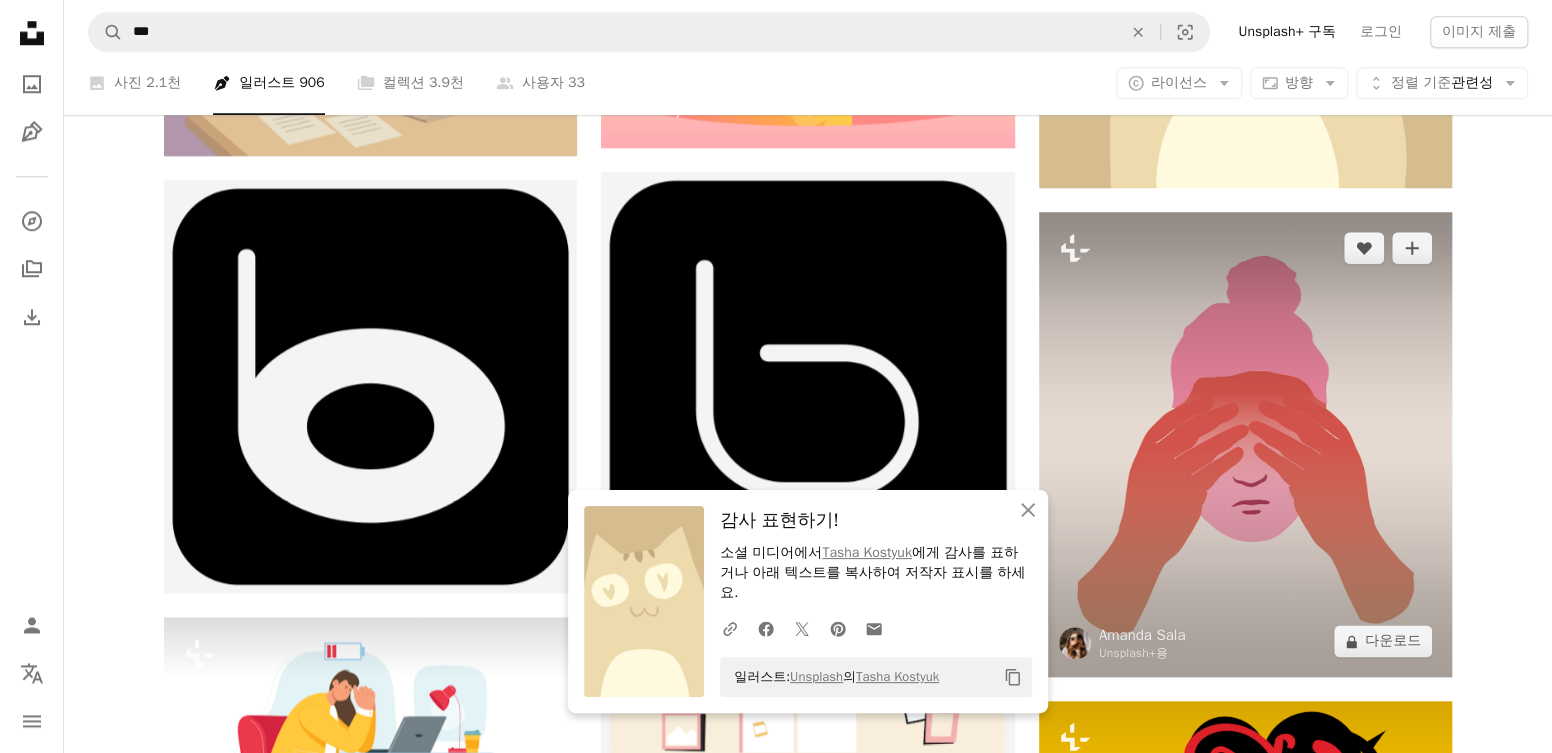 click on "A lock 다운로드" at bounding box center [1383, 641] 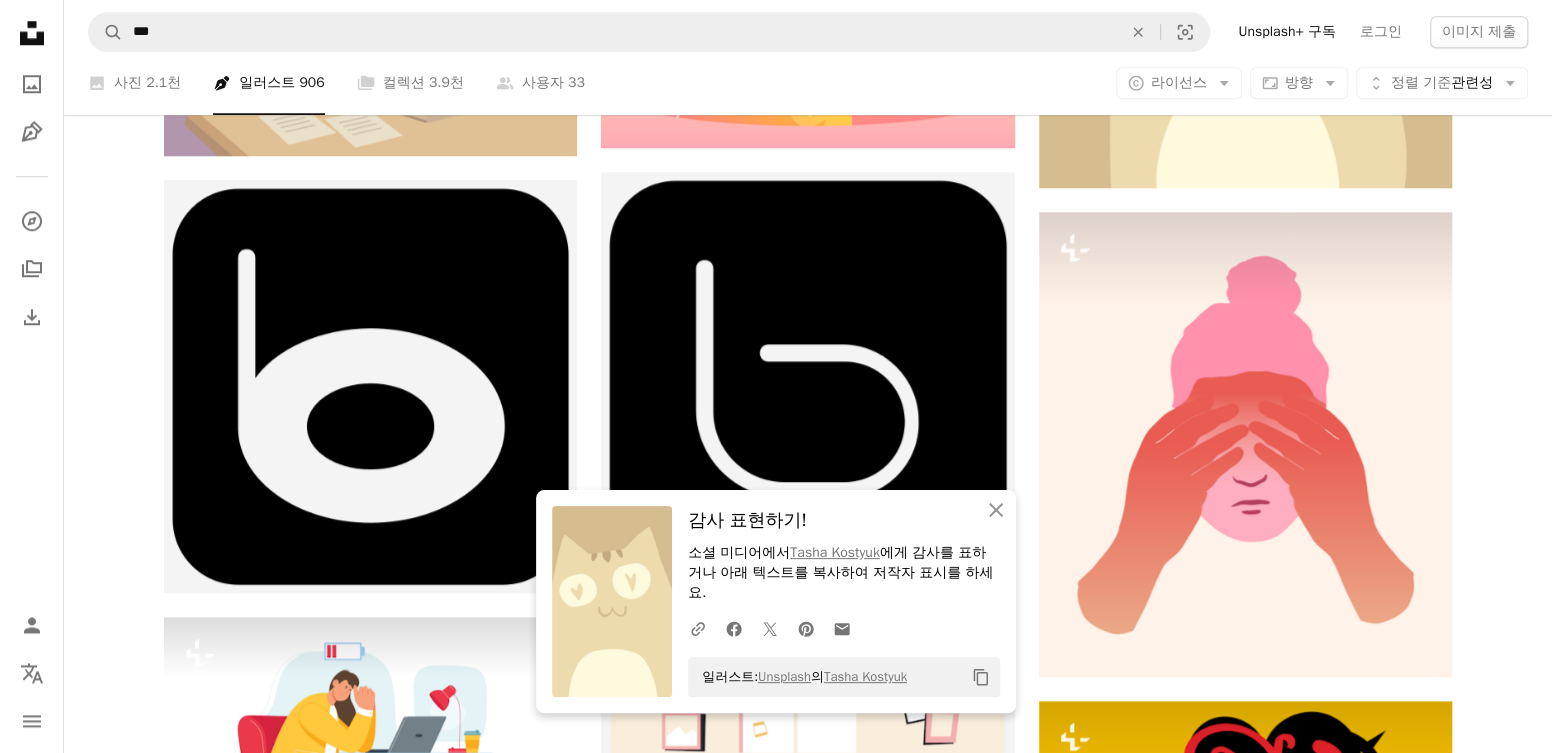 click on "An X shape An X shape 닫기 감사 표현하기! 소셜 미디어에서 Tasha Kostyuk 에게 감사를 표하거나 아래 텍스트를 복사하여 저작자 표시를 하세요. A URL sharing icon (chains) Facebook icon X (formerly Twitter) icon Pinterest icon An envelope 일러스트: Unsplash 의 Tasha Kostyuk
Copy content 즉시 사용 가능한 프리미엄 이미지입니다. 무제한 액세스가 가능합니다. A plus sign 매월 회원 전용 콘텐츠 추가 A plus sign 무제한 royalty-free 다운로드 A plus sign 일러스트 신규 A plus sign 강화된 법적 보호 매년 66% 할인 매월 $12 $4 USD 매달 * Unsplash+ 구독 *매년 납부 시 선불로 $48 청구 해당 세금 별도. 자동으로 연장됩니다. 언제든지 취소 가능합니다." at bounding box center [776, 3959] 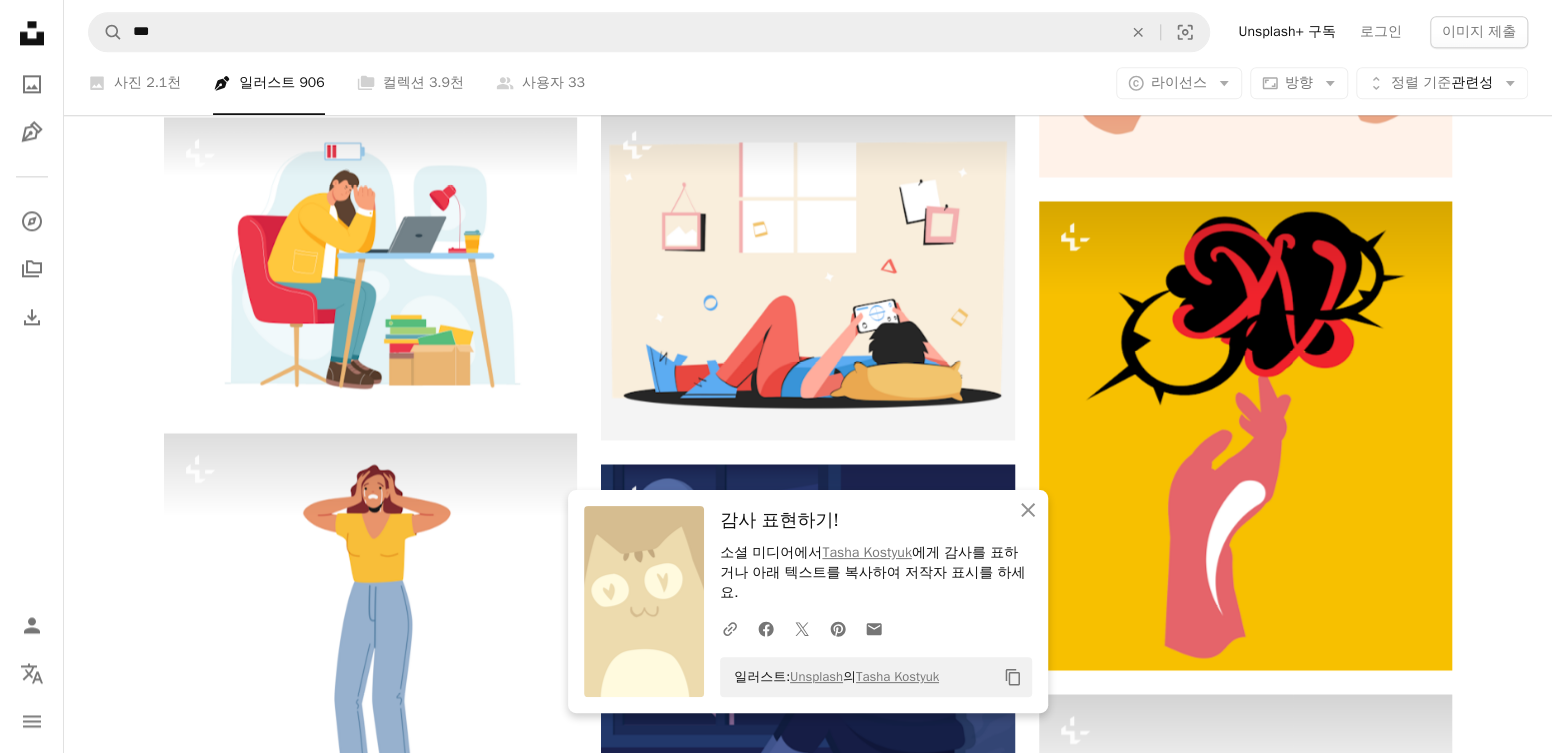 scroll, scrollTop: 48481, scrollLeft: 0, axis: vertical 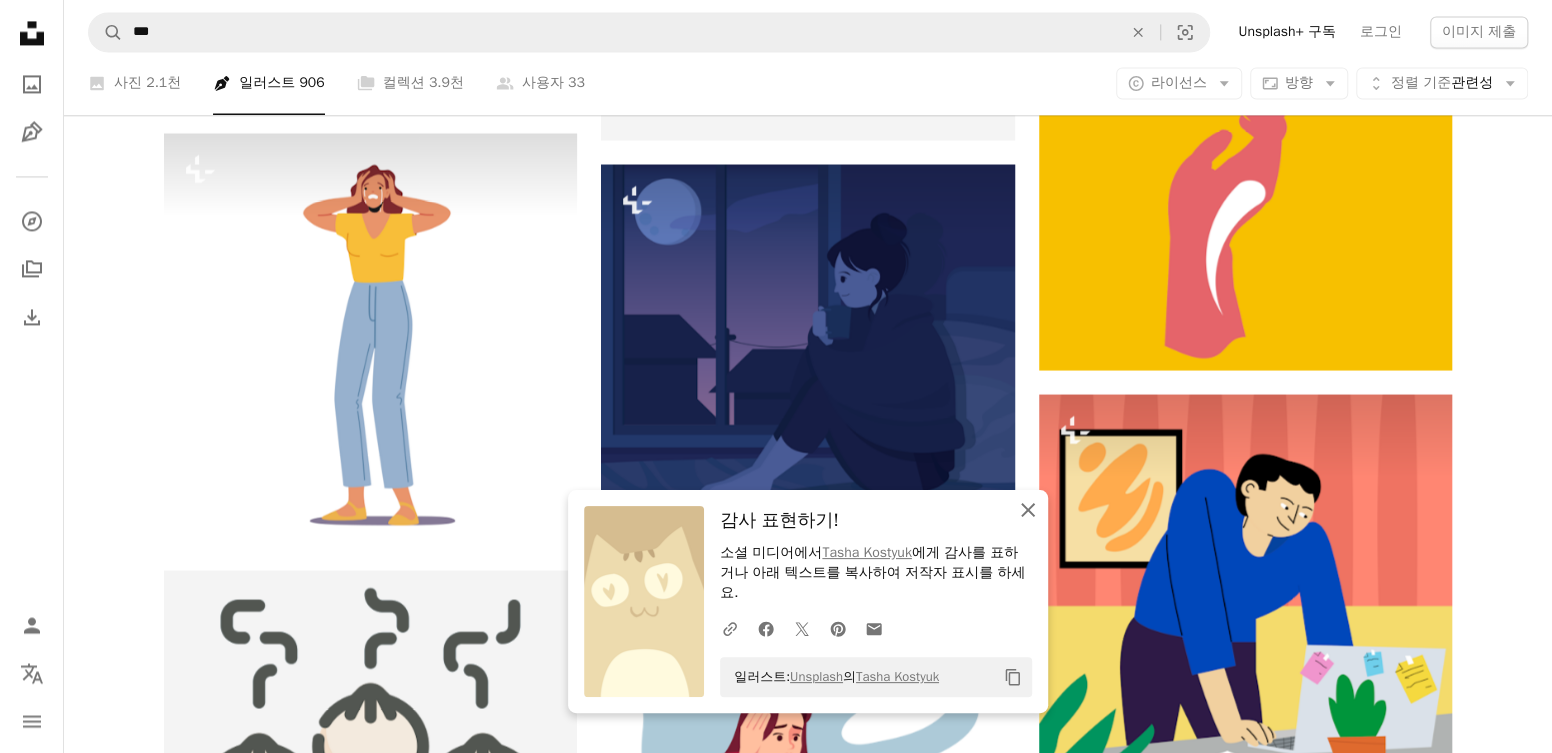 click 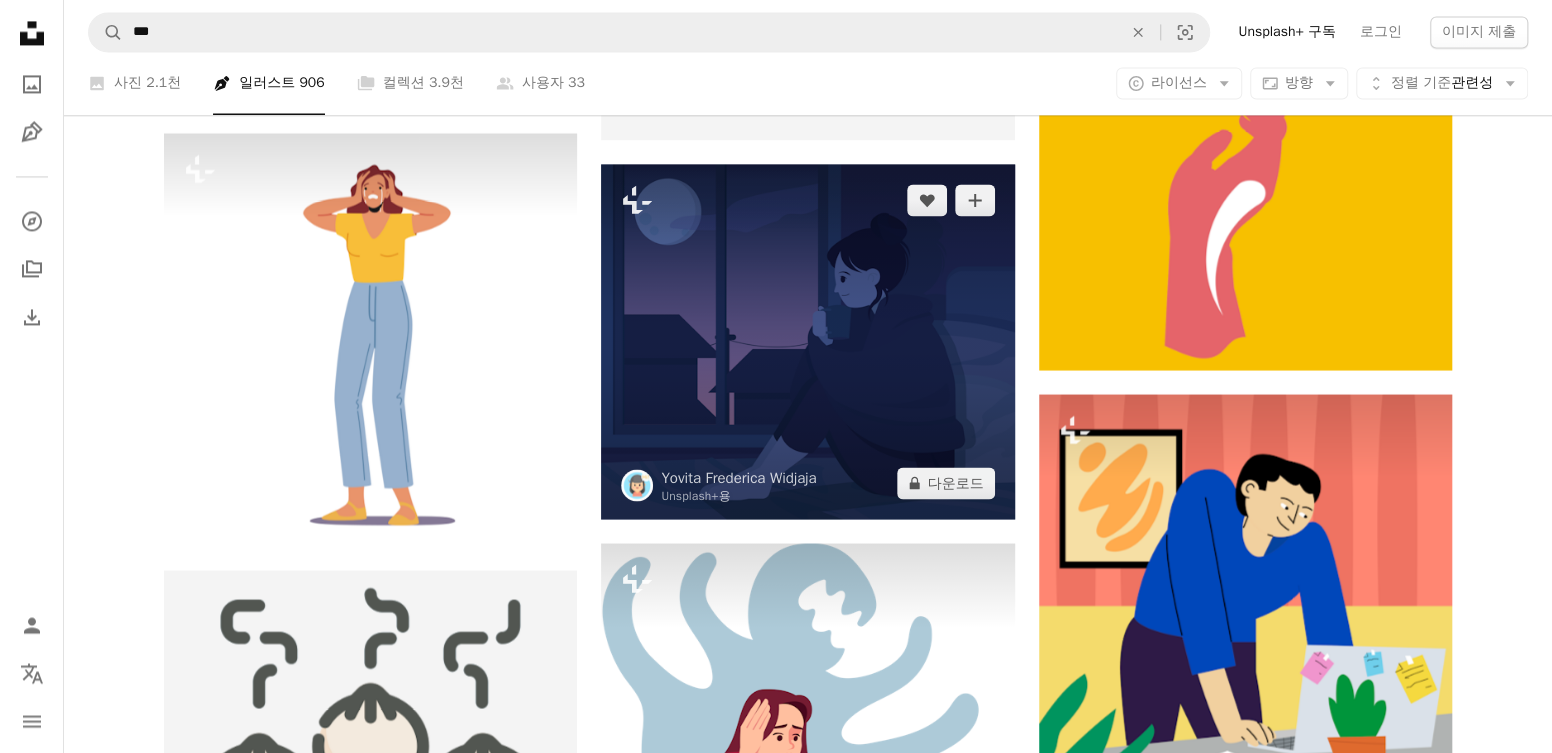 click on "A lock 다운로드" at bounding box center [946, 483] 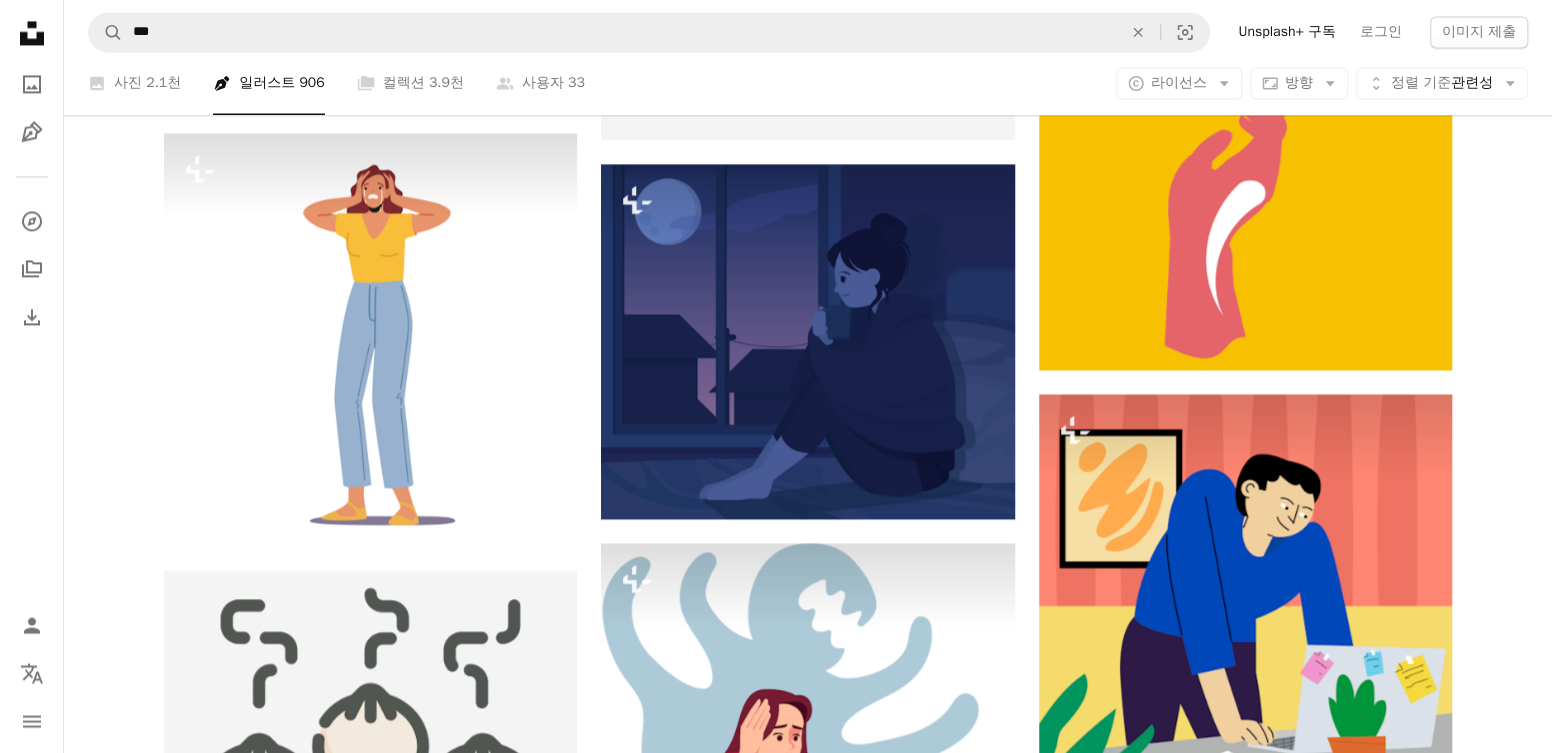 click on "An X shape 즉시 사용 가능한 프리미엄 이미지입니다. 무제한 액세스가 가능합니다. A plus sign 매월 회원 전용 콘텐츠 추가 A plus sign 무제한 royalty-free 다운로드 A plus sign 일러스트  신규 A plus sign 강화된 법적 보호 매년 66%  할인 매월 $12   $4 USD 매달 * Unsplash+  구독 *매년 납부 시 선불로  $48  청구 해당 세금 별도. 자동으로 연장됩니다. 언제든지 취소 가능합니다." at bounding box center [776, 3159] 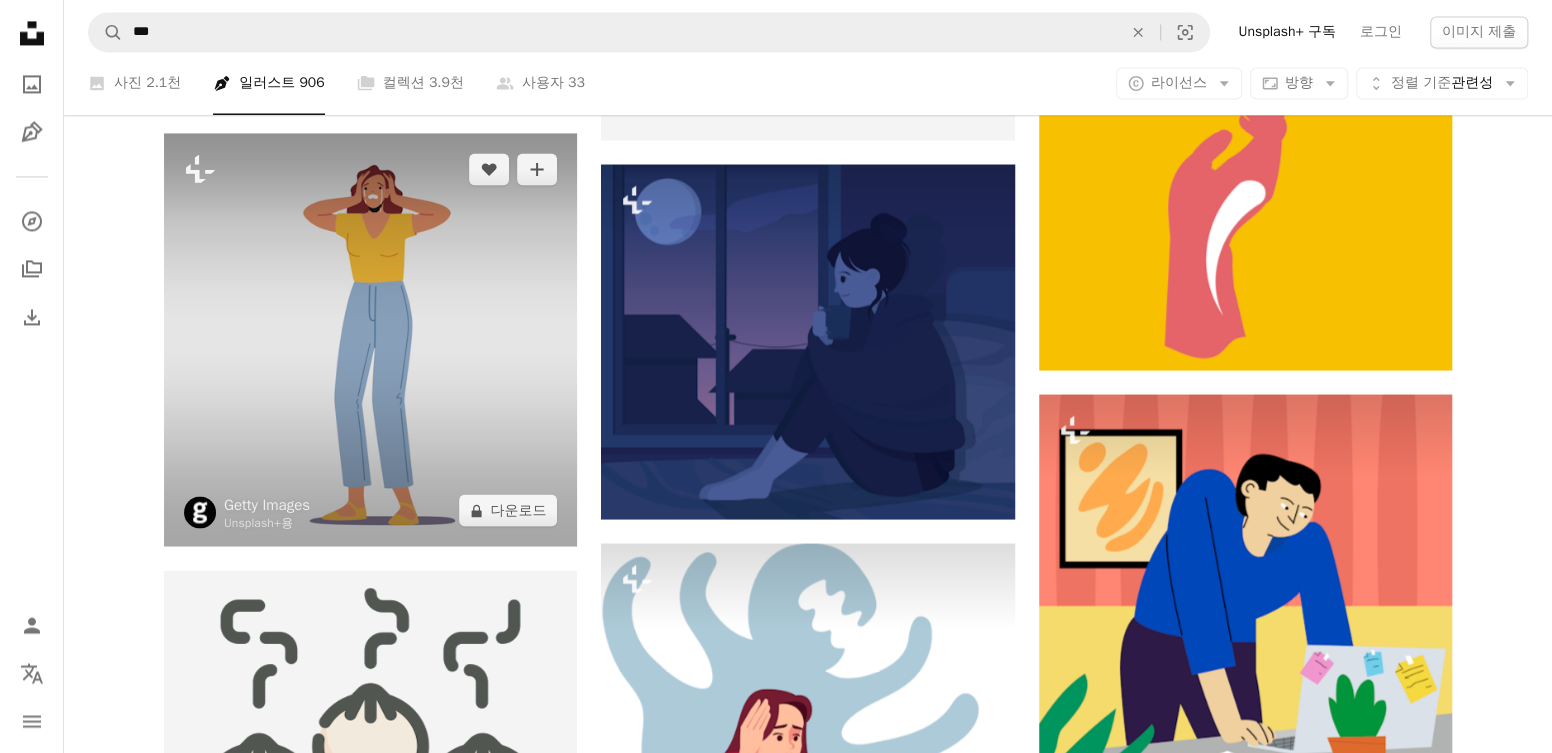 click on "A lock 다운로드" at bounding box center (508, 510) 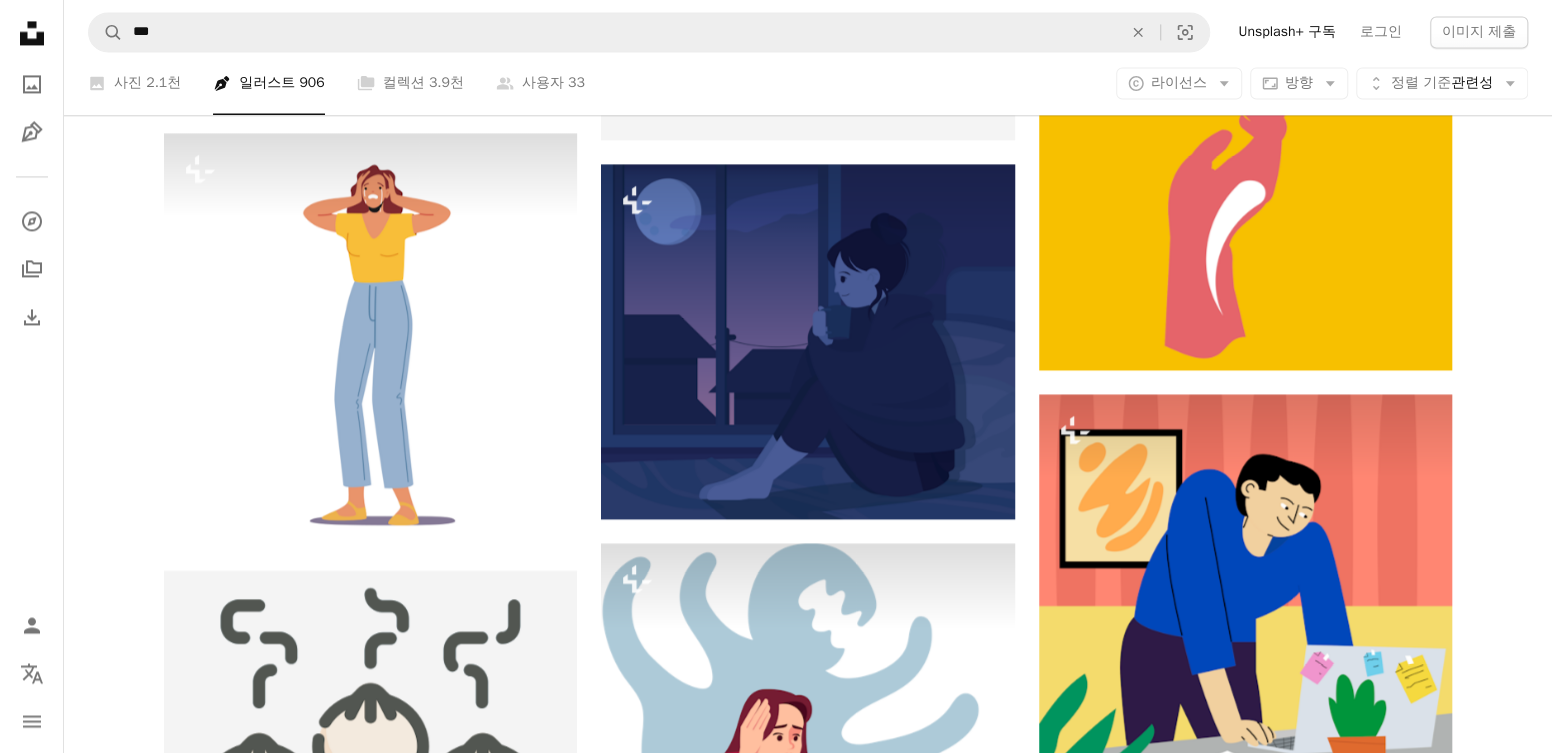 click on "An X shape 즉시 사용 가능한 프리미엄 이미지입니다. 무제한 액세스가 가능합니다. A plus sign 매월 회원 전용 콘텐츠 추가 A plus sign 무제한 royalty-free 다운로드 A plus sign 일러스트  신규 A plus sign 강화된 법적 보호 매년 66%  할인 매월 $12   $4 USD 매달 * Unsplash+  구독 *매년 납부 시 선불로  $48  청구 해당 세금 별도. 자동으로 연장됩니다. 언제든지 취소 가능합니다." at bounding box center (776, 3159) 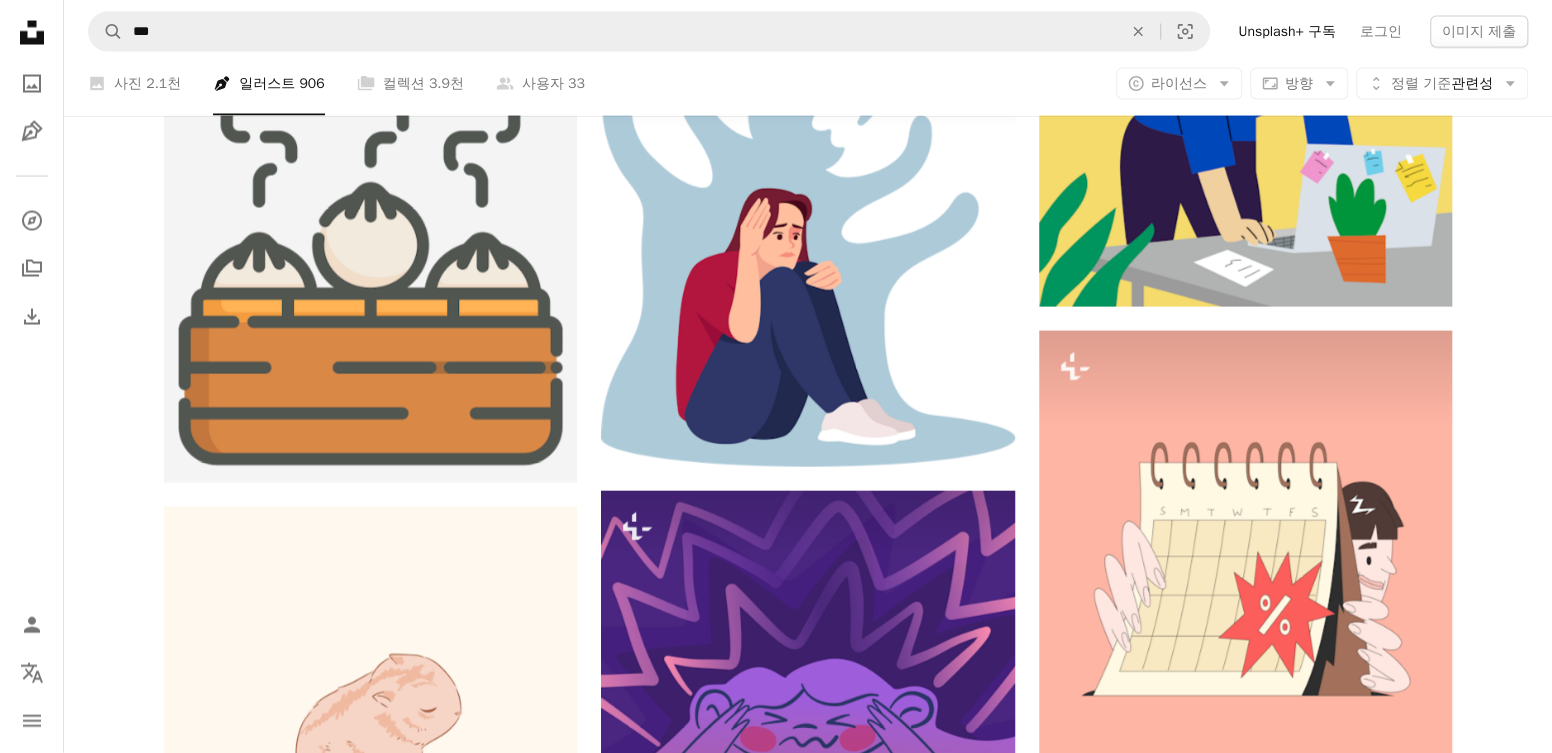 scroll, scrollTop: 49381, scrollLeft: 0, axis: vertical 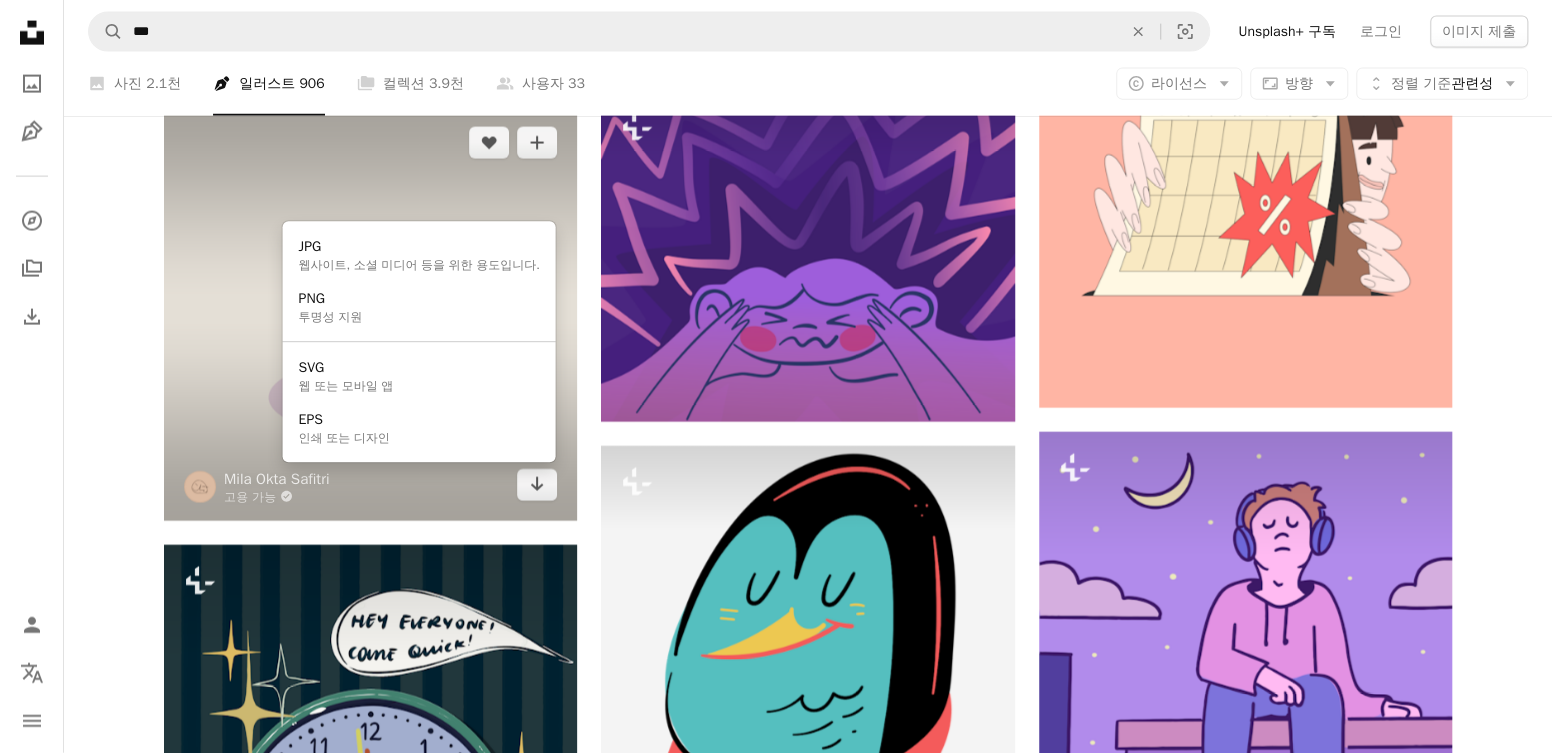click on "Arrow pointing down" 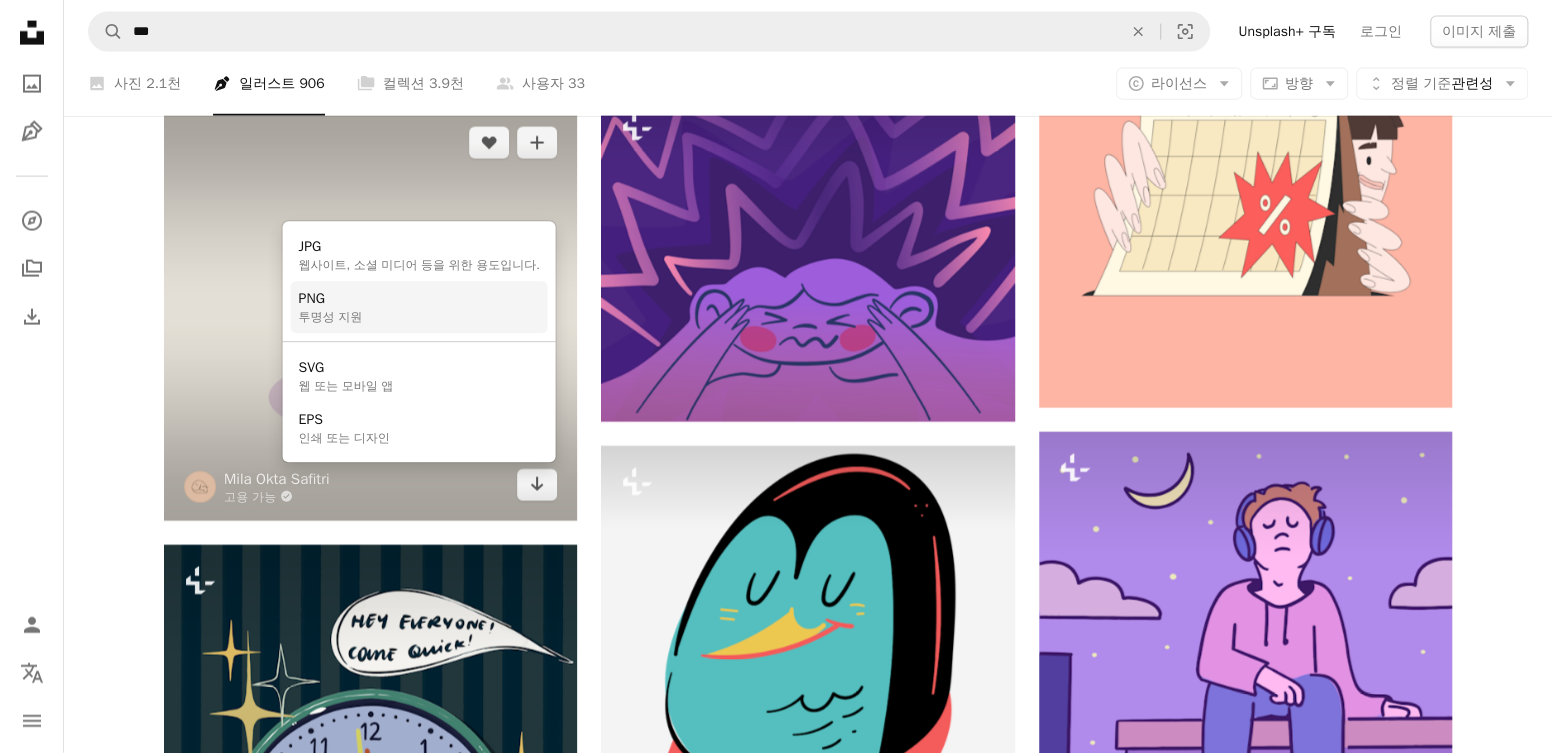 click on "PNG 투명성 지원" at bounding box center (419, 307) 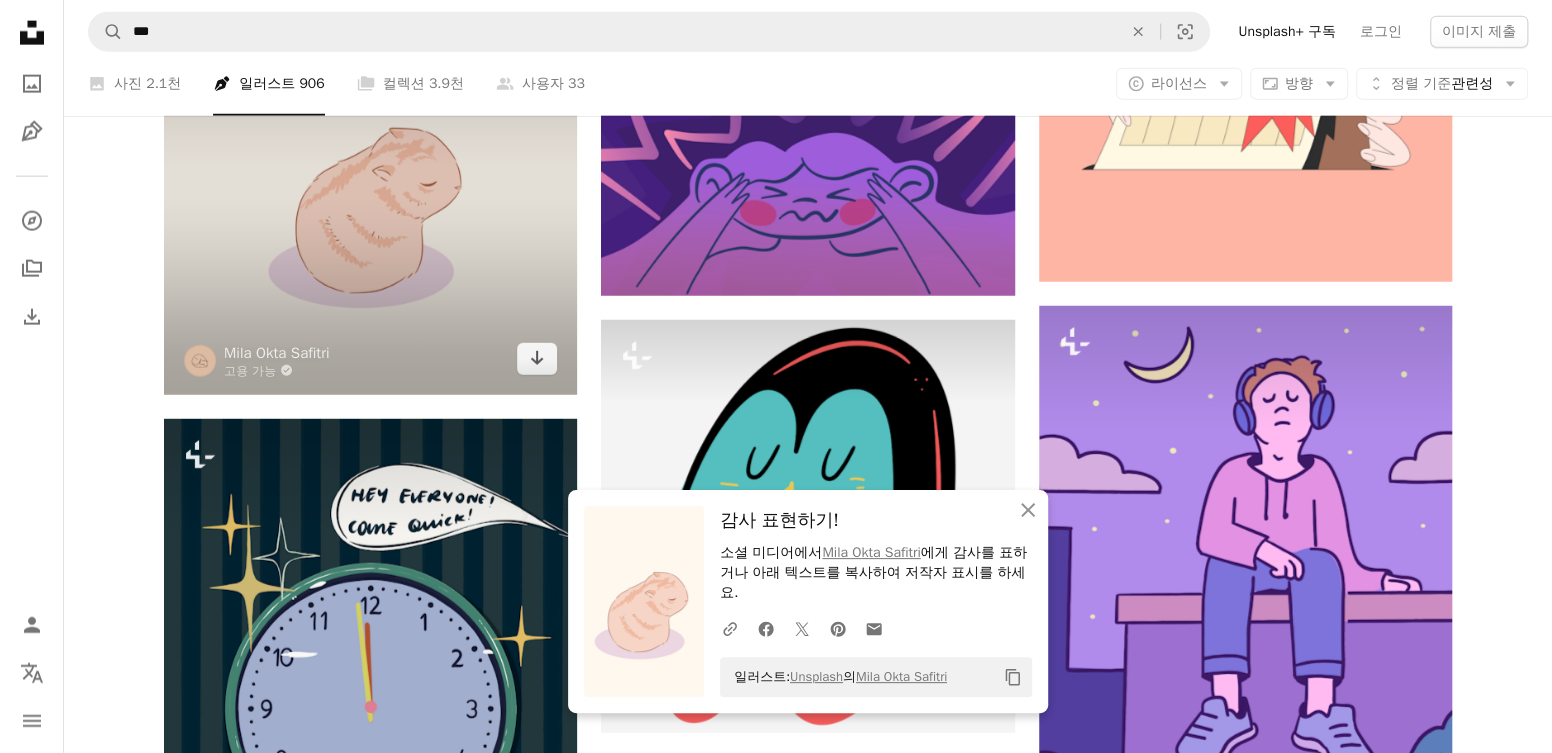 scroll, scrollTop: 49722, scrollLeft: 0, axis: vertical 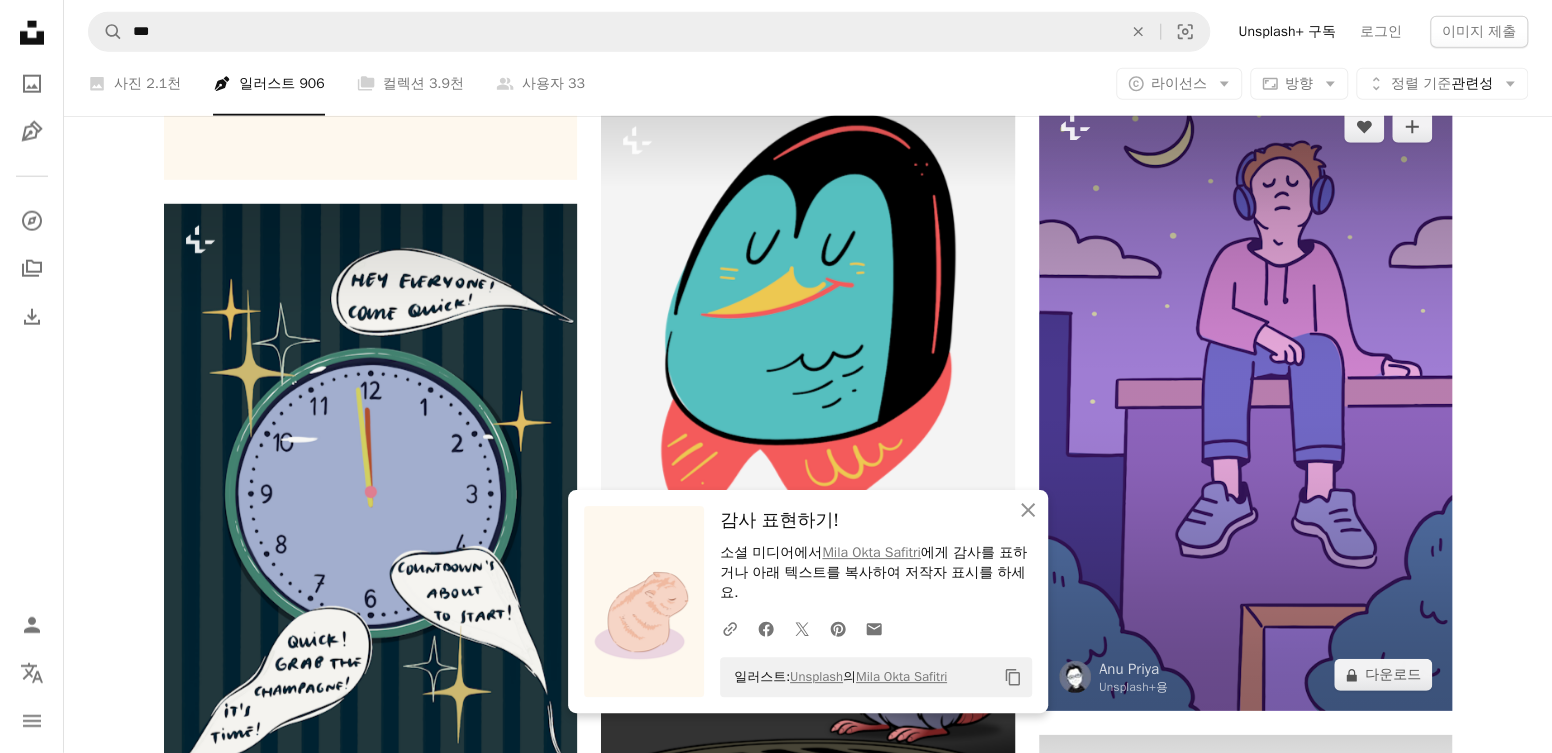 click on "A lock 다운로드" at bounding box center [1383, 675] 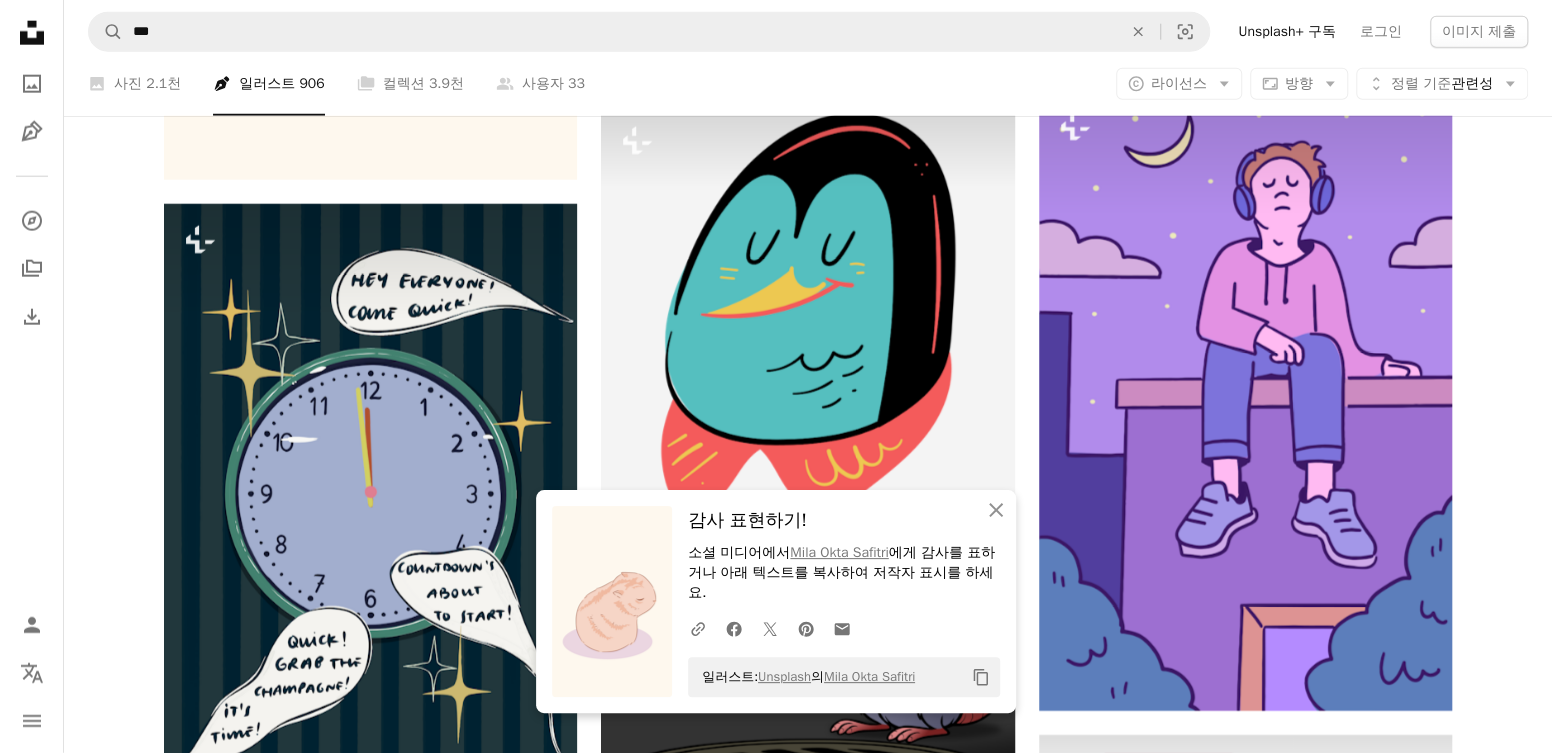 click on "[FIRST] [LAST]" at bounding box center (776, 4450) 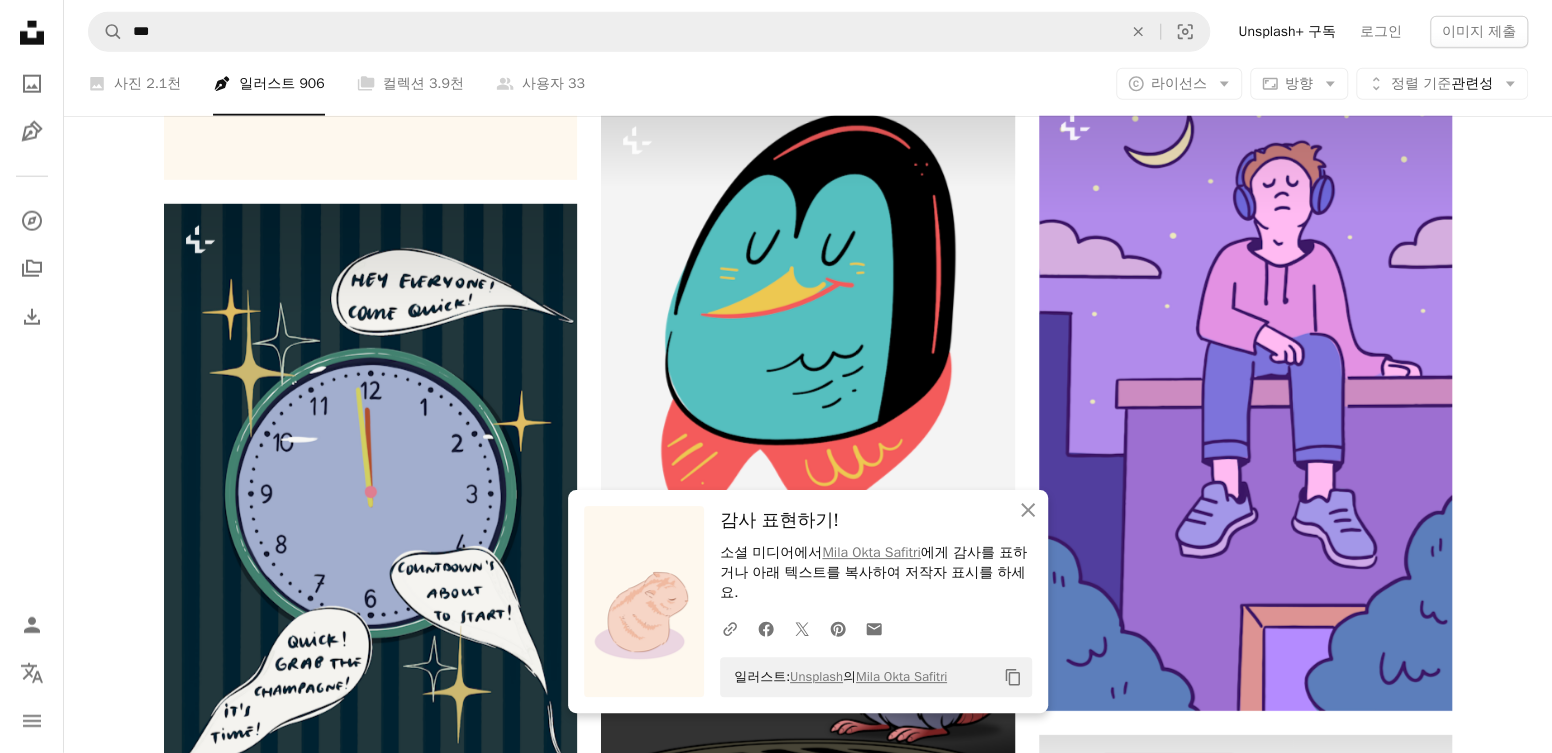 click on "Plus sign for Unsplash+ A heart A plus sign Getty Images Unsplash+ 용 A lock 다운로드 Plus sign for Unsplash+ A heart A plus sign Dani Rota Unsplash+ 용 A lock 다운로드 A heart A plus sign Ahmed Hossam 고용 가능 A checkmark inside of a circle Arrow pointing down Plus sign for Unsplash+ A heart A plus sign Veii Rehanne Martinez Unsplash+ 용 A lock 다운로드 Plus sign for Unsplash+ A heart A plus sign Getillustrations Unsplash+ 용 A lock 다운로드 A heart A plus sign ands 고용 가능 A checkmark inside of a circle Arrow pointing down A heart A plus sign Public domain vectors Arrow pointing down Plus sign for Unsplash+ A heart A plus sign Dadi Prayoga Unsplash+ 용 A lock 다운로드 Plus sign for Unsplash+ A heart A plus sign Getty Images Unsplash+ 용 A lock 다운로드 Plus sign for Unsplash+ A heart A plus sign Getty Images Unsplash+ 용 A lock 다운로드 The best in on-brand content creation Learn More A heart A plus sign Alvaro Montoro Arrow pointing down Plus sign for Unsplash+" at bounding box center [808, -22575] 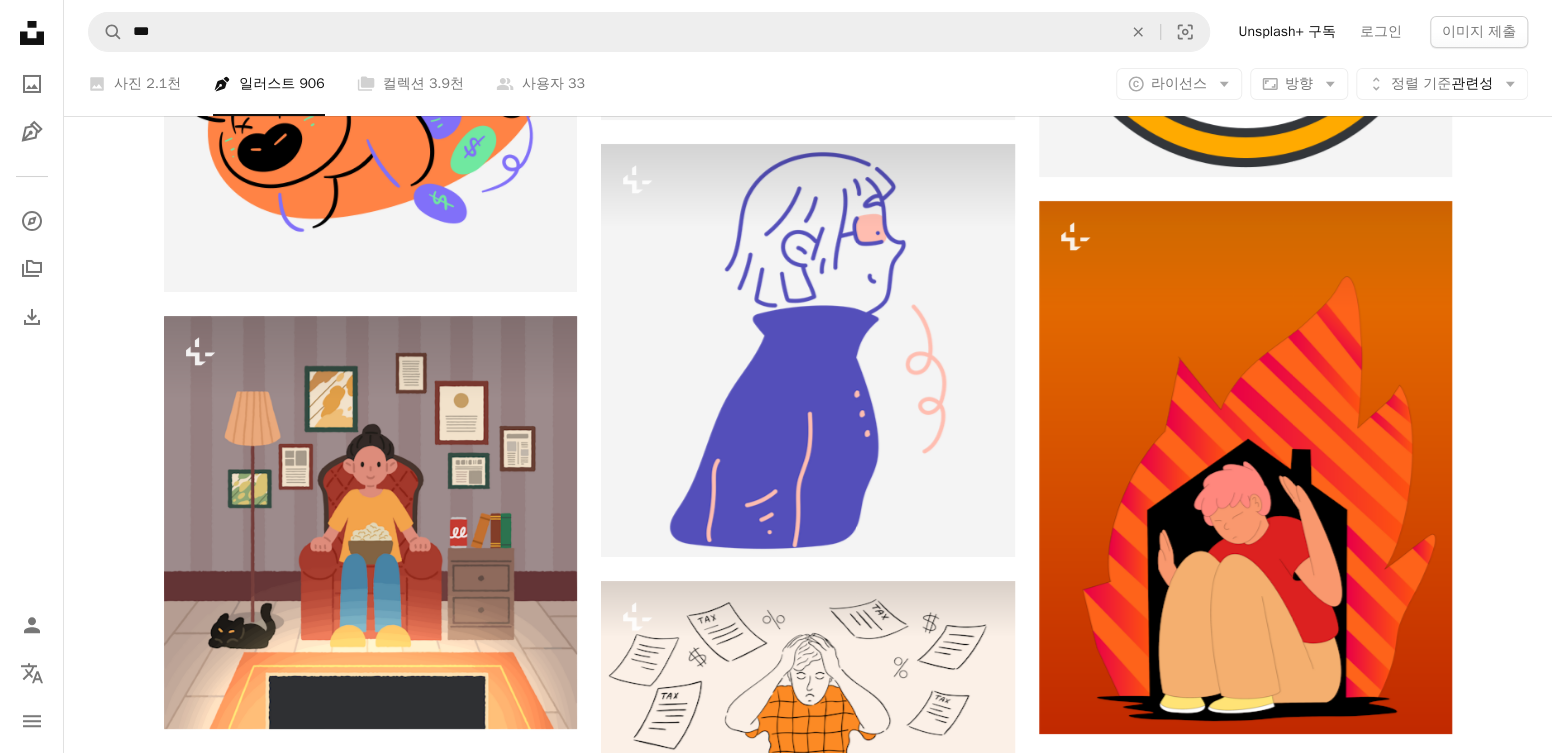 scroll, scrollTop: 51122, scrollLeft: 0, axis: vertical 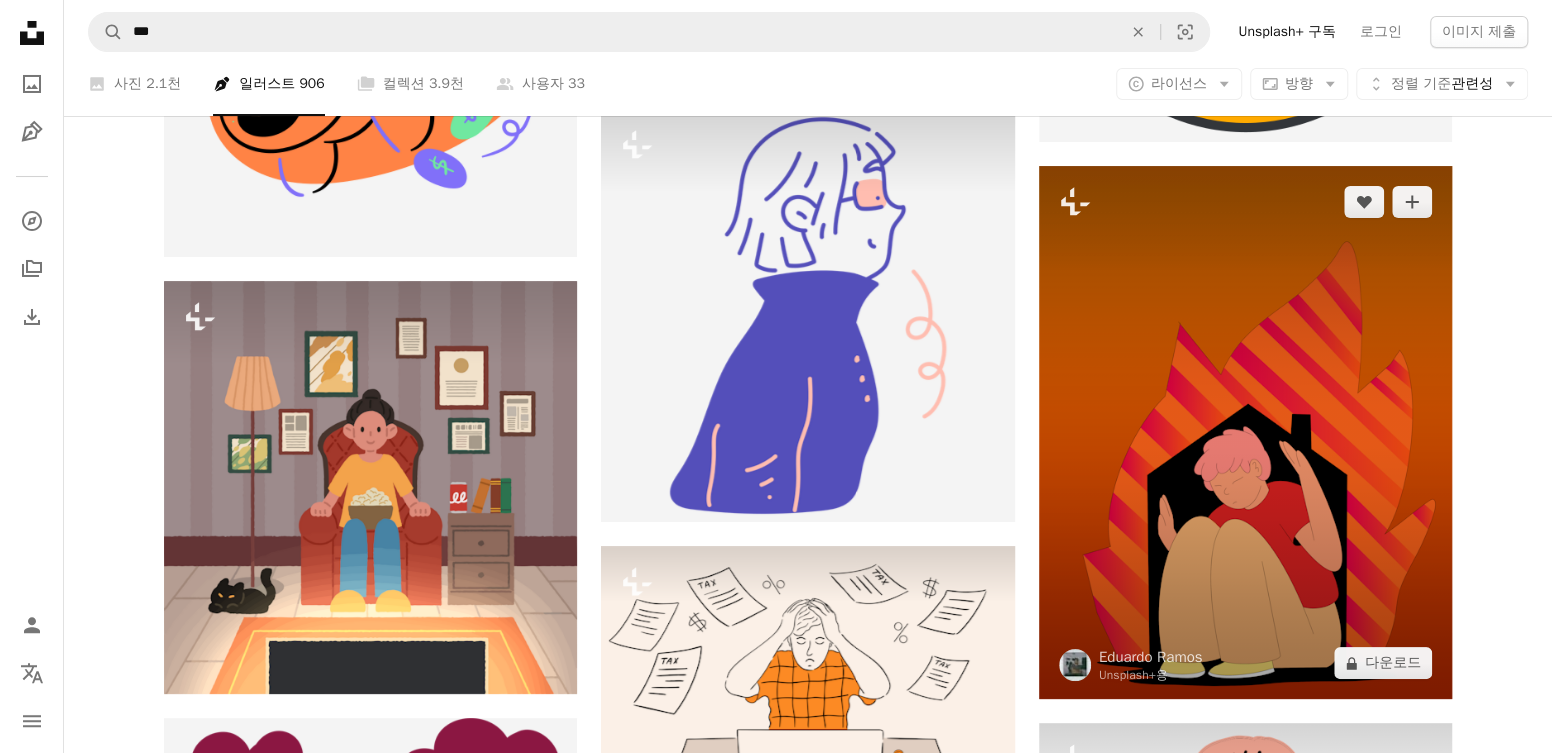 click on "A lock 다운로드" at bounding box center (1383, 663) 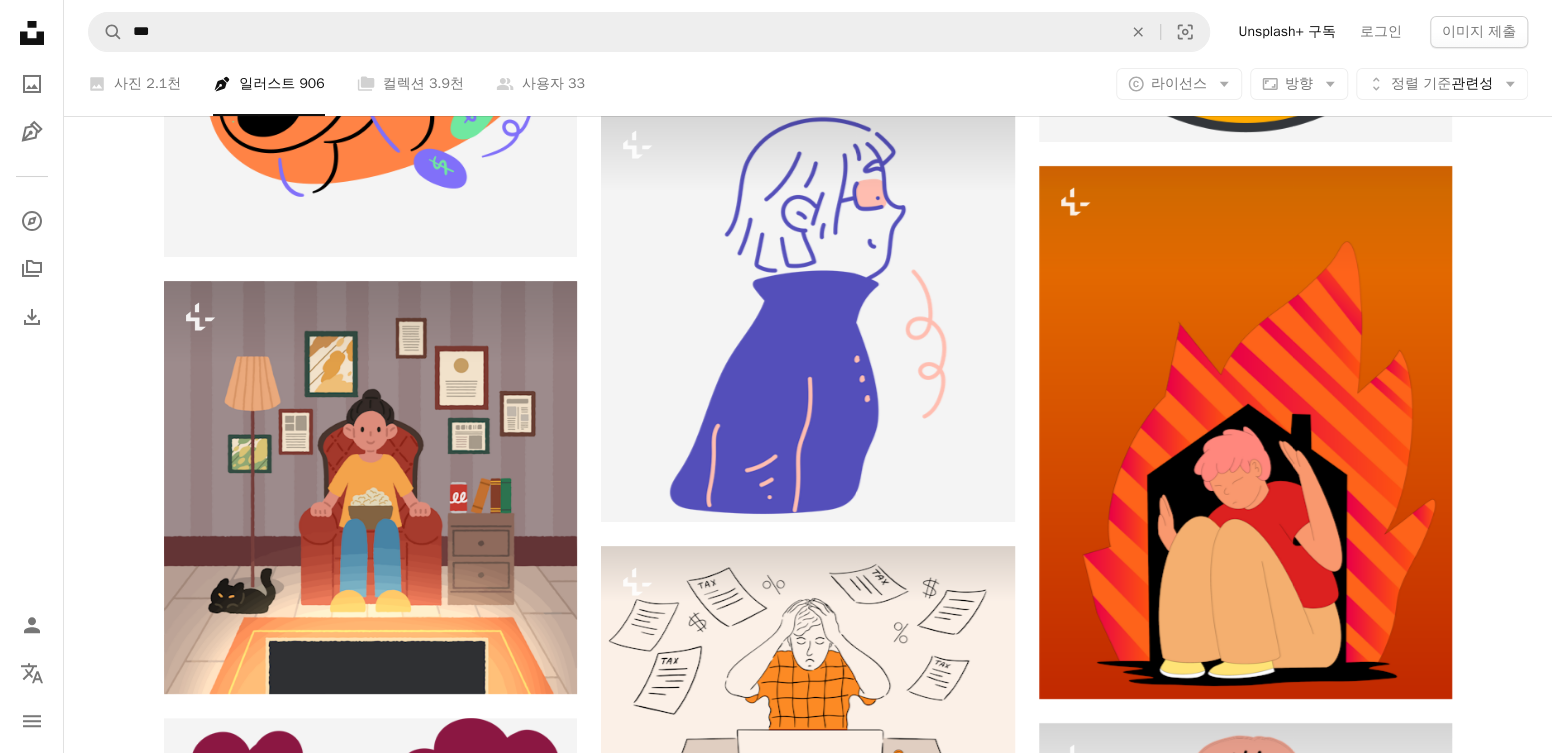 click on "An X shape 즉시 사용 가능한 프리미엄 이미지입니다. 무제한 액세스가 가능합니다. A plus sign 매월 회원 전용 콘텐츠 추가 A plus sign 무제한 royalty-free 다운로드 A plus sign 일러스트  신규 A plus sign 강화된 법적 보호 매년 66%  할인 매월 $12   $4 USD 매달 * Unsplash+  구독 *매년 납부 시 선불로  $48  청구 해당 세금 별도. 자동으로 연장됩니다. 언제든지 취소 가능합니다." at bounding box center [776, 6387] 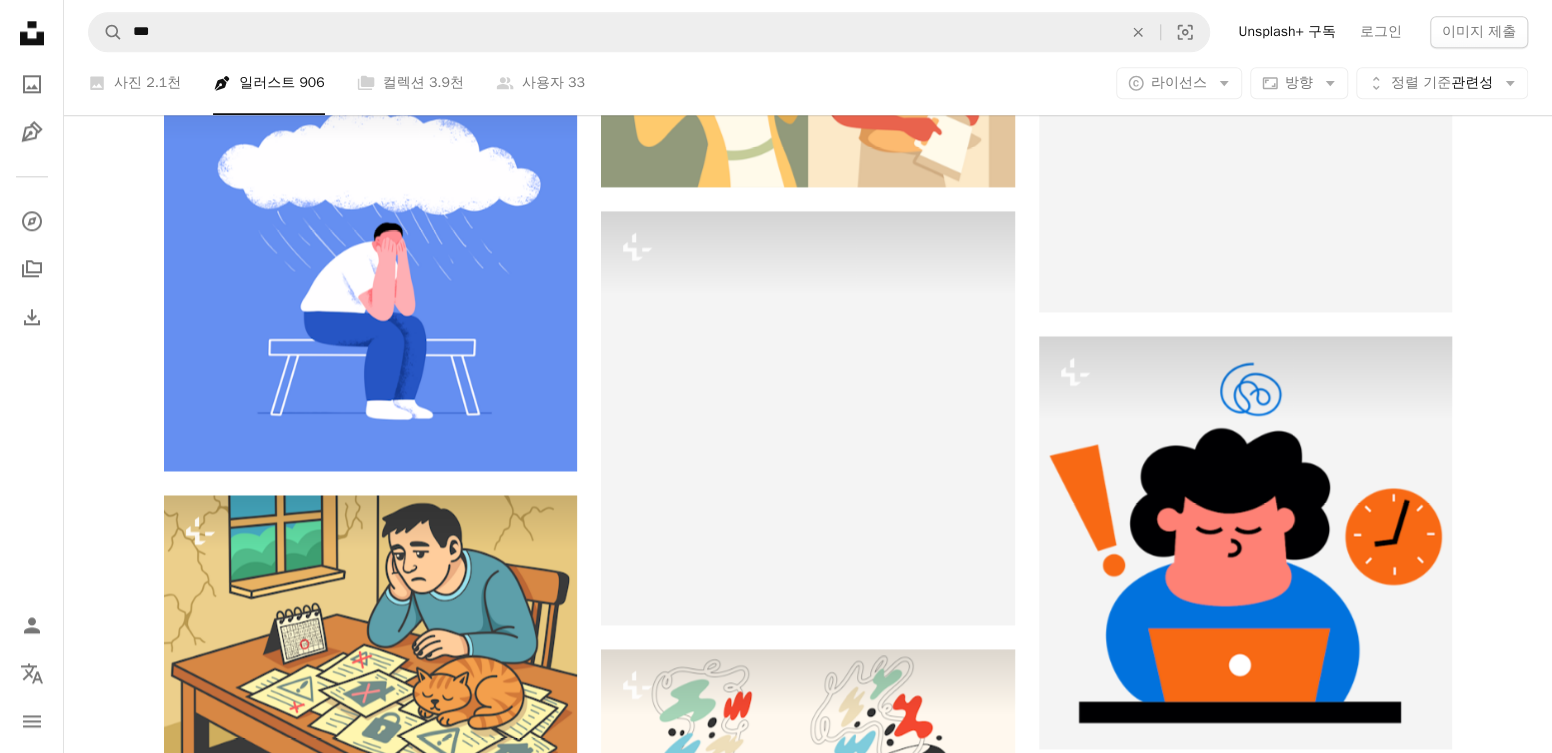 scroll, scrollTop: 61922, scrollLeft: 0, axis: vertical 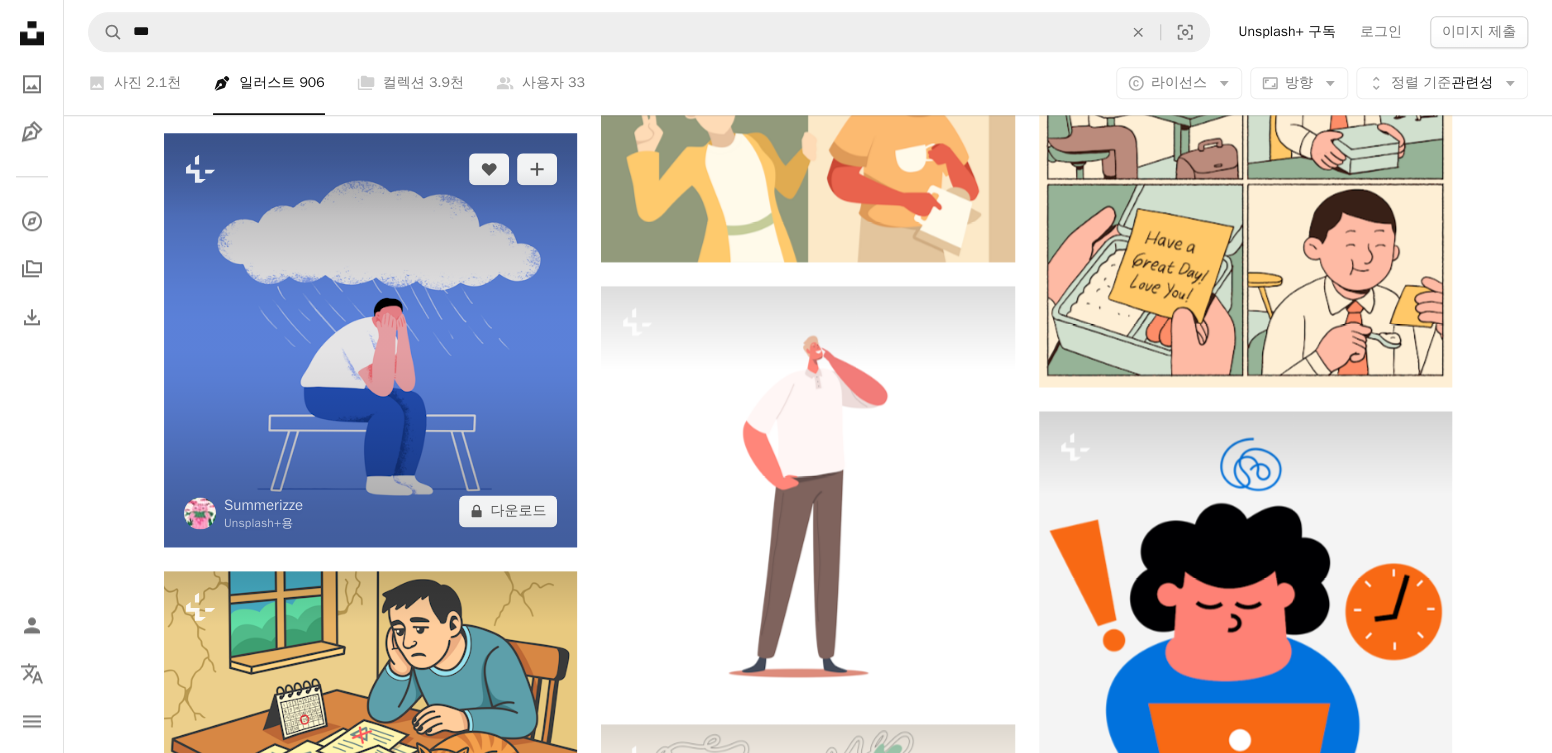 click on "A lock 다운로드" at bounding box center [508, 511] 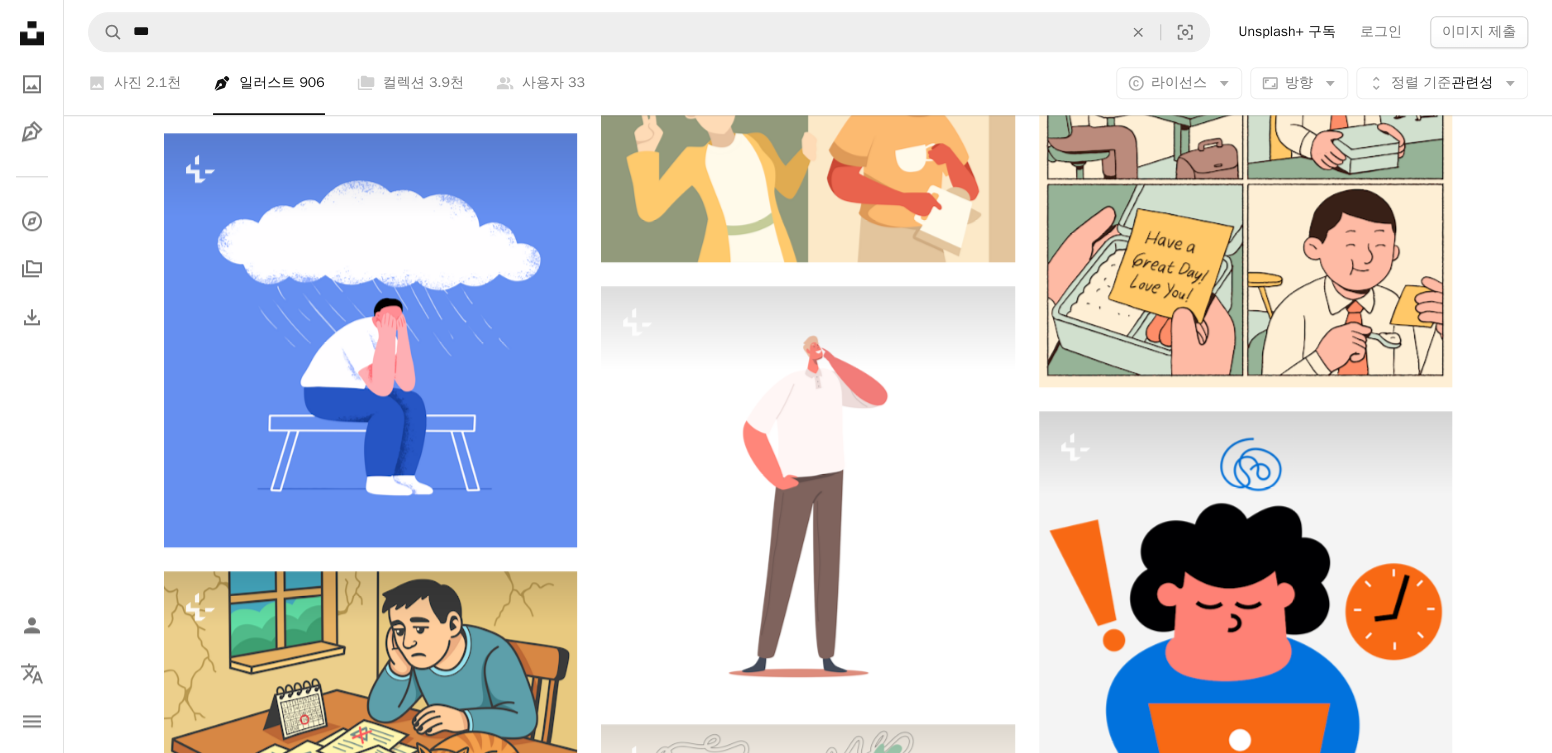 click on "An X shape 즉시 사용 가능한 프리미엄 이미지입니다. 무제한 액세스가 가능합니다. A plus sign 매월 회원 전용 콘텐츠 추가 A plus sign 무제한 royalty-free 다운로드 A plus sign 일러스트  신규 A plus sign 강화된 법적 보호 매년 66%  할인 매월 $12   $4 USD 매달 * Unsplash+  구독 *매년 납부 시 선불로  $48  청구 해당 세금 별도. 자동으로 연장됩니다. 언제든지 취소 가능합니다." at bounding box center [776, 4339] 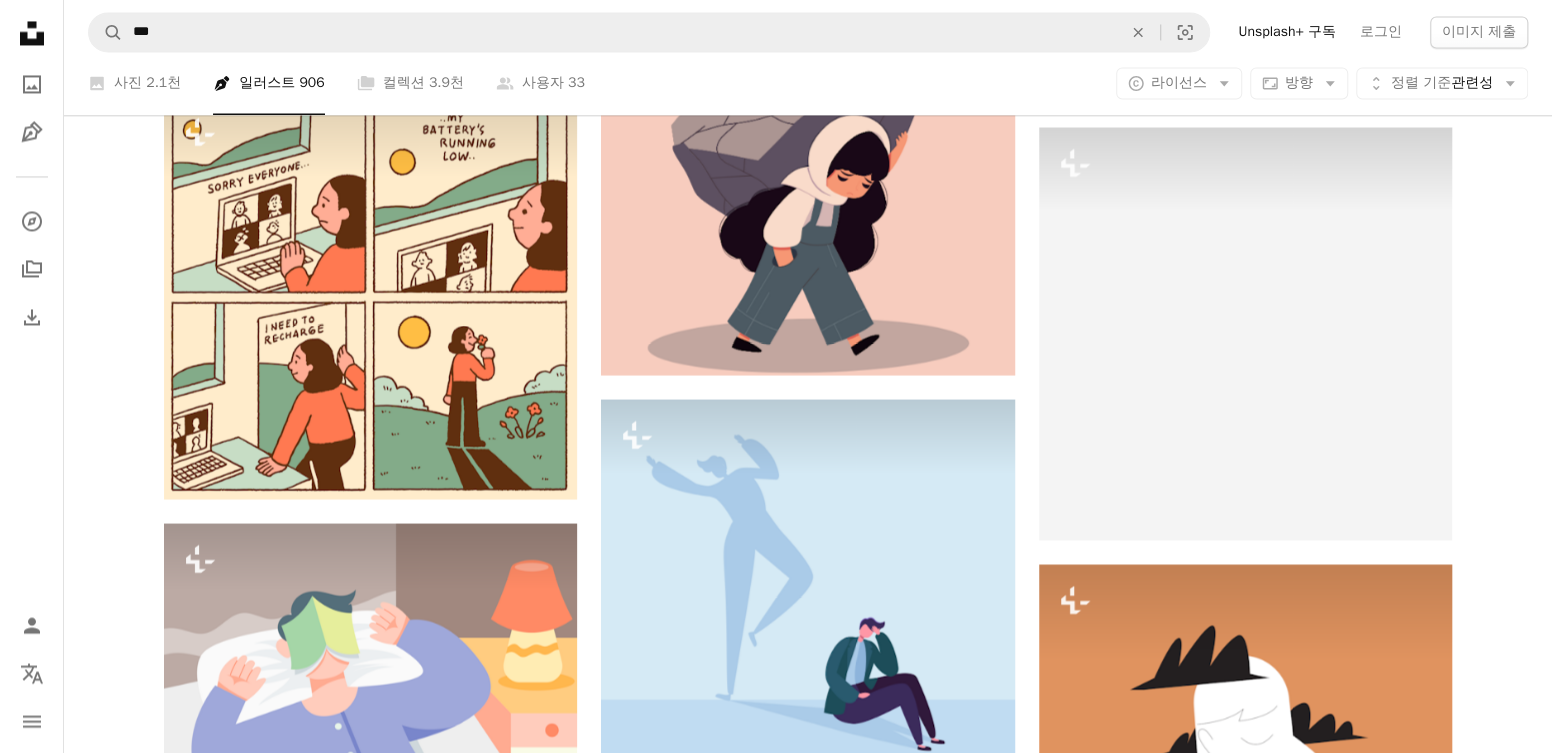 scroll, scrollTop: 71722, scrollLeft: 0, axis: vertical 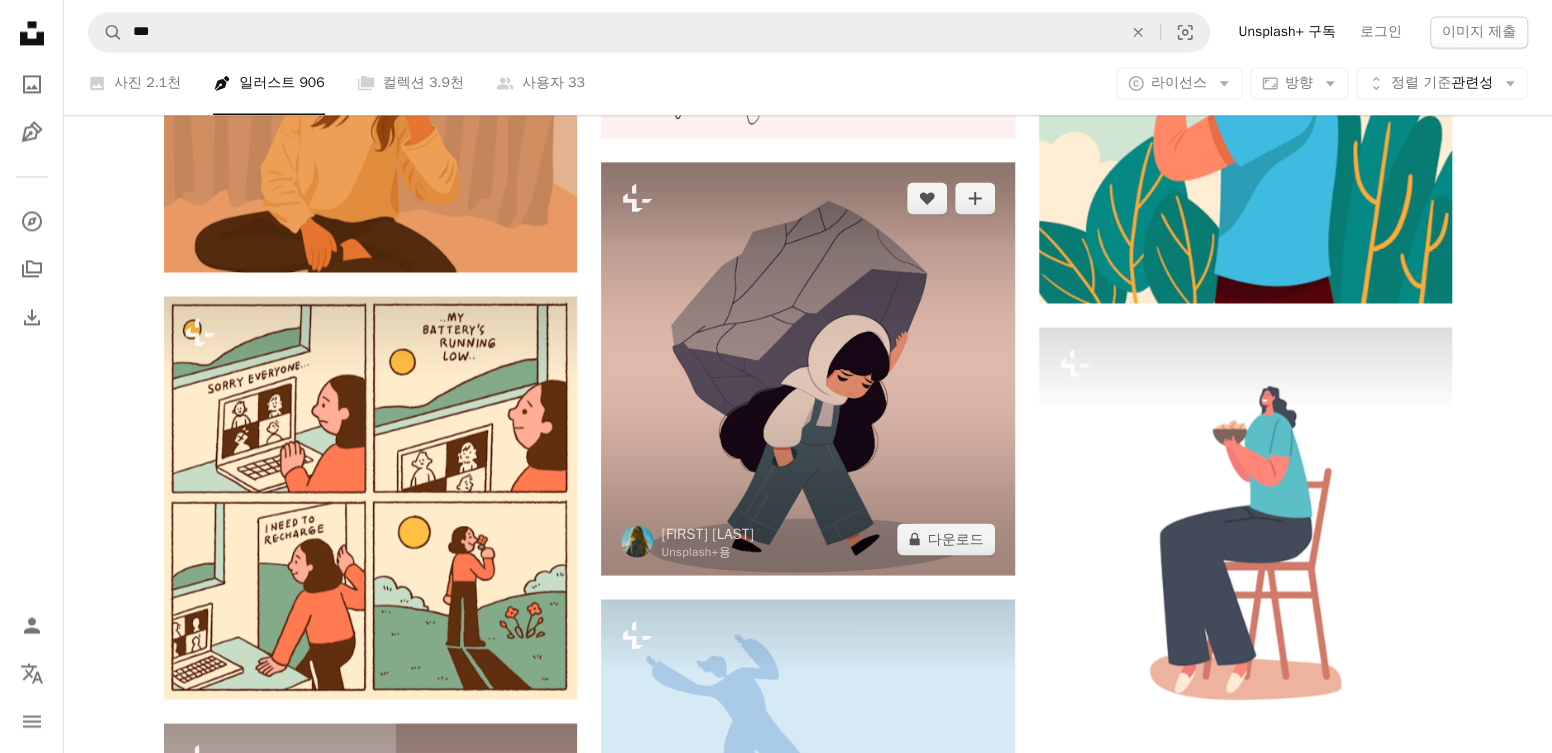 click on "A lock 다운로드" at bounding box center [946, 539] 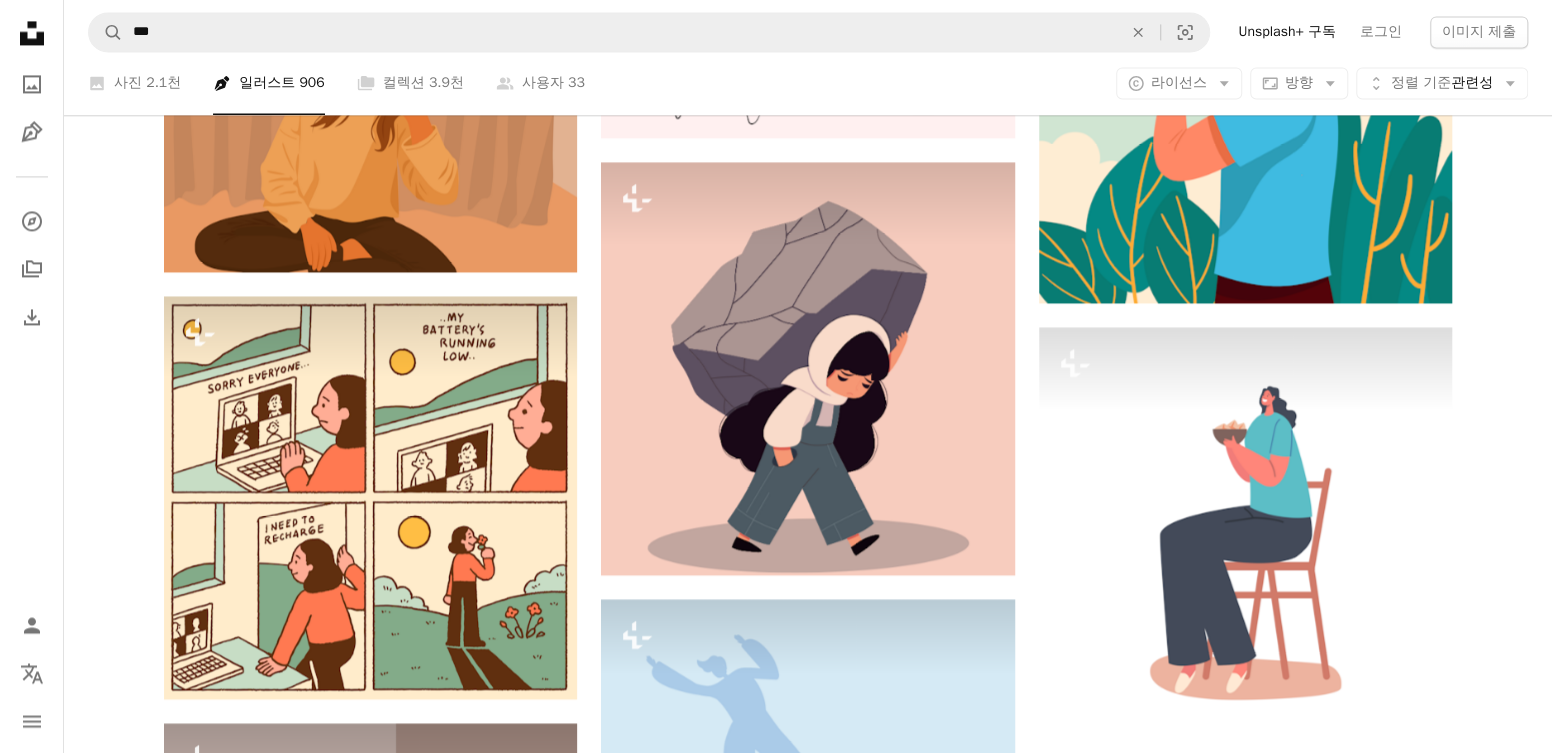 click on "An X shape 즉시 사용 가능한 프리미엄 이미지입니다. 무제한 액세스가 가능합니다. A plus sign 매월 회원 전용 콘텐츠 추가 A plus sign 무제한 royalty-free 다운로드 A plus sign 일러스트  신규 A plus sign 강화된 법적 보호 매년 66%  할인 매월 $12   $4 USD 매달 * Unsplash+  구독 *매년 납부 시 선불로  $48  청구 해당 세금 별도. 자동으로 연장됩니다. 언제든지 취소 가능합니다." at bounding box center [776, 3504] 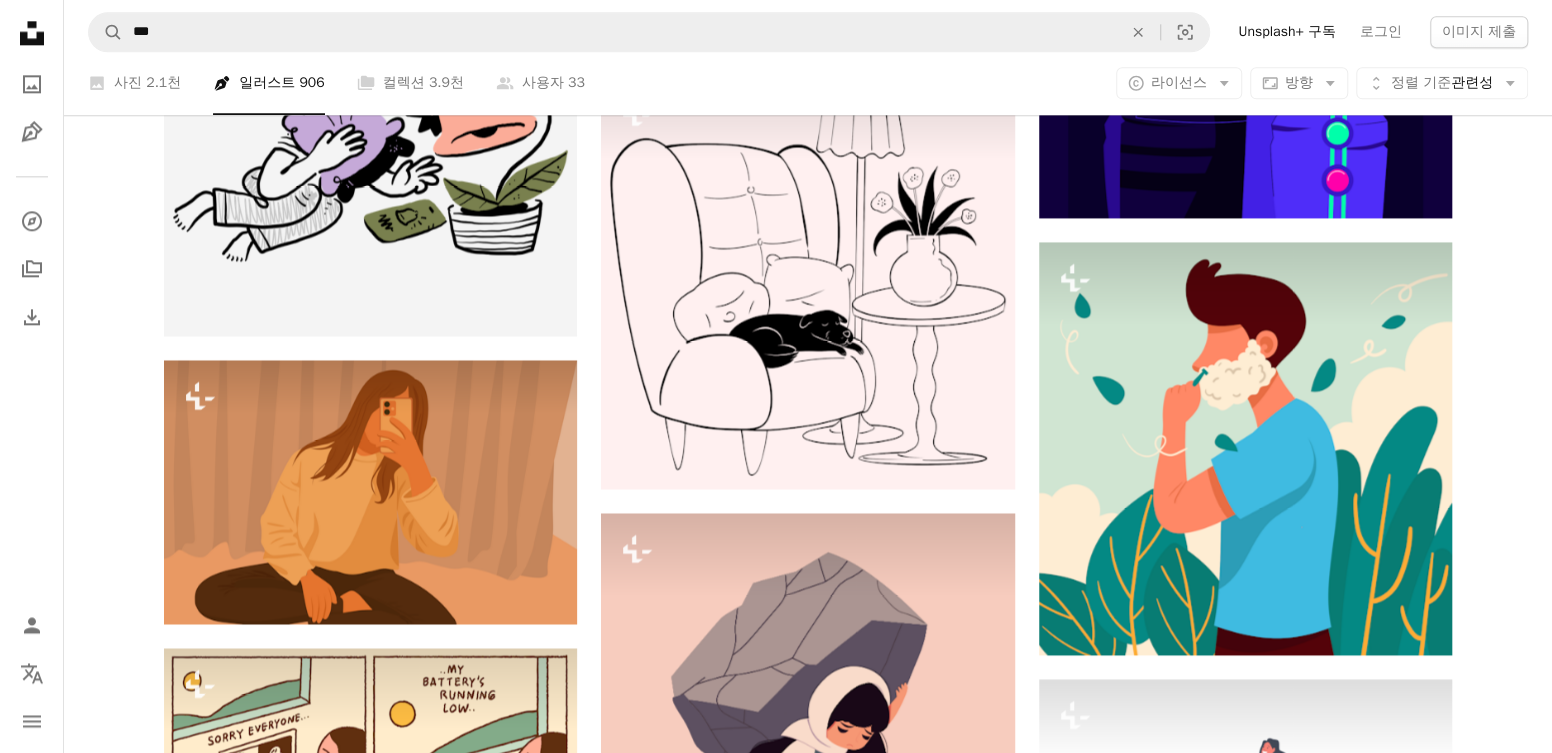 scroll, scrollTop: 71322, scrollLeft: 0, axis: vertical 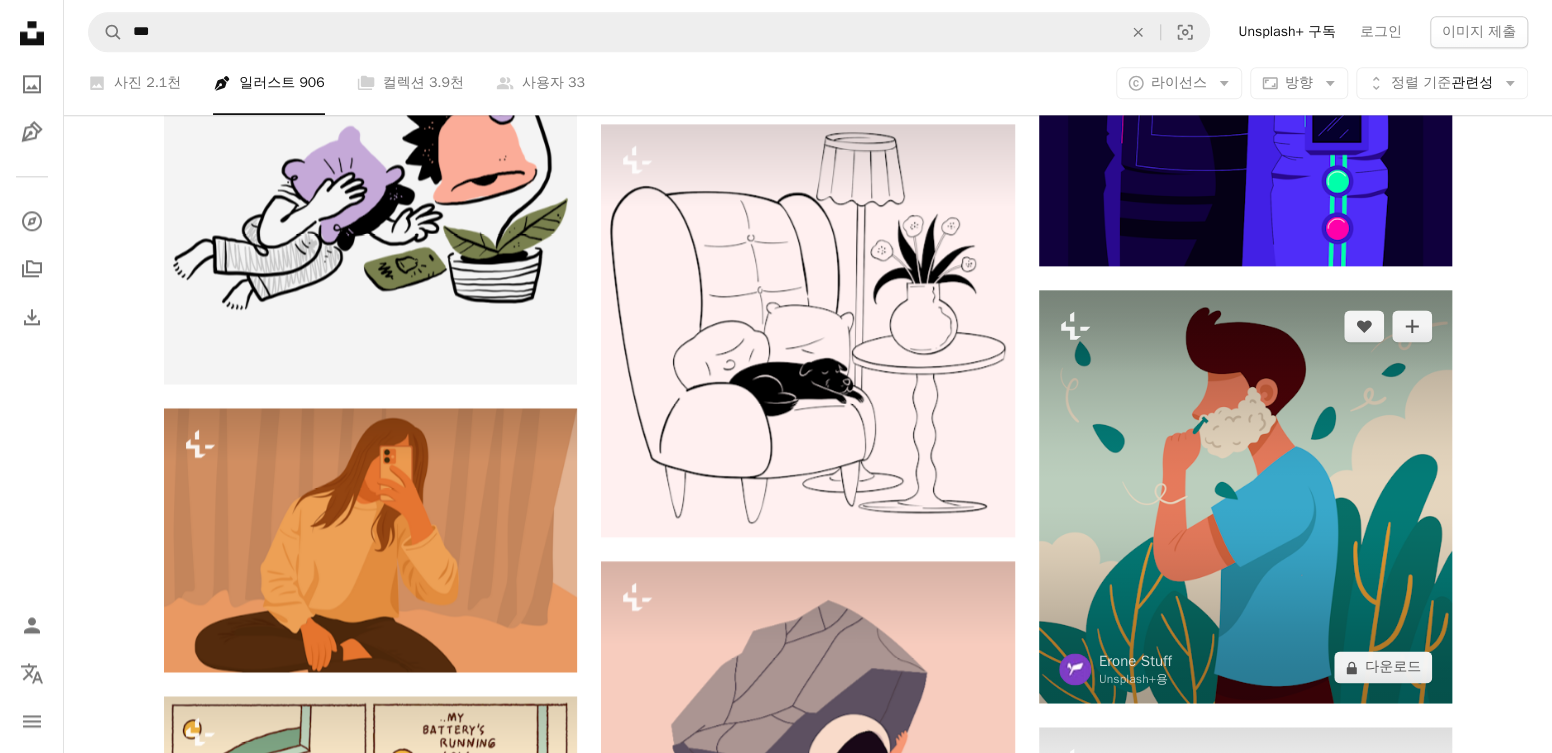 click on "A lock 다운로드" at bounding box center [1383, 667] 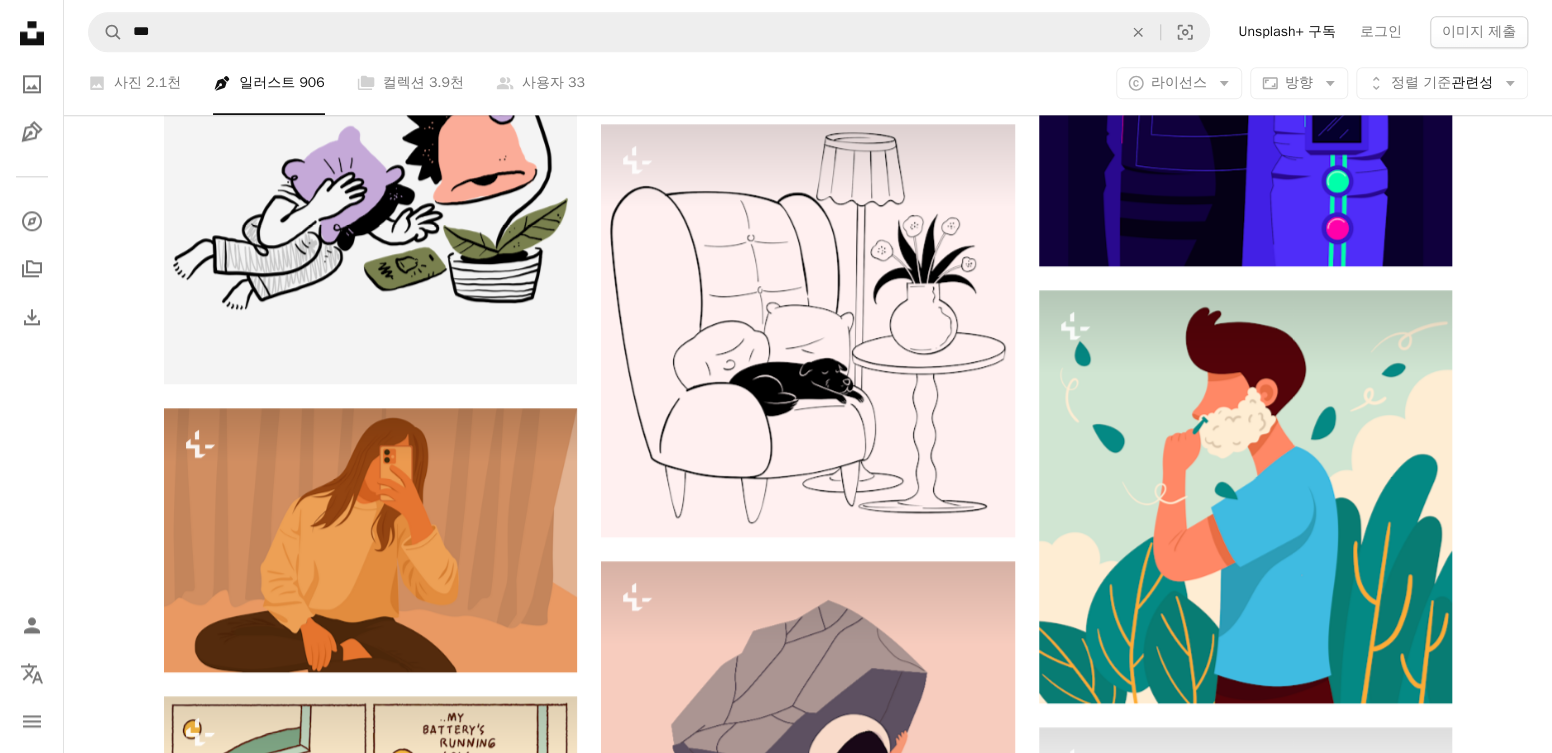 click on "An X shape 즉시 사용 가능한 프리미엄 이미지입니다. 무제한 액세스가 가능합니다. A plus sign 매월 회원 전용 콘텐츠 추가 A plus sign 무제한 royalty-free 다운로드 A plus sign 일러스트  신규 A plus sign 강화된 법적 보호 매년 66%  할인 매월 $12   $4 USD 매달 * Unsplash+  구독 *매년 납부 시 선불로  $48  청구 해당 세금 별도. 자동으로 연장됩니다. 언제든지 취소 가능합니다." at bounding box center (776, 3905) 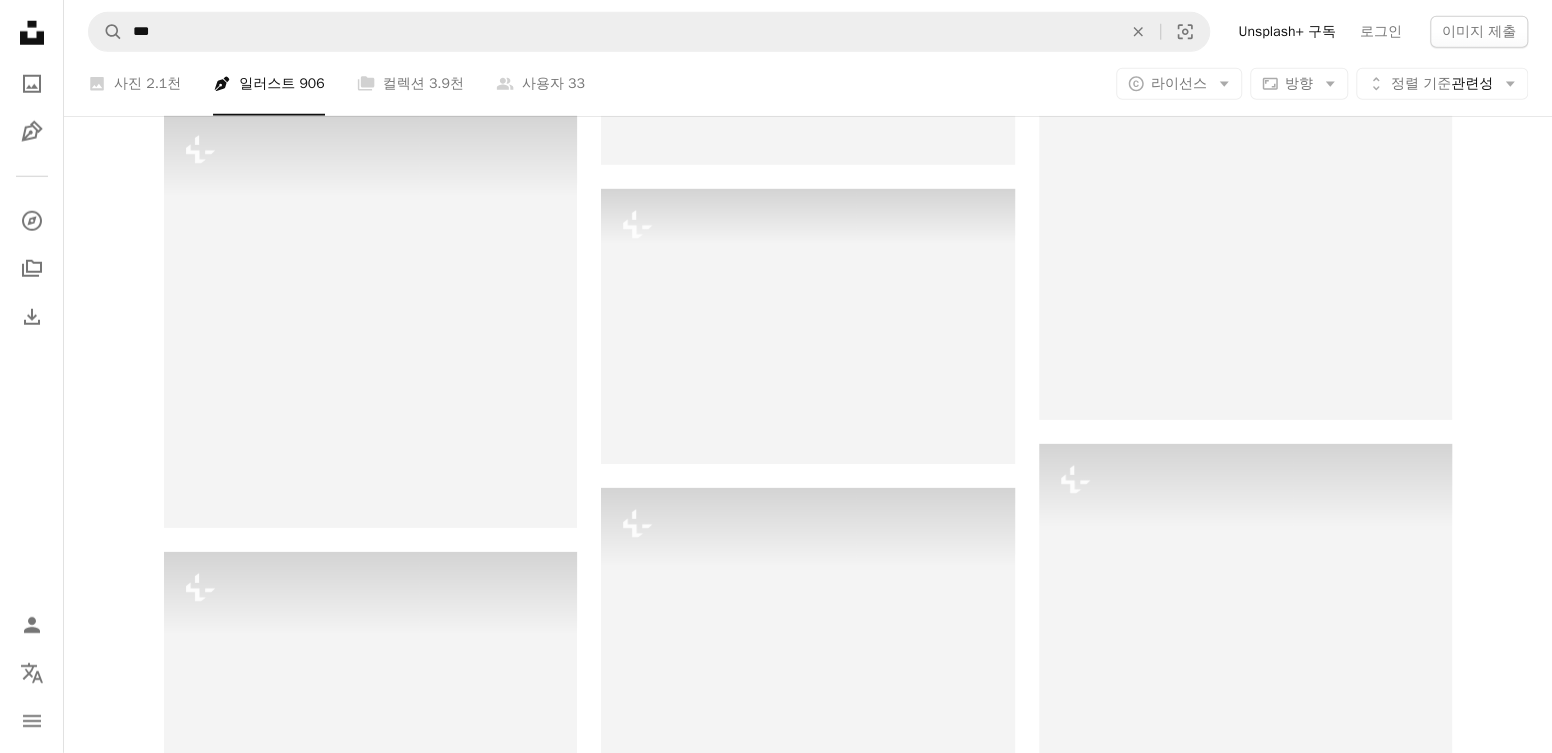 scroll, scrollTop: 78722, scrollLeft: 0, axis: vertical 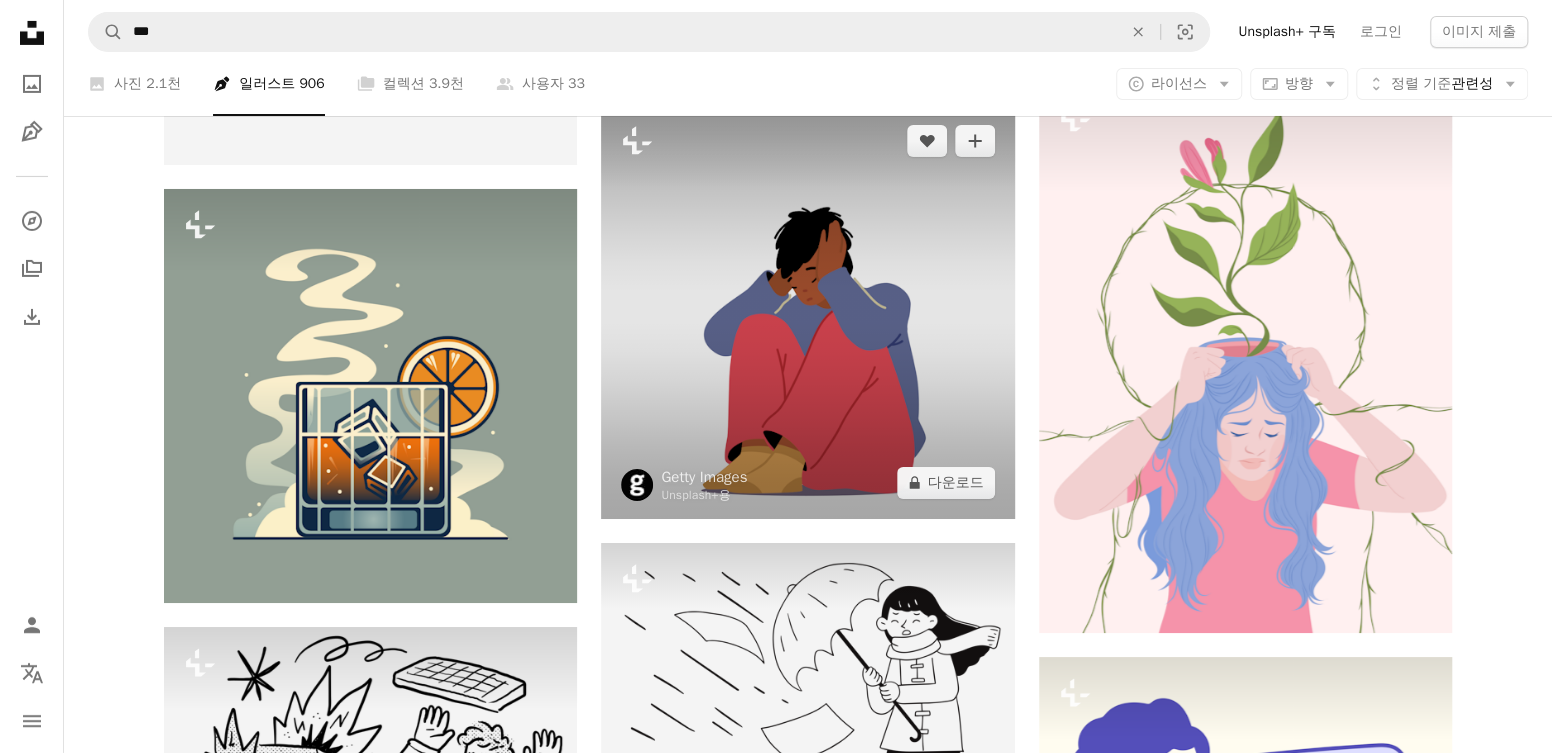 click on "A lock 다운로드" at bounding box center [946, 483] 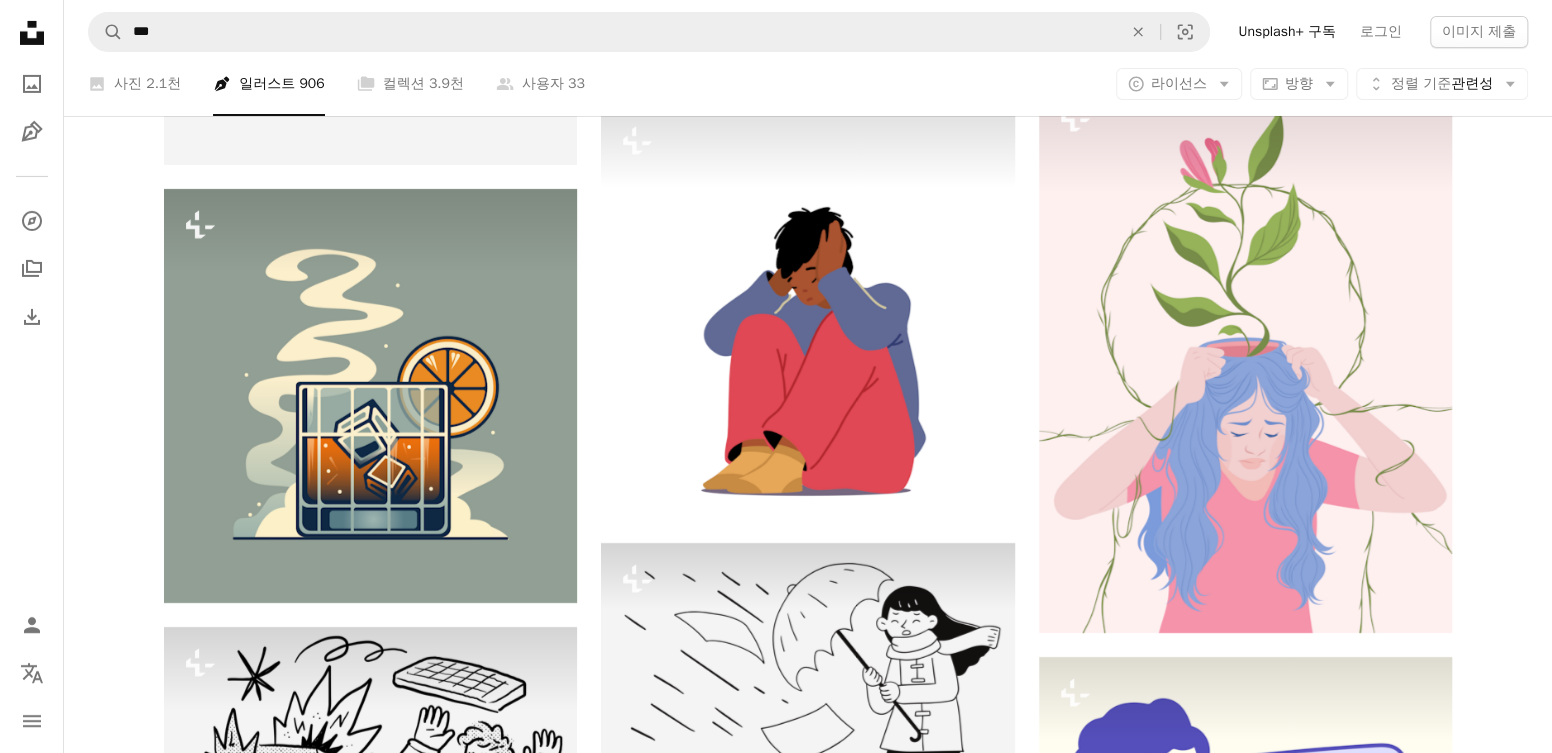 click on "An X shape 즉시 사용 가능한 프리미엄 이미지입니다. 무제한 액세스가 가능합니다. A plus sign 매월 회원 전용 콘텐츠 추가 A plus sign 무제한 royalty-free 다운로드 A plus sign 일러스트  신규 A plus sign 강화된 법적 보호 매년 66%  할인 매월 $12   $4 USD 매달 * Unsplash+  구독 *매년 납부 시 선불로  $48  청구 해당 세금 별도. 자동으로 연장됩니다. 언제든지 취소 가능합니다." at bounding box center [776, 4863] 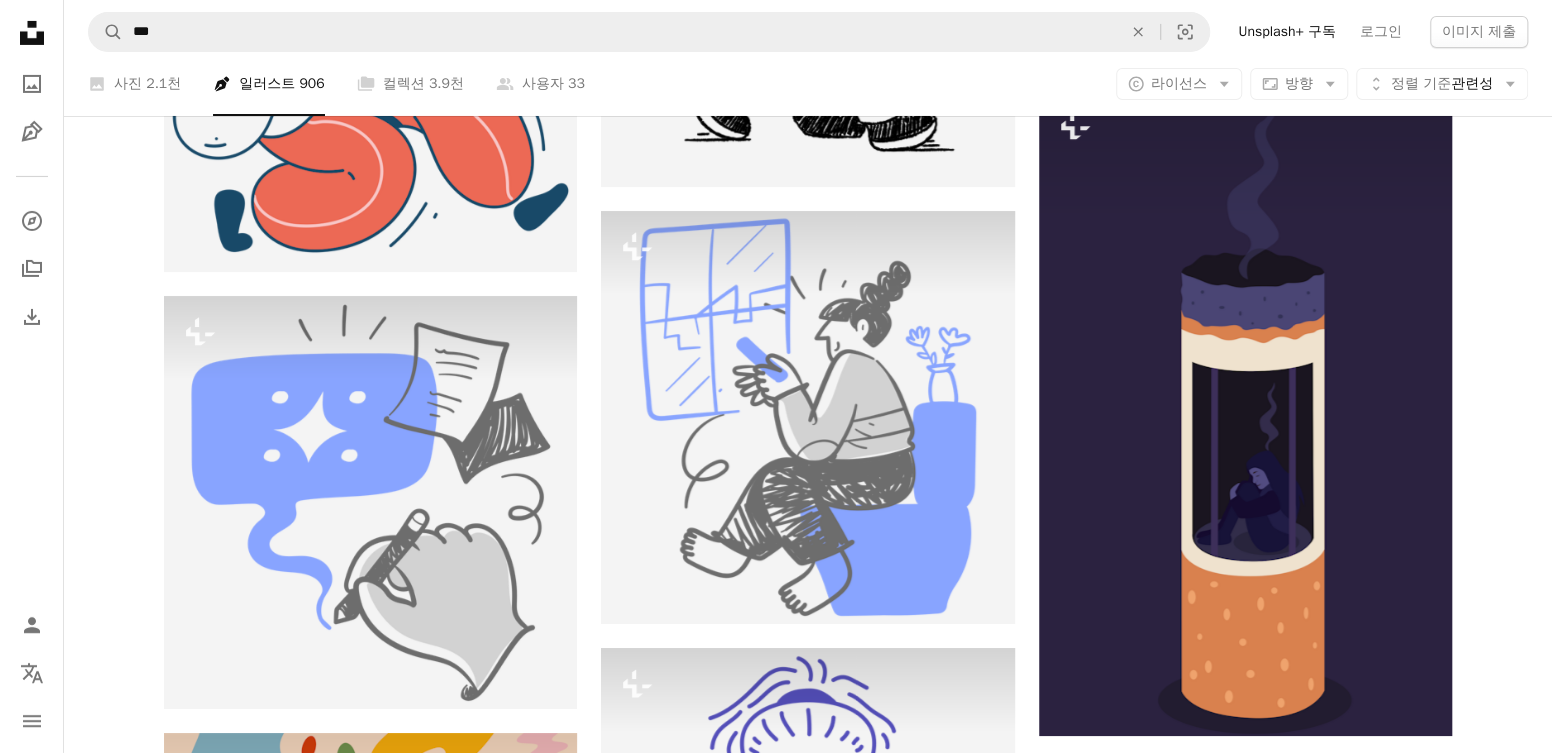 scroll, scrollTop: 84022, scrollLeft: 0, axis: vertical 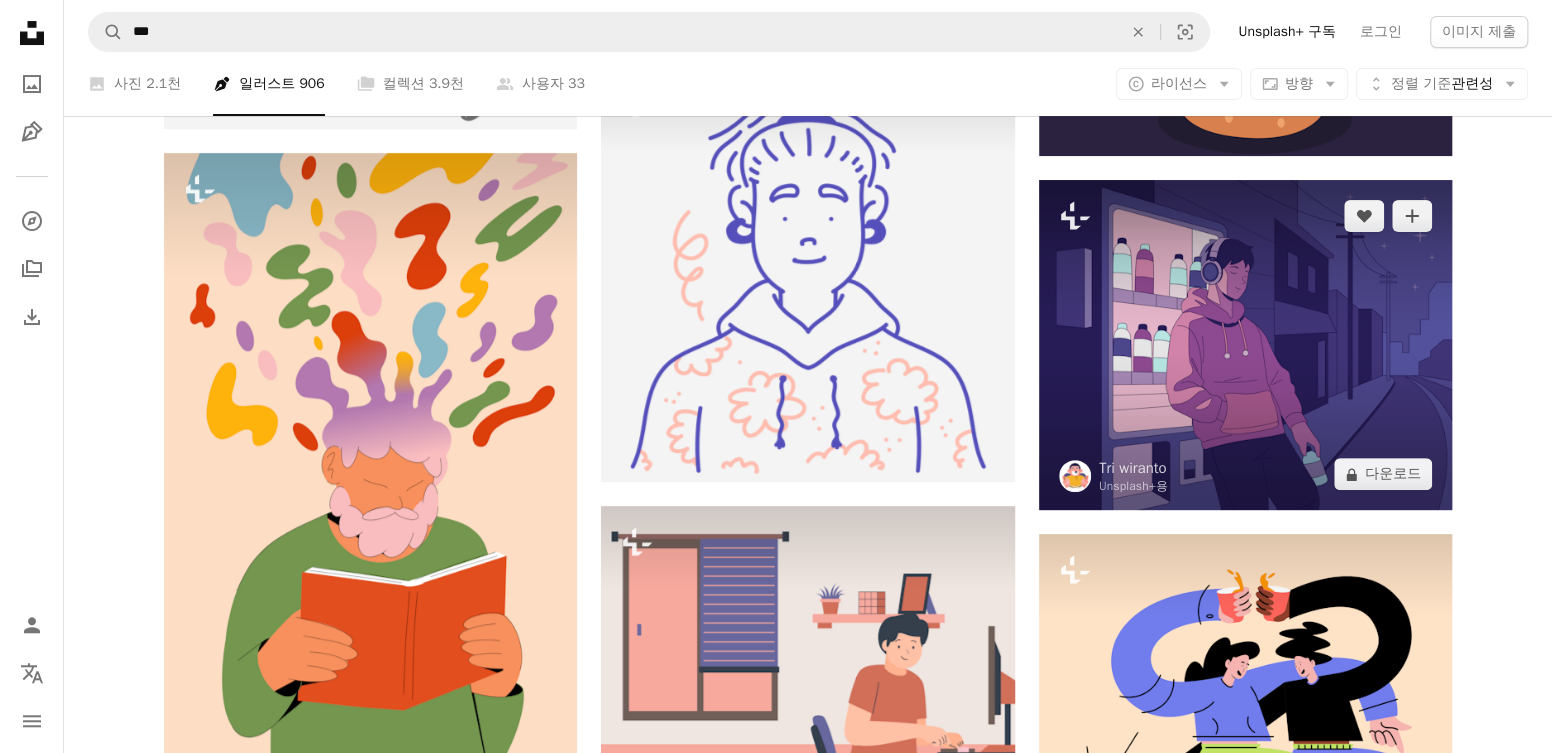 click on "A lock 다운로드" at bounding box center (1383, 474) 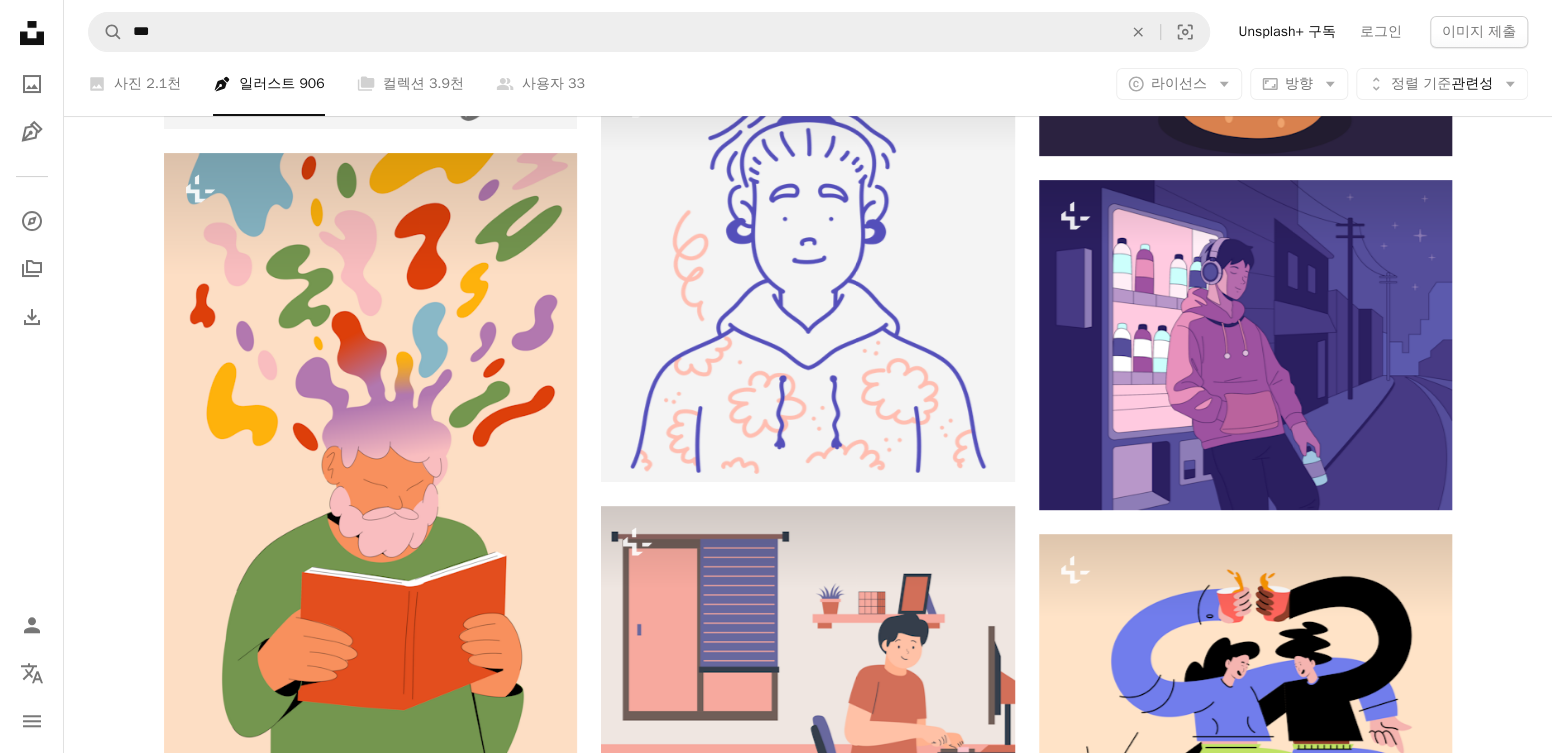 click on "An X shape 즉시 사용 가능한 프리미엄 이미지입니다. 무제한 액세스가 가능합니다. A plus sign 매월 회원 전용 콘텐츠 추가 A plus sign 무제한 royalty-free 다운로드 A plus sign 일러스트  신규 A plus sign 강화된 법적 보호 매년 66%  할인 매월 $12   $4 USD 매달 * Unsplash+  구독 *매년 납부 시 선불로  $48  청구 해당 세금 별도. 자동으로 연장됩니다. 언제든지 취소 가능합니다." at bounding box center (776, 5399) 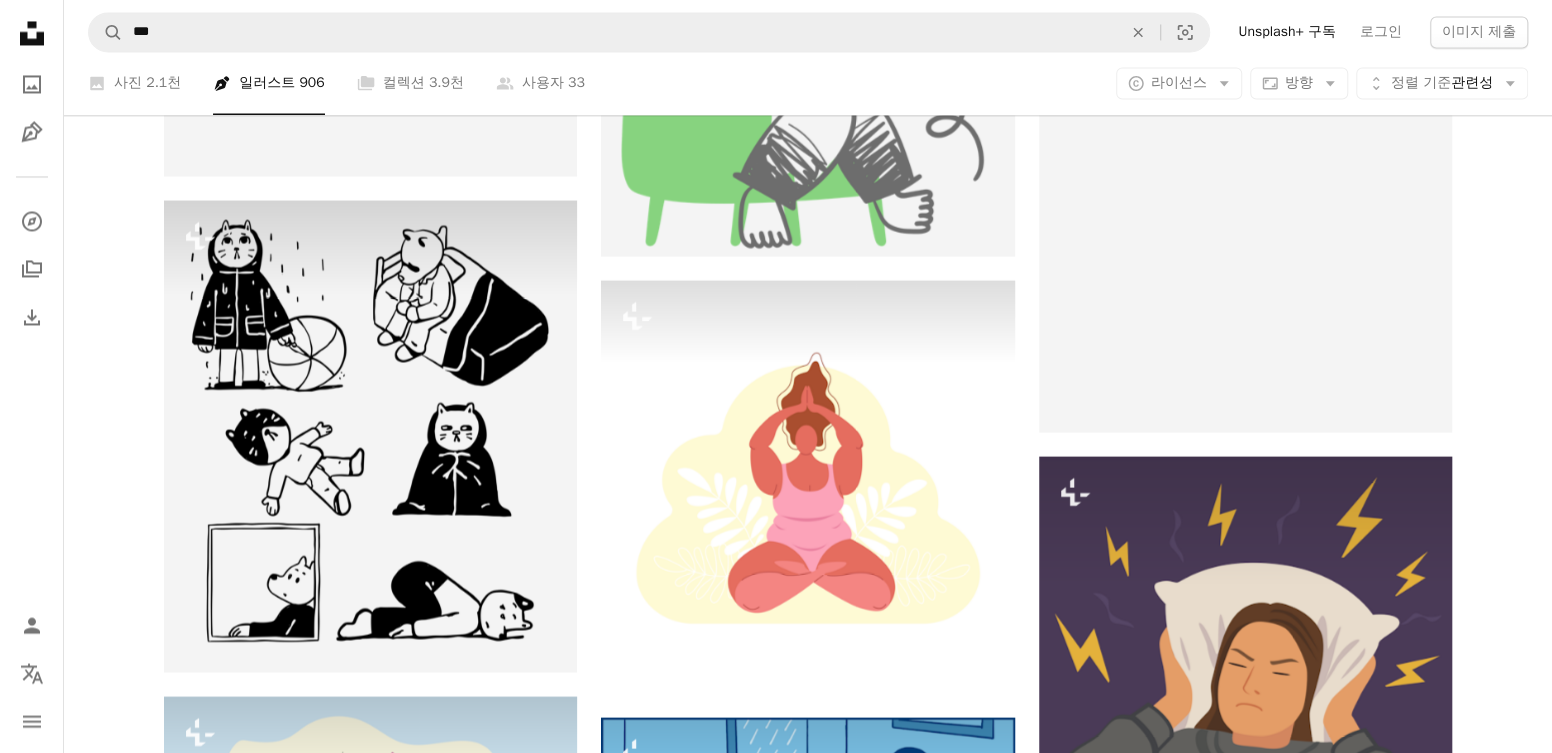 scroll, scrollTop: 90622, scrollLeft: 0, axis: vertical 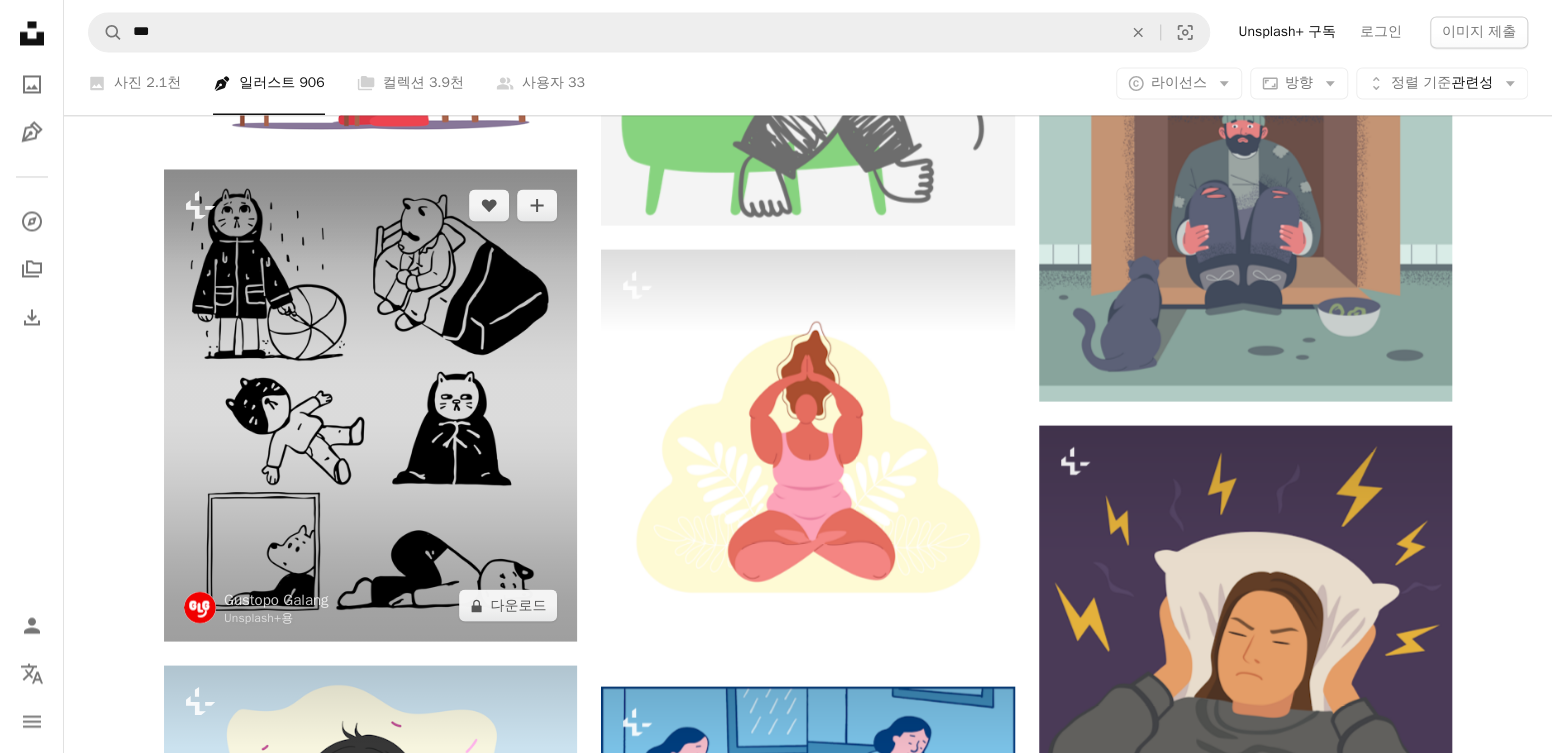 click on "A lock 다운로드" at bounding box center [508, 605] 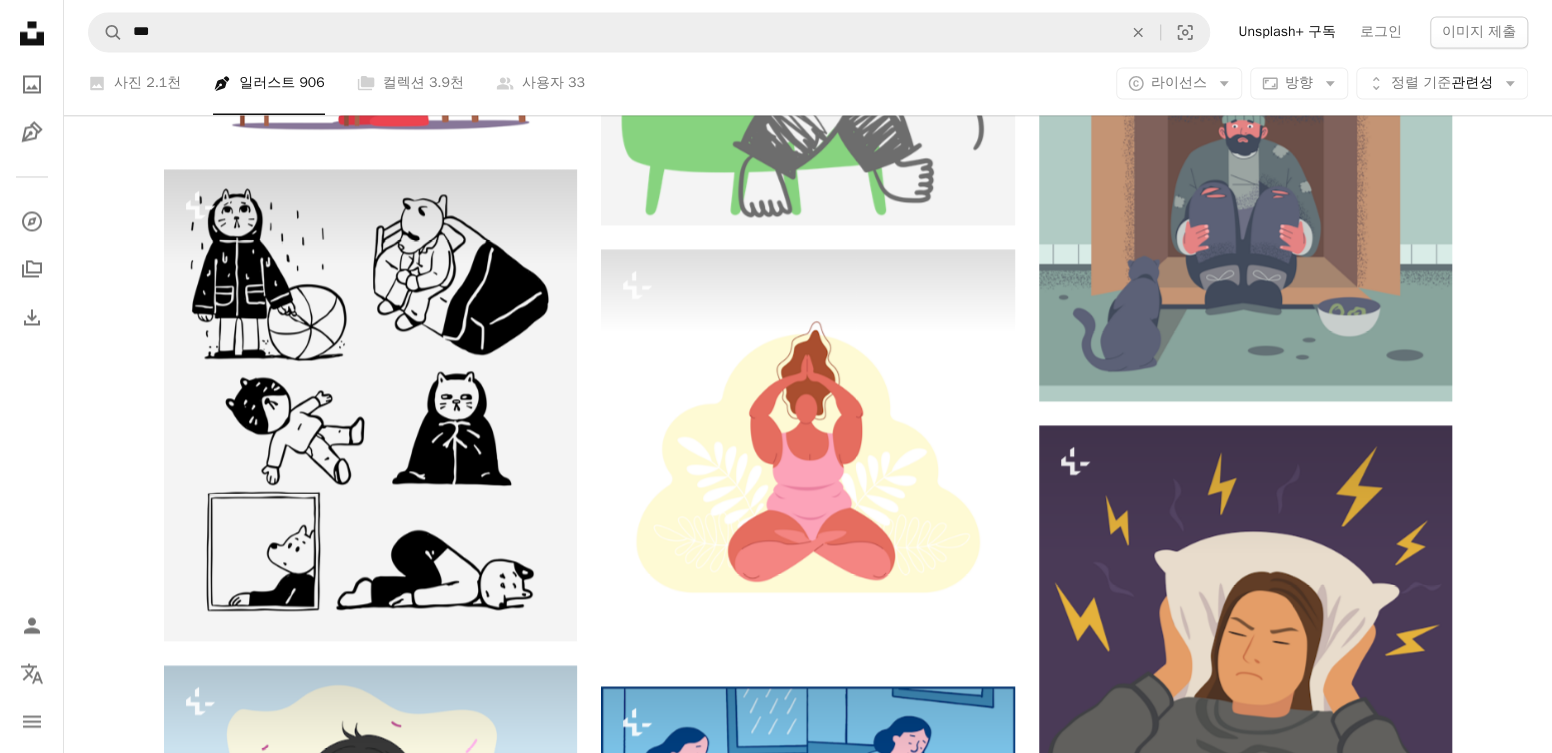 click on "An X shape 즉시 사용 가능한 프리미엄 이미지입니다. 무제한 액세스가 가능합니다. A plus sign 매월 회원 전용 콘텐츠 추가 A plus sign 무제한 royalty-free 다운로드 A plus sign 일러스트  신규 A plus sign 강화된 법적 보호 매년 66%  할인 매월 $12   $4 USD 매달 * Unsplash+  구독 *매년 납부 시 선불로  $48  청구 해당 세금 별도. 자동으로 연장됩니다. 언제든지 취소 가능합니다." at bounding box center (776, 4644) 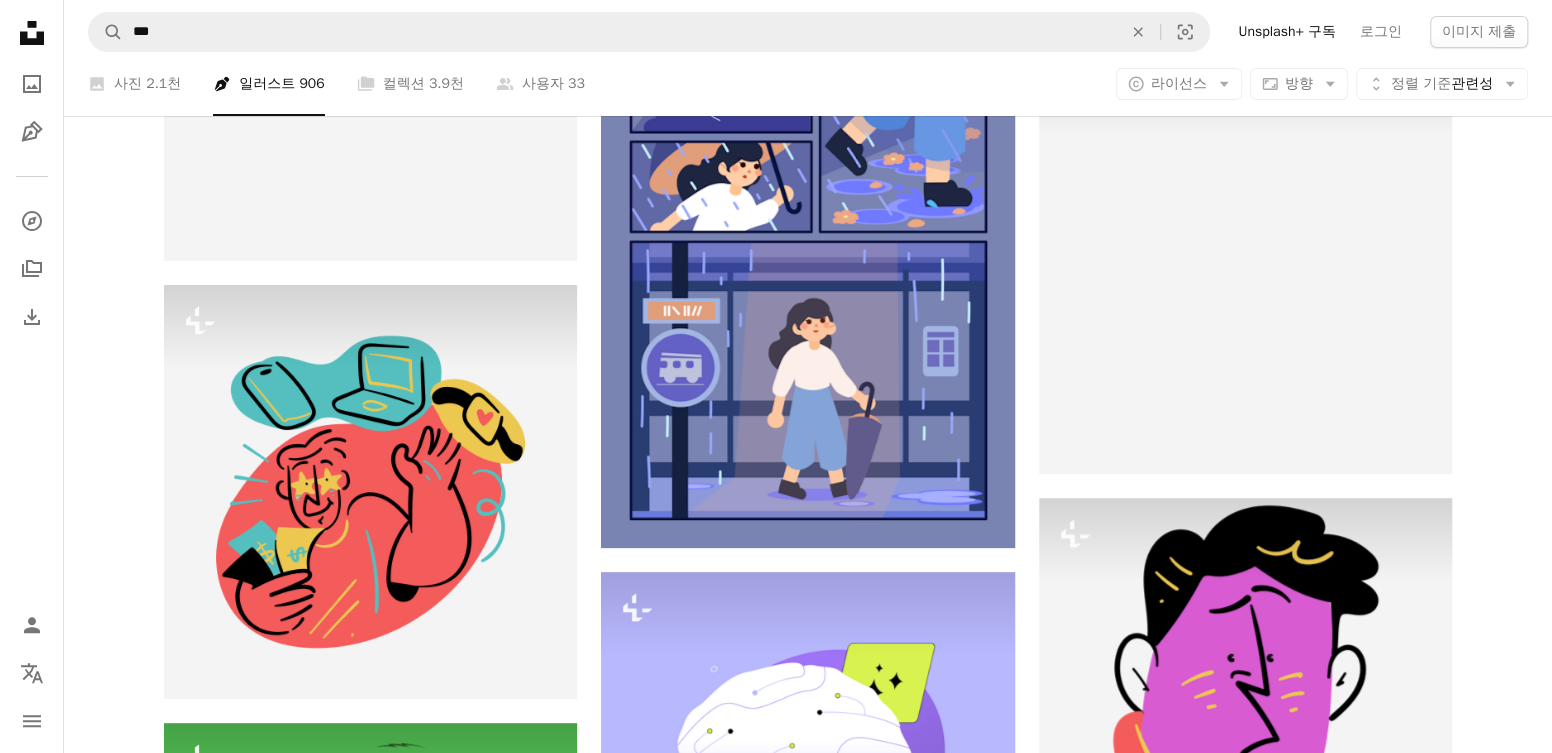 scroll, scrollTop: 93122, scrollLeft: 0, axis: vertical 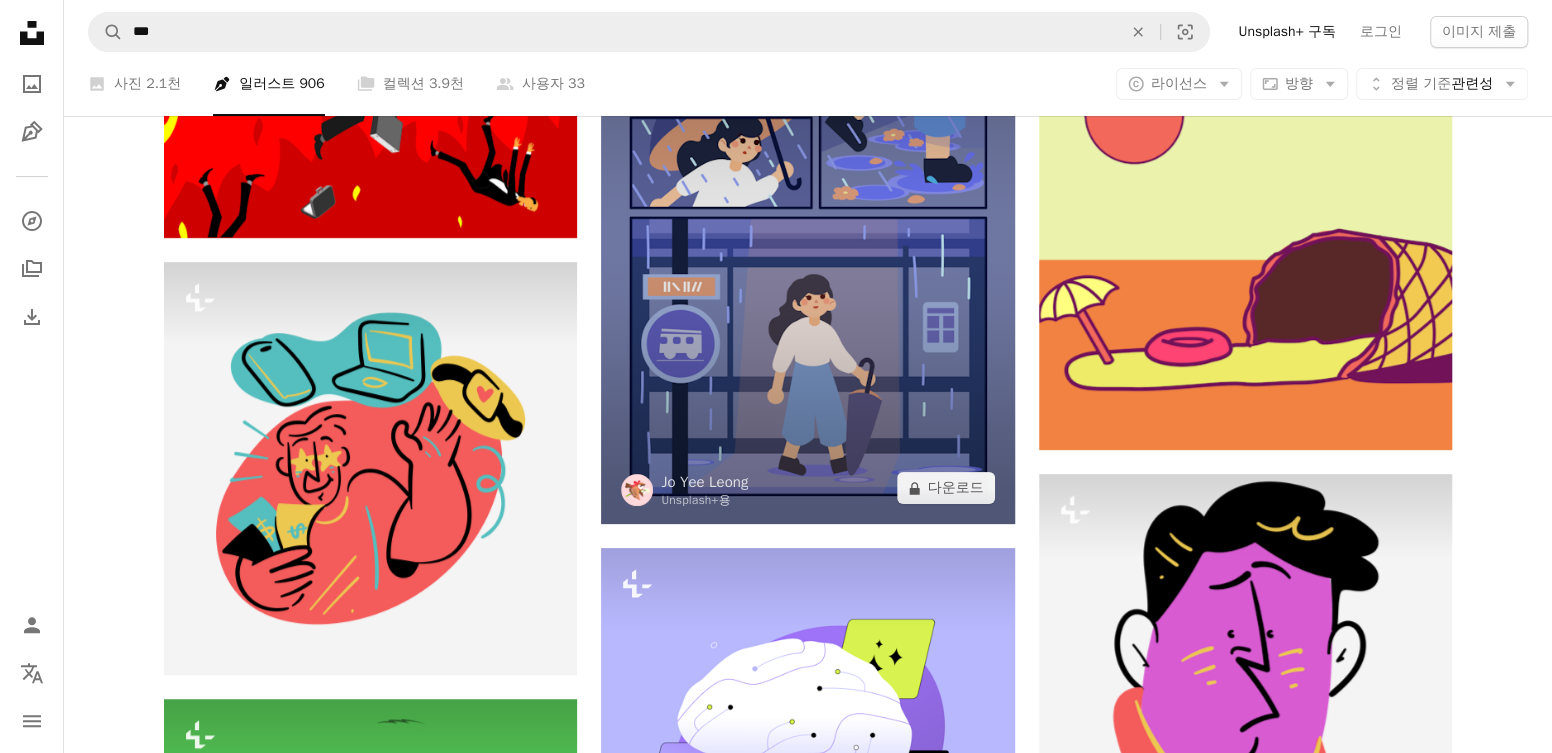 click on "A lock 다운로드" at bounding box center [946, 488] 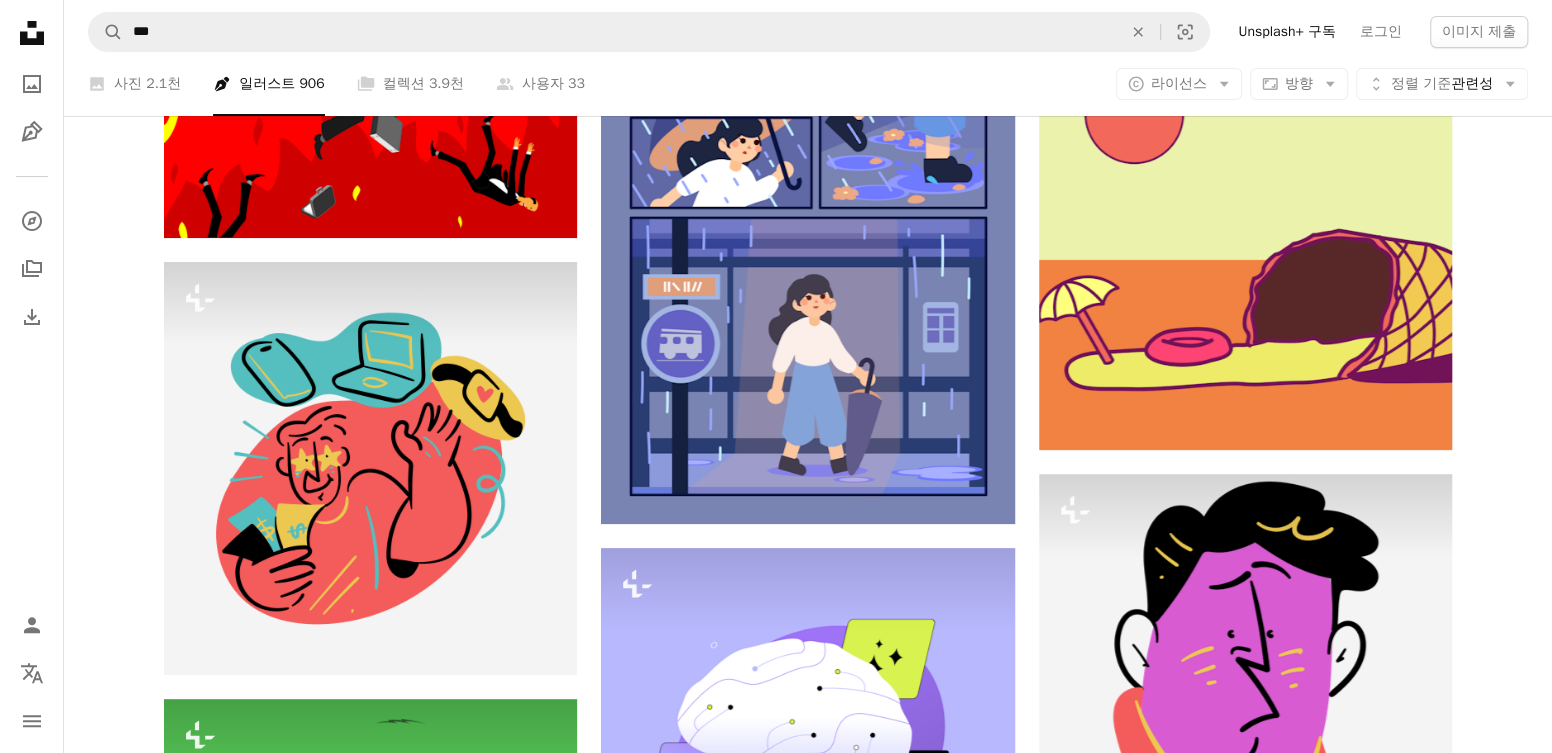click on "An X shape 즉시 사용 가능한 프리미엄 이미지입니다. 무제한 액세스가 가능합니다. A plus sign 매월 회원 전용 콘텐츠 추가 A plus sign 무제한 royalty-free 다운로드 A plus sign 일러스트  신규 A plus sign 강화된 법적 보호 매년 66%  할인 매월 $12   $4 USD 매달 * Unsplash+  구독 *매년 납부 시 선불로  $48  청구 해당 세금 별도. 자동으로 연장됩니다. 언제든지 취소 가능합니다." at bounding box center (776, 4782) 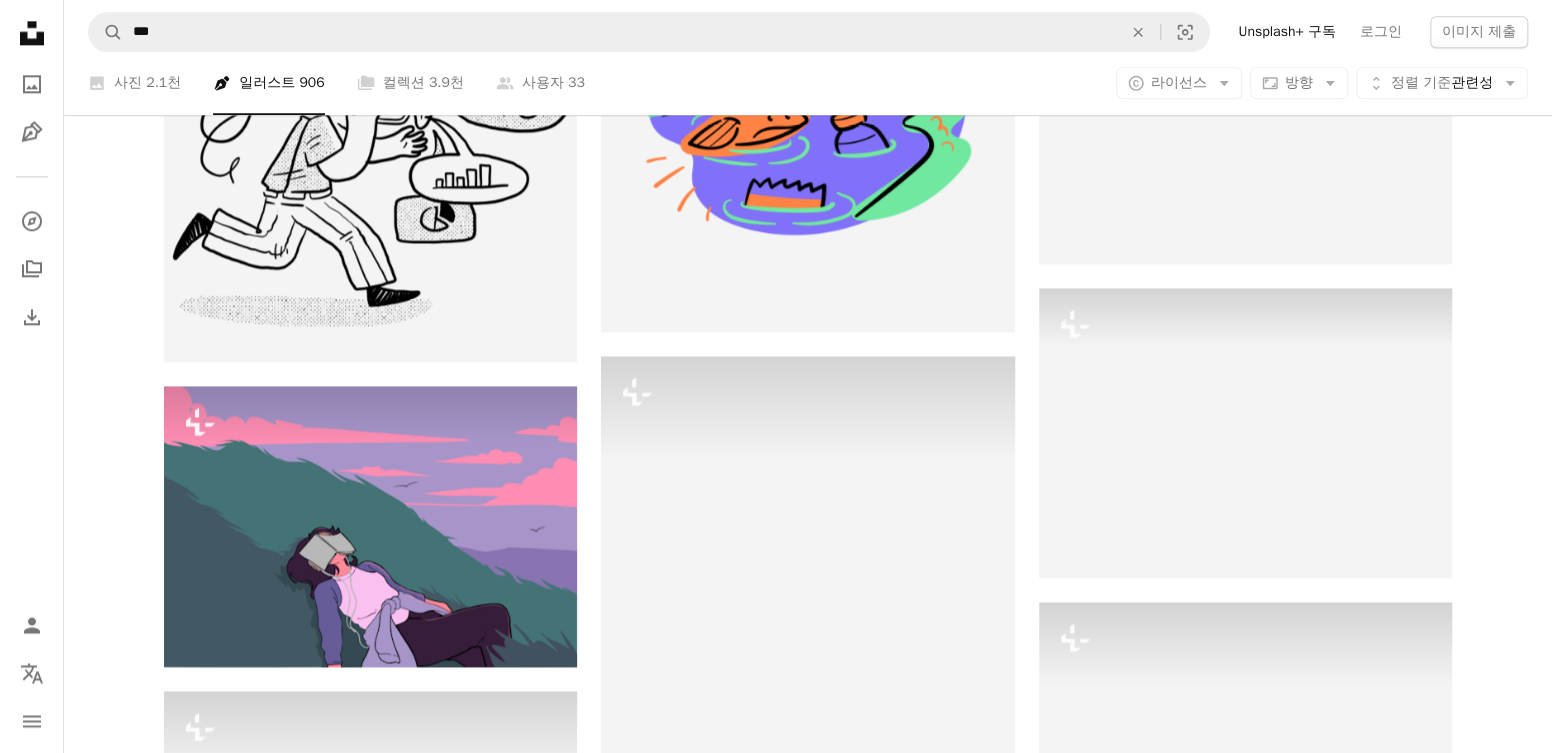 scroll, scrollTop: 94722, scrollLeft: 0, axis: vertical 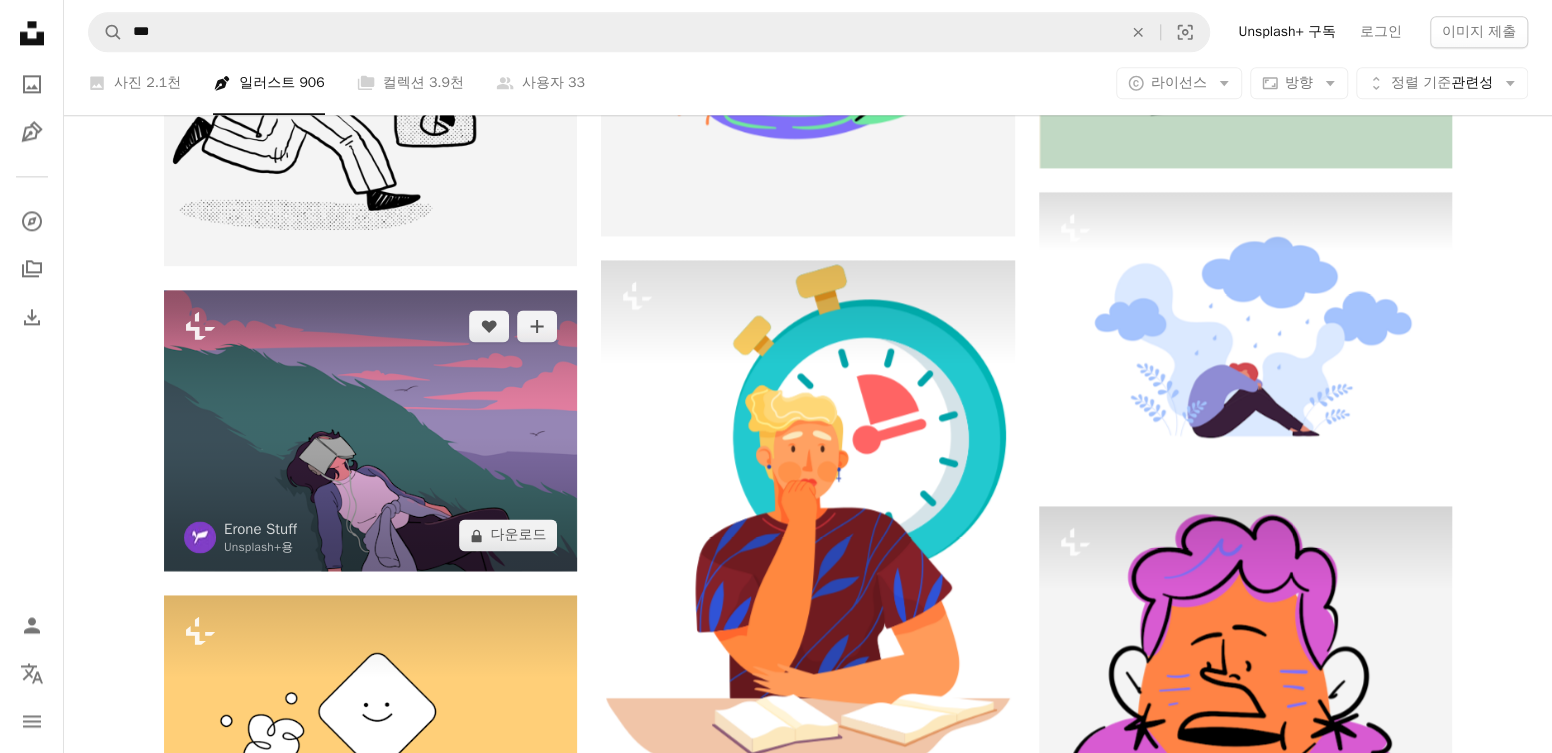 click on "A lock 다운로드" at bounding box center (508, 535) 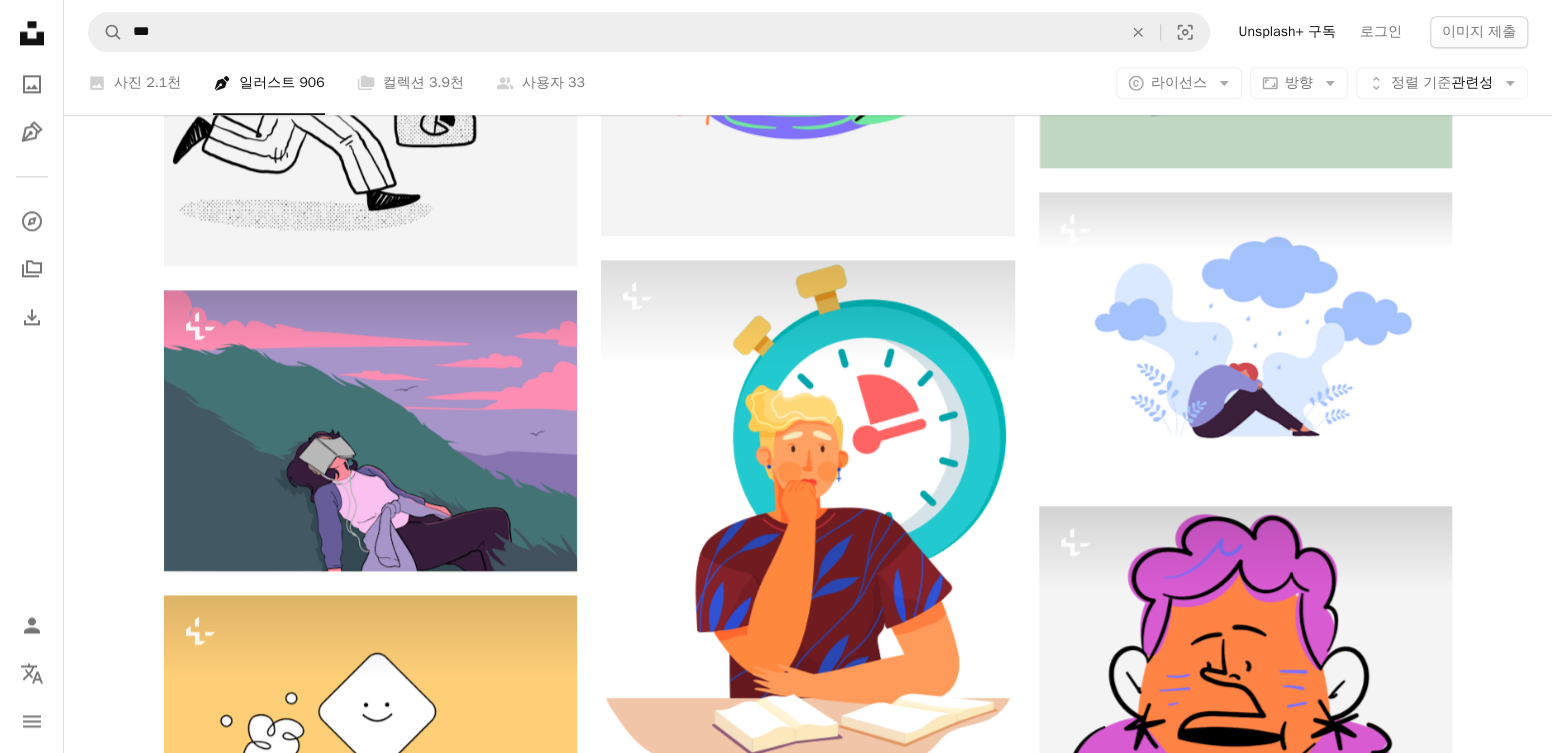 drag, startPoint x: 149, startPoint y: 434, endPoint x: 177, endPoint y: 468, distance: 44.04543 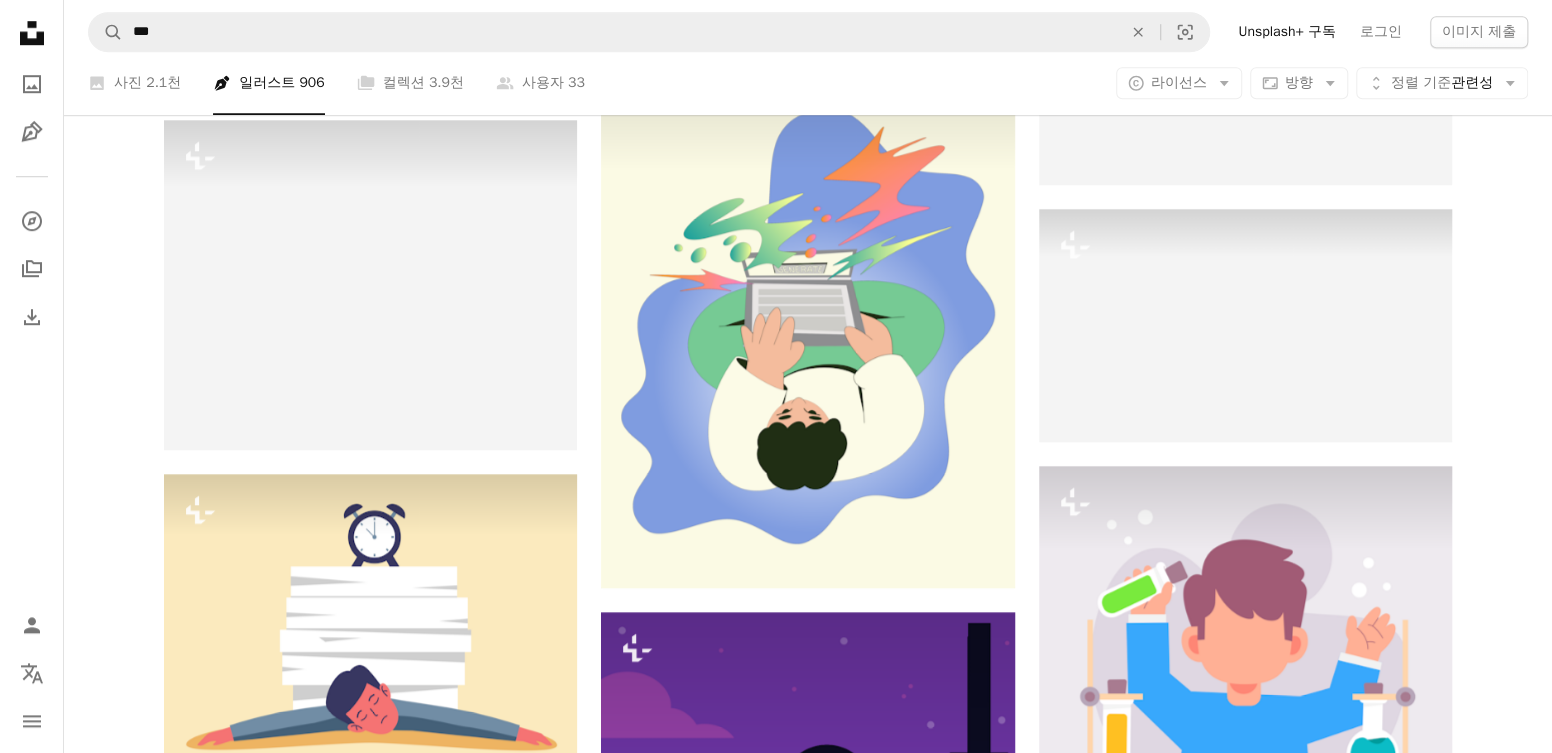 scroll, scrollTop: 103822, scrollLeft: 0, axis: vertical 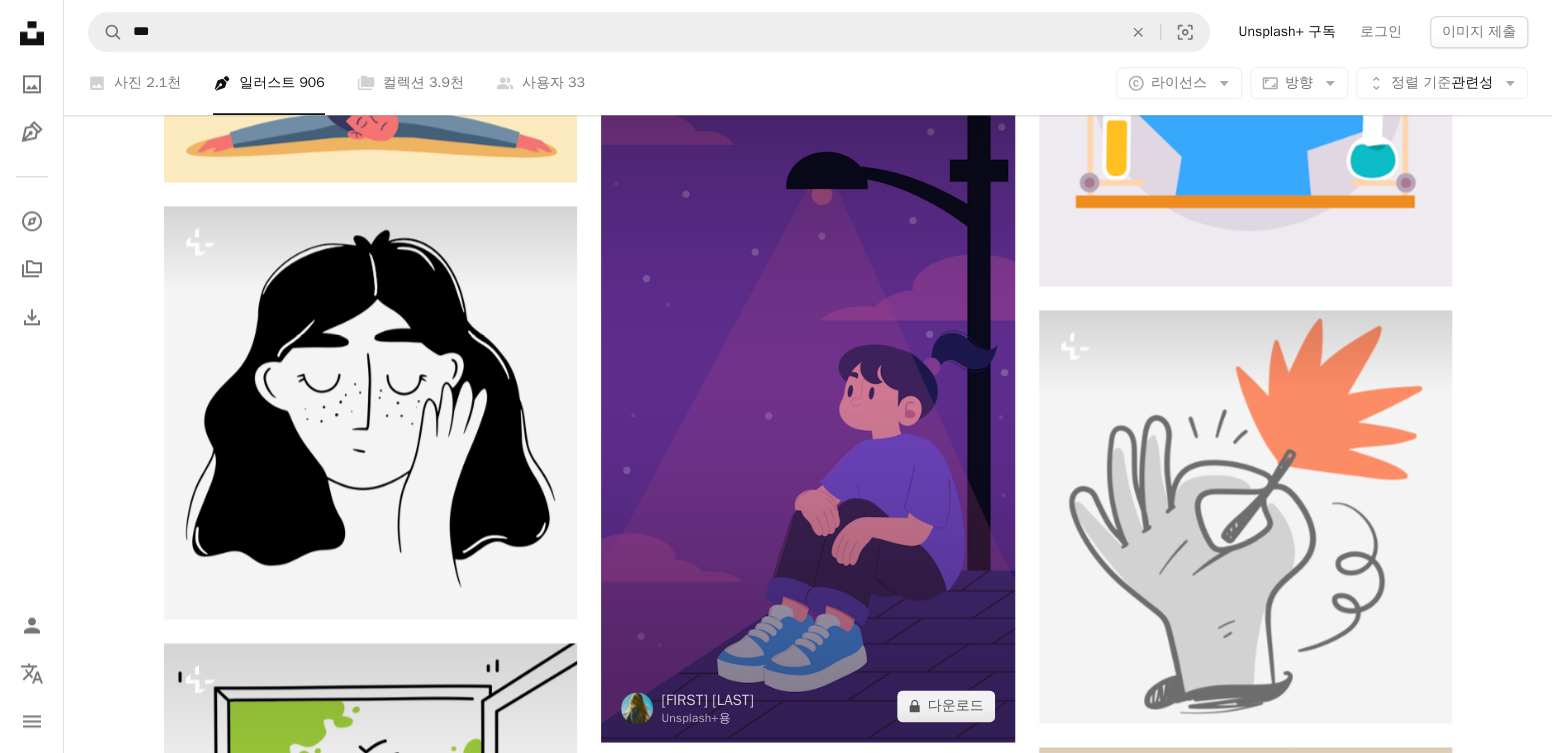 click on "A lock 다운로드" at bounding box center [946, 706] 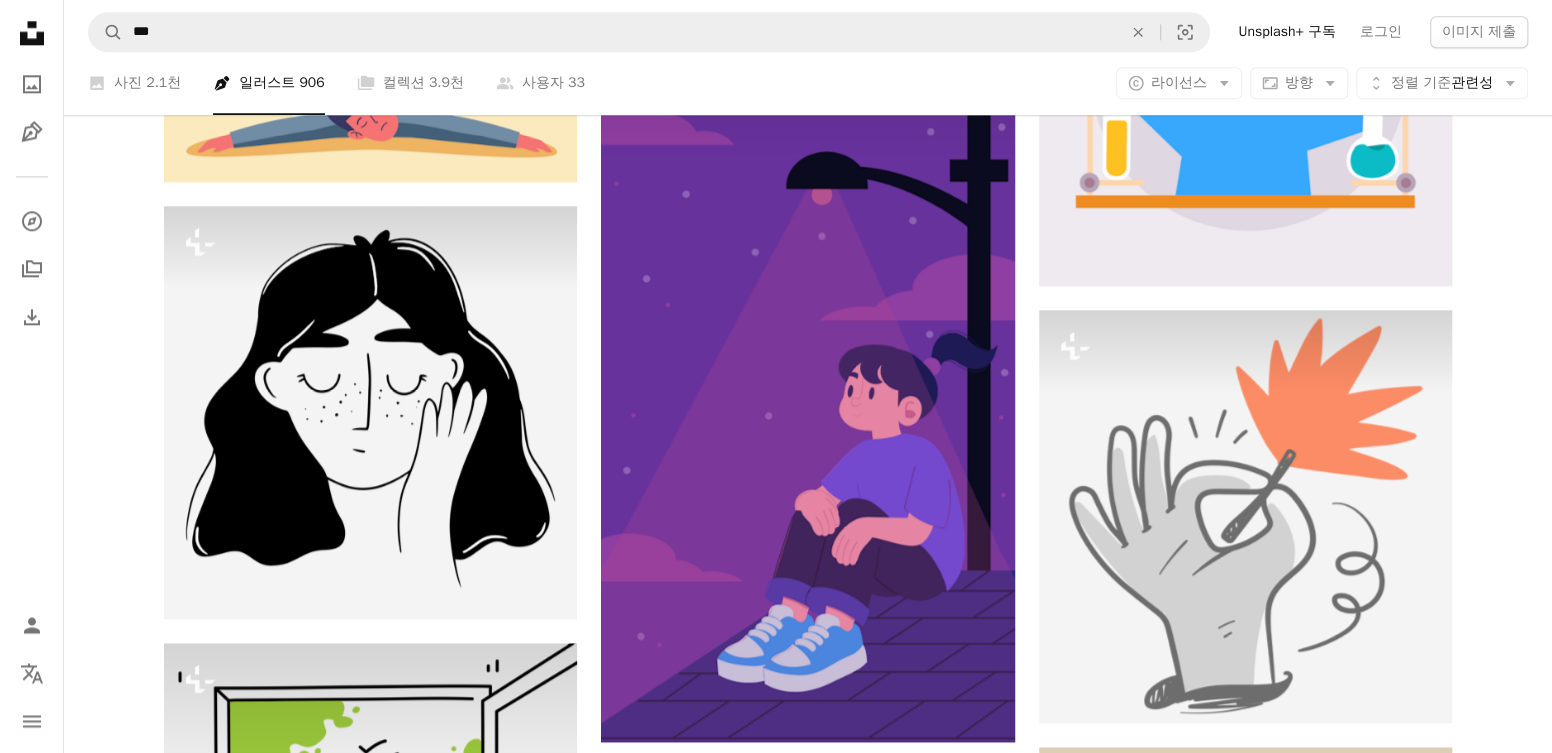 click on "An X shape 즉시 사용 가능한 프리미엄 이미지입니다. 무제한 액세스가 가능합니다. A plus sign 매월 회원 전용 콘텐츠 추가 A plus sign 무제한 royalty-free 다운로드 A plus sign 일러스트  신규 A plus sign 강화된 법적 보호 매년 66%  할인 매월 $12   $4 USD 매달 * Unsplash+  구독 *매년 납부 시 선불로  $48  청구 해당 세금 별도. 자동으로 연장됩니다. 언제든지 취소 가능합니다." at bounding box center (776, 6214) 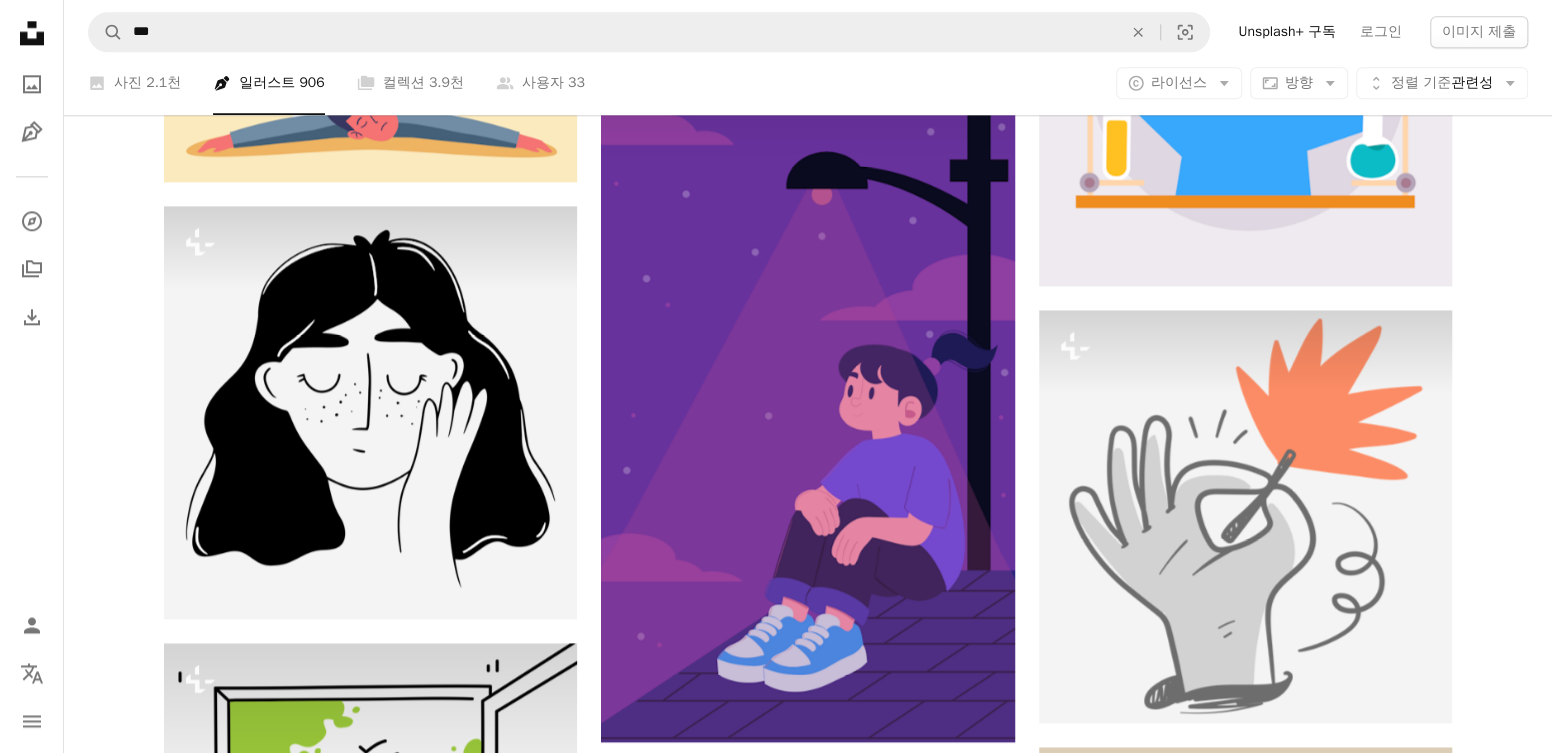 click on "Plus sign for Unsplash+ A heart A plus sign Getty Images Unsplash+ 용 A lock 다운로드 Plus sign for Unsplash+ A heart A plus sign Dani Rota Unsplash+ 용 A lock 다운로드 A heart A plus sign Ahmed Hossam 고용 가능 A checkmark inside of a circle Arrow pointing down Plus sign for Unsplash+ A heart A plus sign Veii Rehanne Martinez Unsplash+ 용 A lock 다운로드 Plus sign for Unsplash+ A heart A plus sign Getillustrations Unsplash+ 용 A lock 다운로드 A heart A plus sign ands 고용 가능 A checkmark inside of a circle Arrow pointing down A heart A plus sign Public domain vectors Arrow pointing down Plus sign for Unsplash+ A heart A plus sign Dadi Prayoga Unsplash+ 용 A lock 다운로드 Plus sign for Unsplash+ A heart A plus sign Getty Images Unsplash+ 용 A lock 다운로드 Plus sign for Unsplash+ A heart A plus sign Getty Images Unsplash+ 용 A lock 다운로드 The best in on-brand content creation Learn More A heart A plus sign Alvaro Montoro Arrow pointing down Plus sign for Unsplash+" at bounding box center (808, -48793) 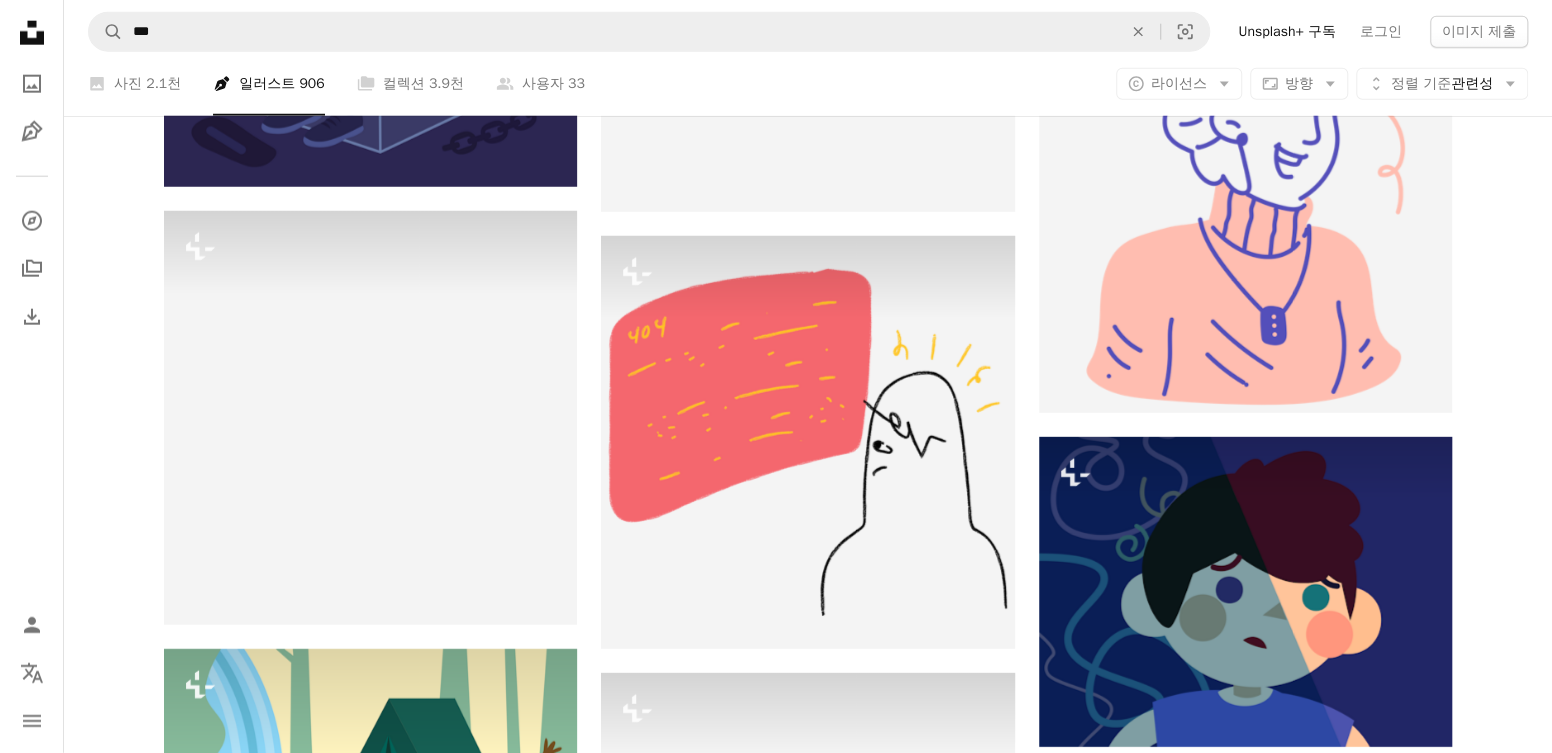 scroll, scrollTop: 110600, scrollLeft: 0, axis: vertical 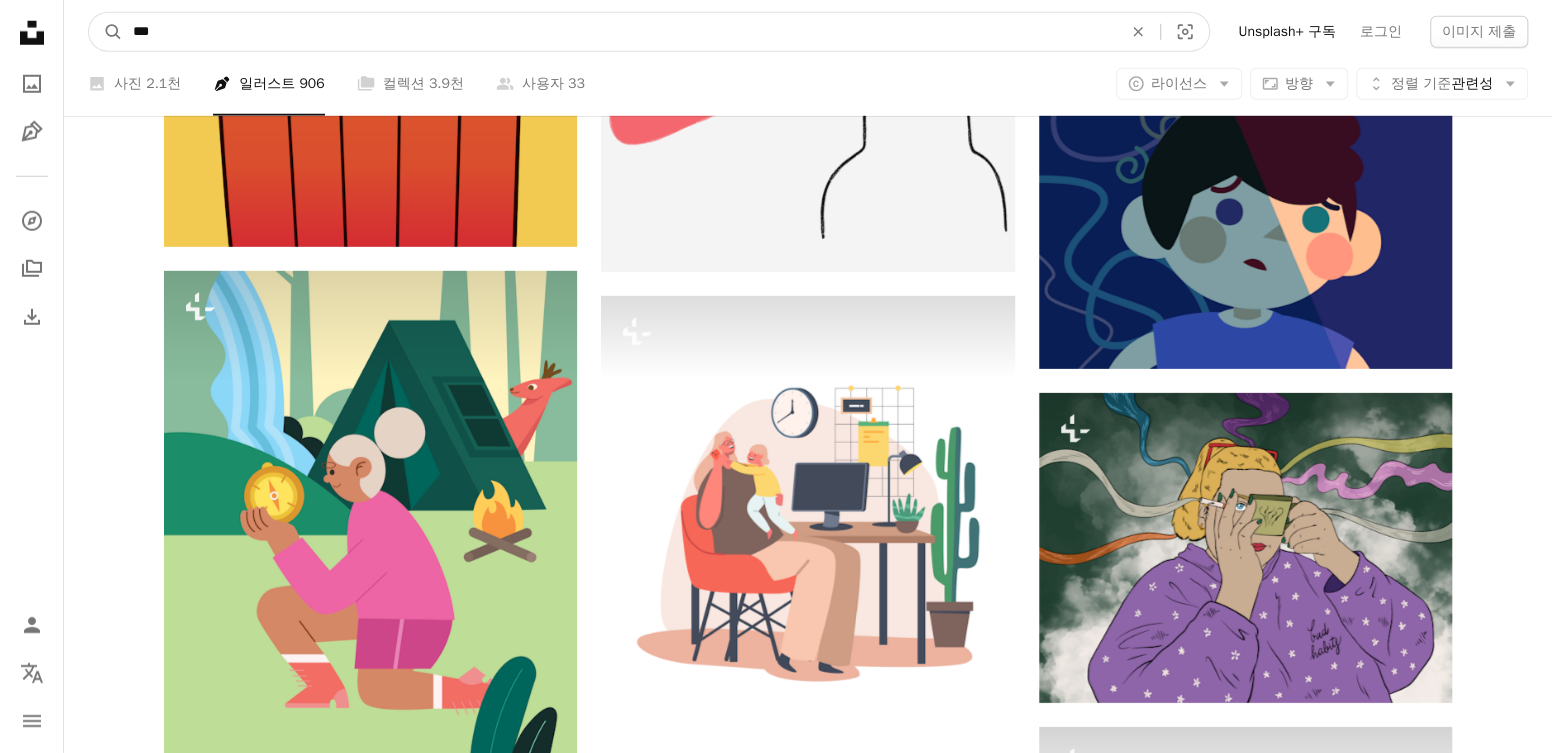 click on "***" at bounding box center (619, 32) 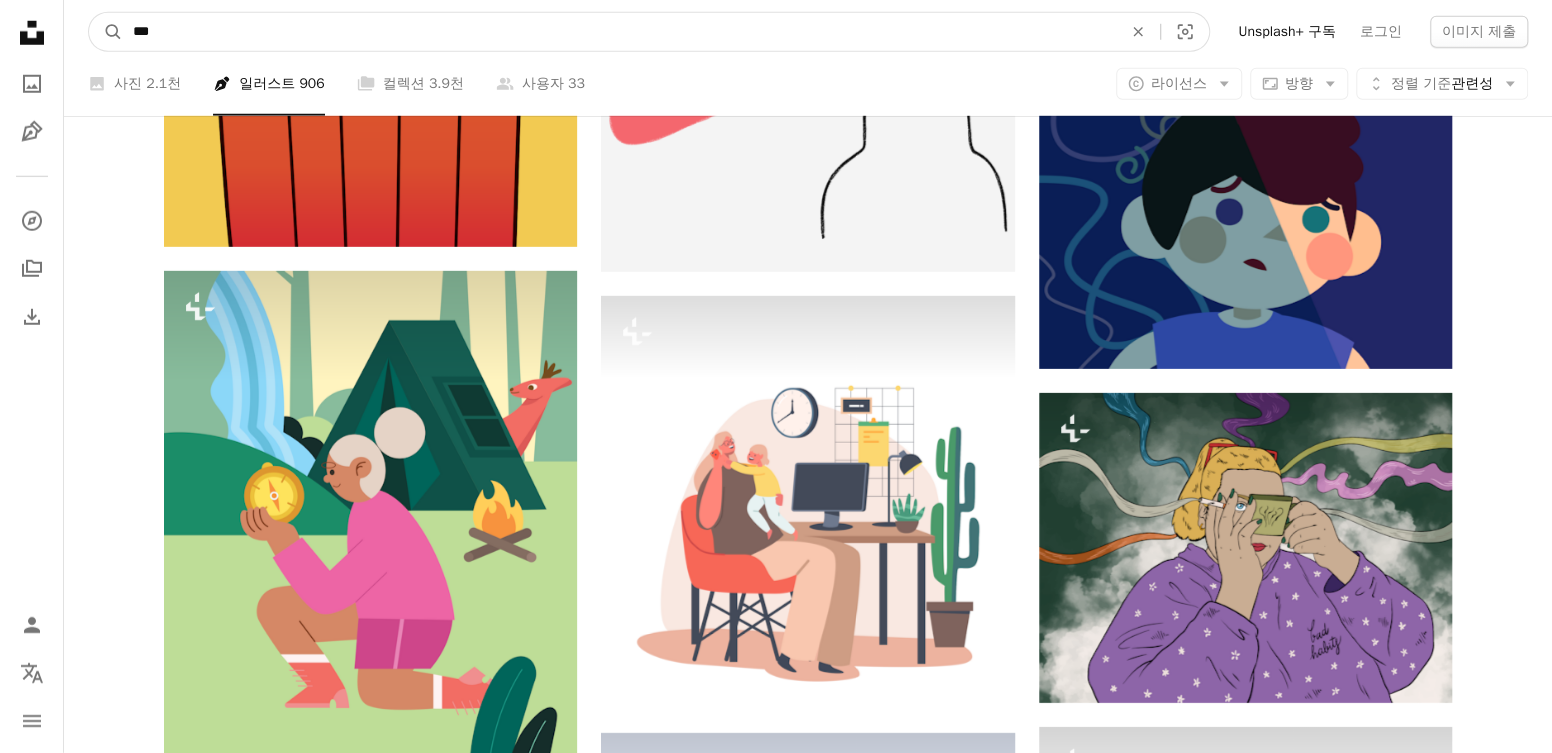 scroll, scrollTop: 111122, scrollLeft: 0, axis: vertical 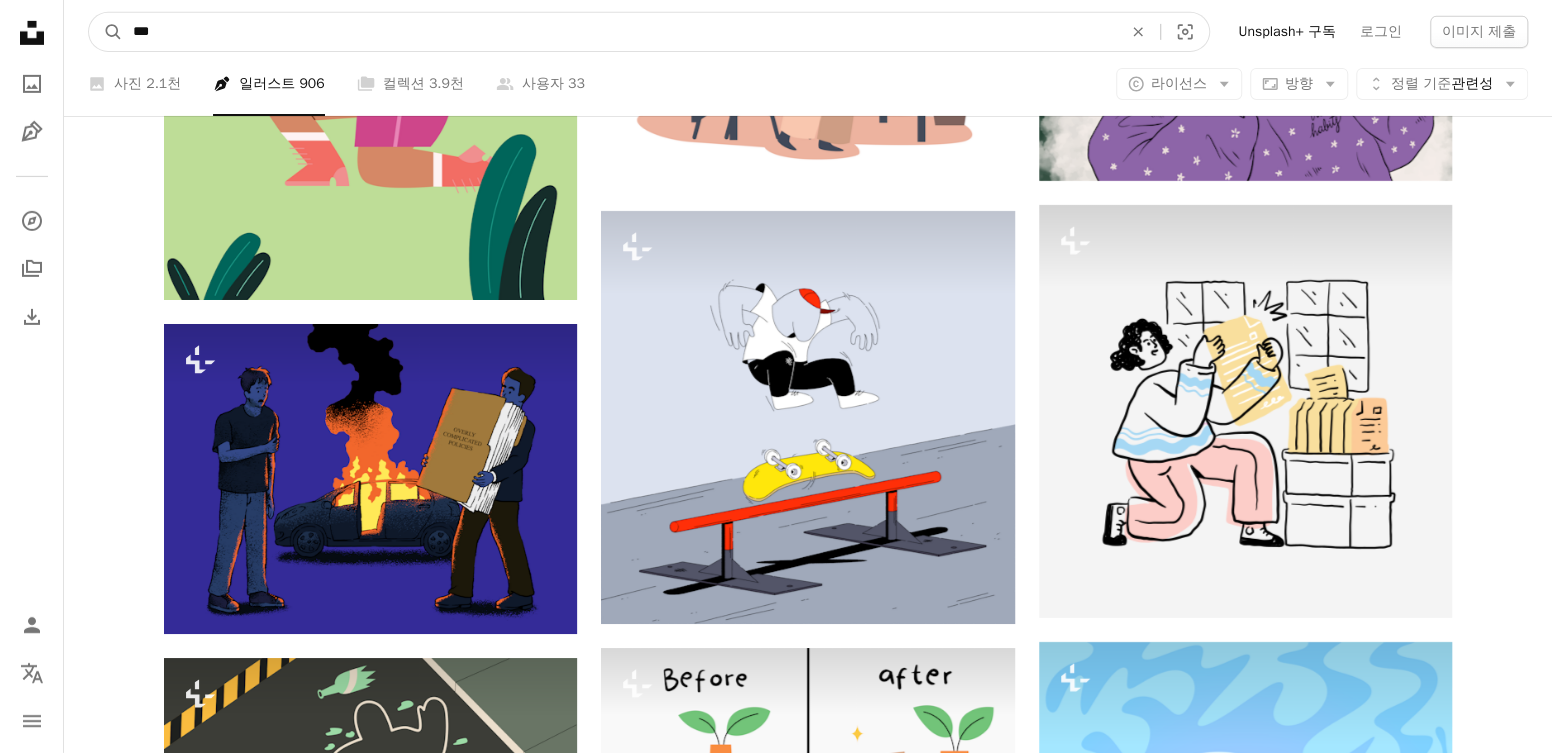 click on "***" at bounding box center [619, 32] 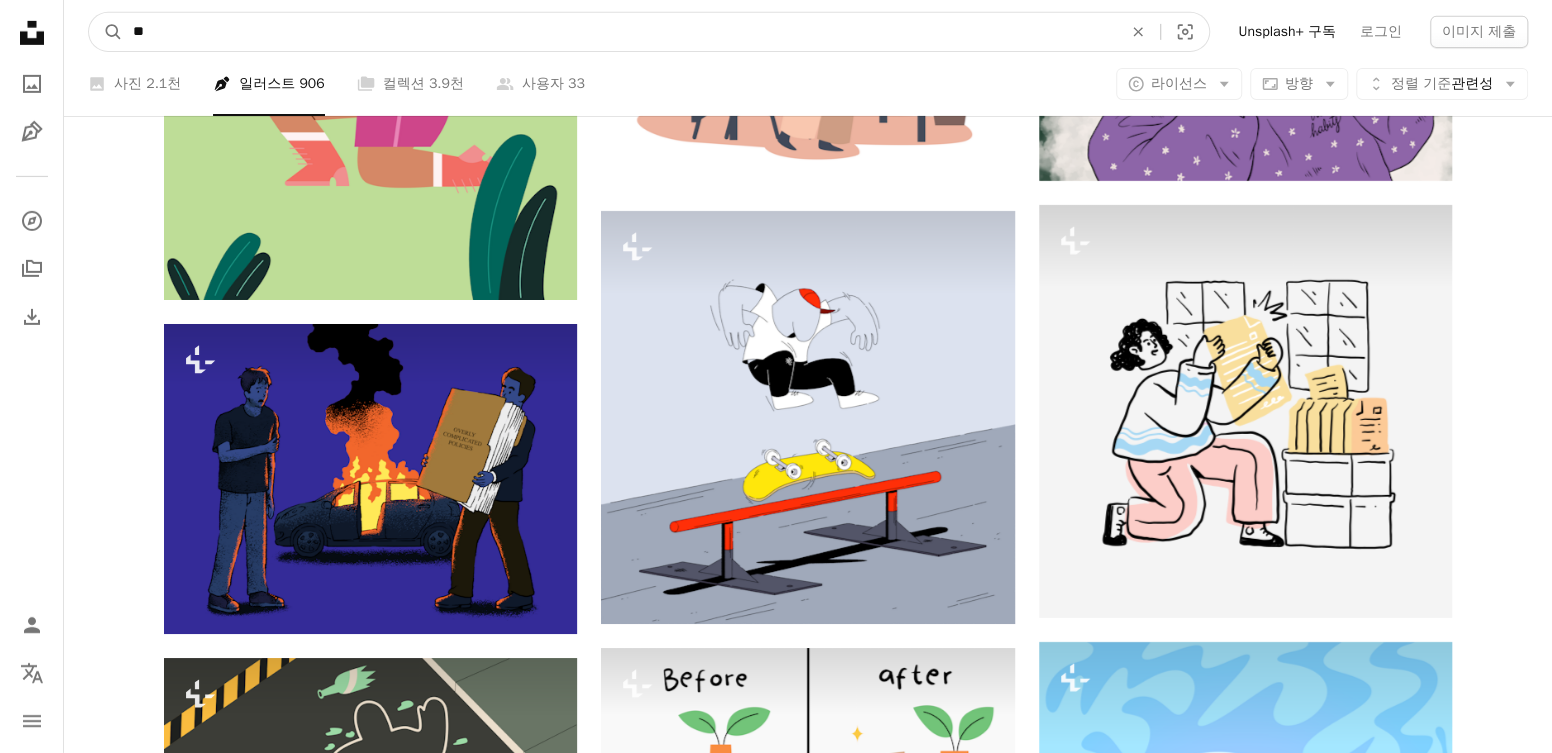 type on "*" 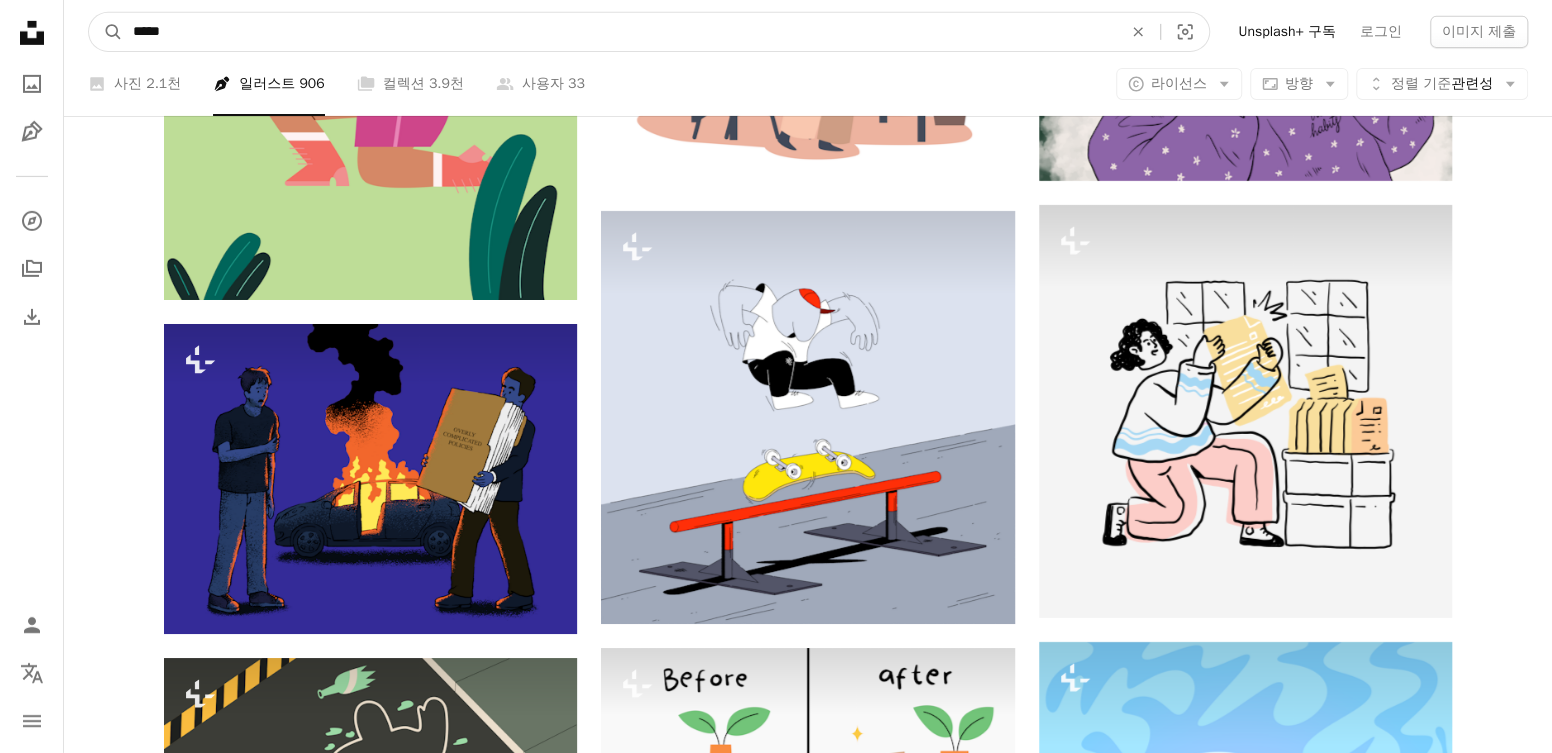 type on "*****" 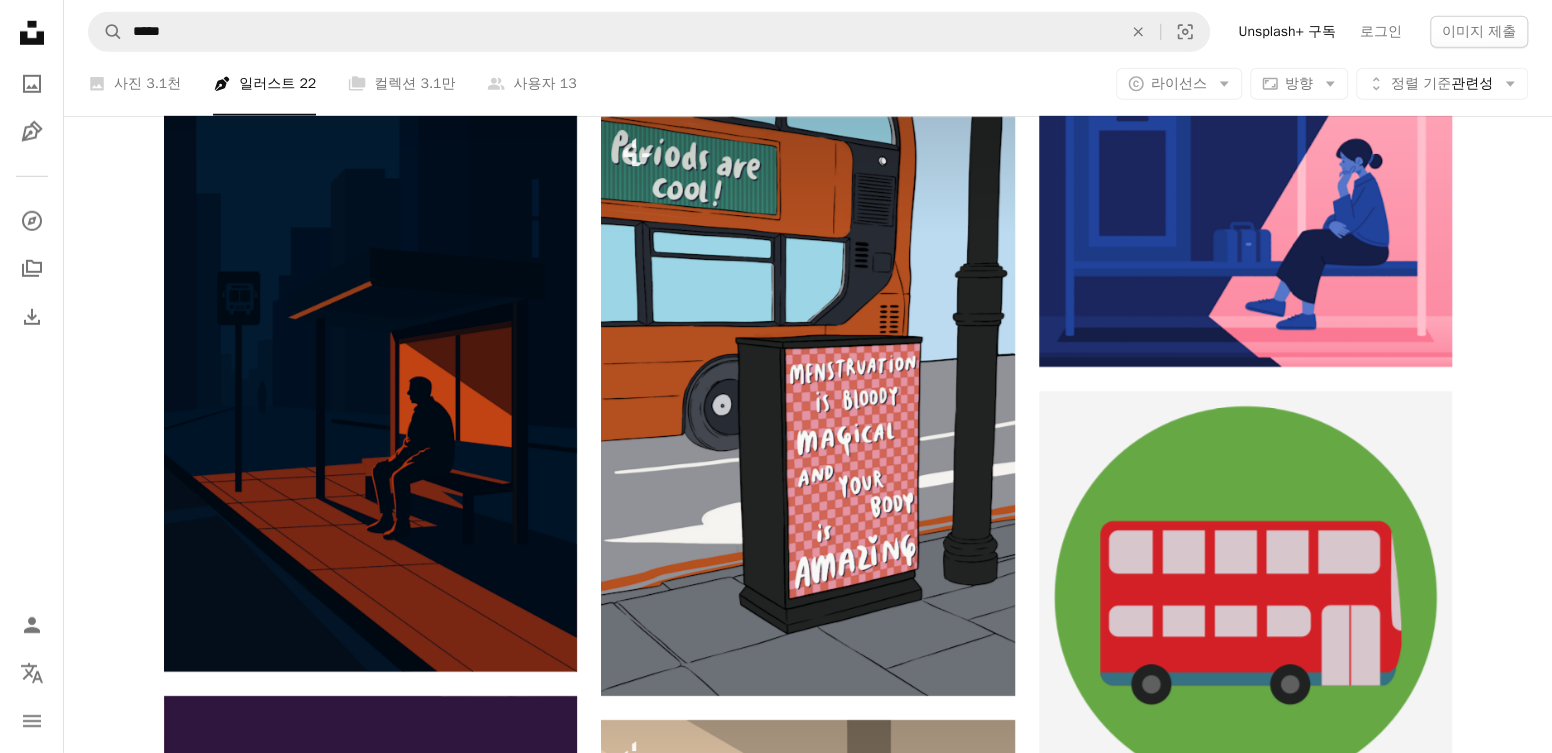 scroll, scrollTop: 3899, scrollLeft: 0, axis: vertical 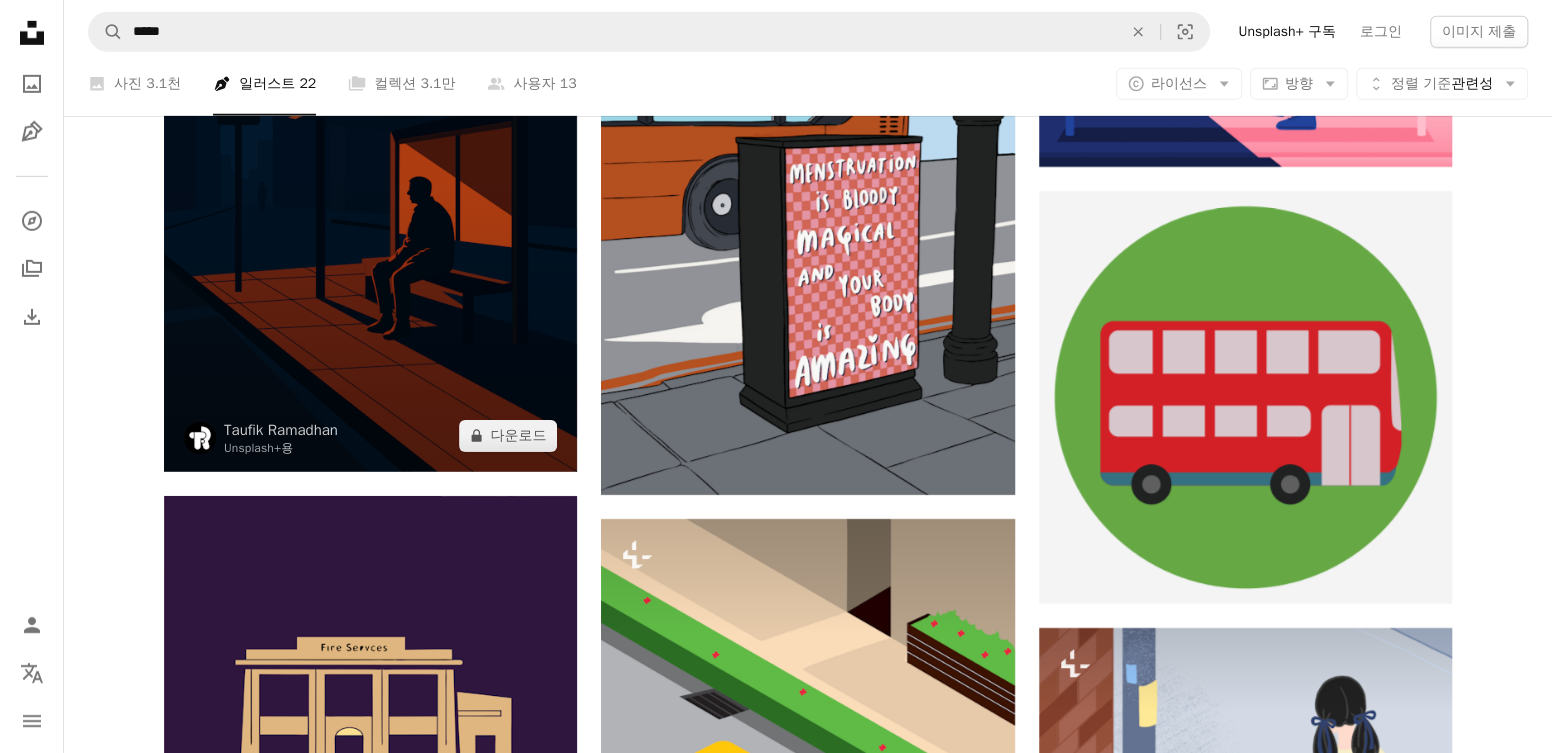 click on "A lock 다운로드" at bounding box center [508, 436] 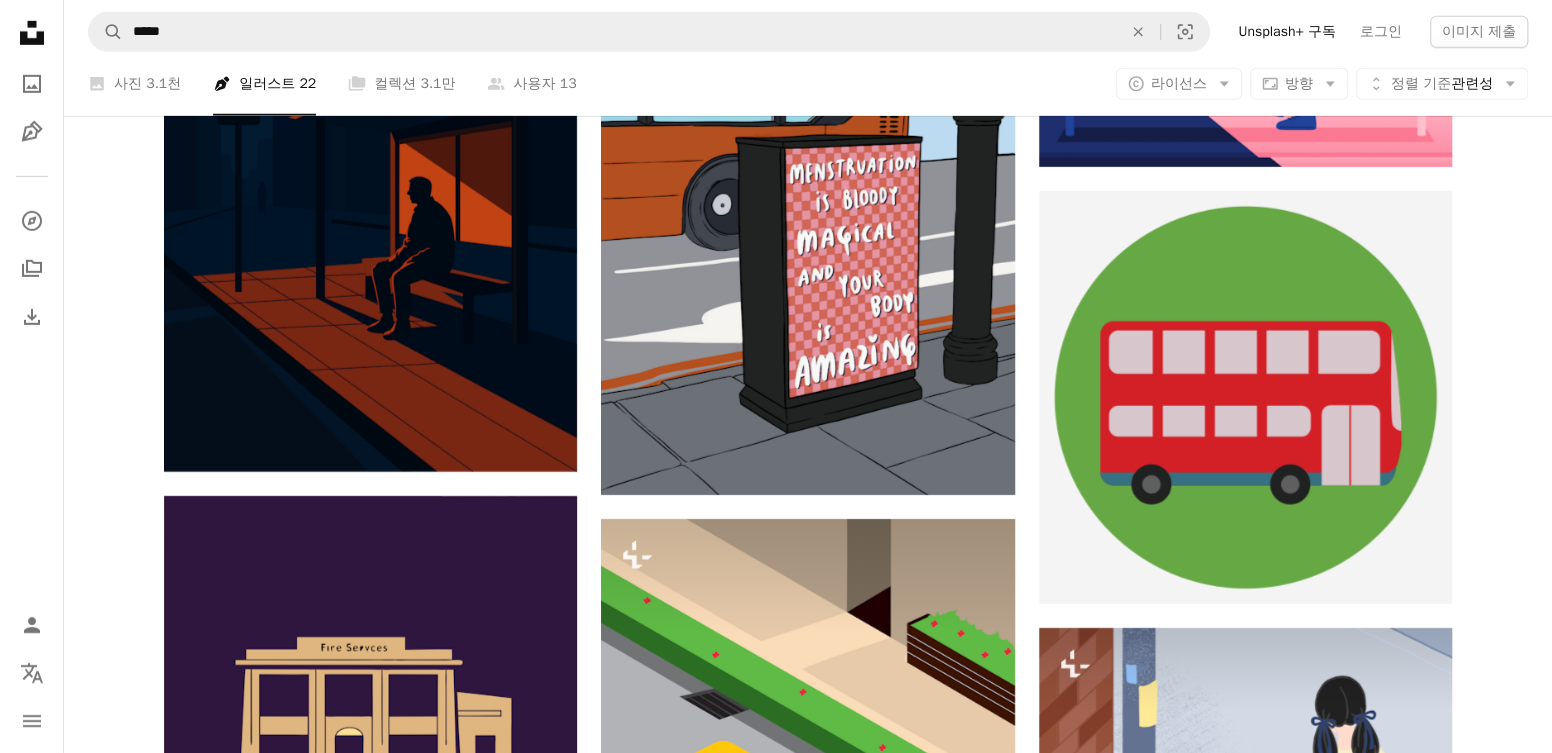 click on "An X shape 즉시 사용 가능한 프리미엄 이미지입니다. 무제한 액세스가 가능합니다. A plus sign 매월 회원 전용 콘텐츠 추가 A plus sign 무제한 royalty-free 다운로드 A plus sign 일러스트  신규 A plus sign 강화된 법적 보호 매년 66%  할인 매월 $12   $4 USD 매달 * Unsplash+  구독 *매년 납부 시 선불로  $48  청구 해당 세금 별도. 자동으로 연장됩니다. 언제든지 취소 가능합니다." at bounding box center (776, 3439) 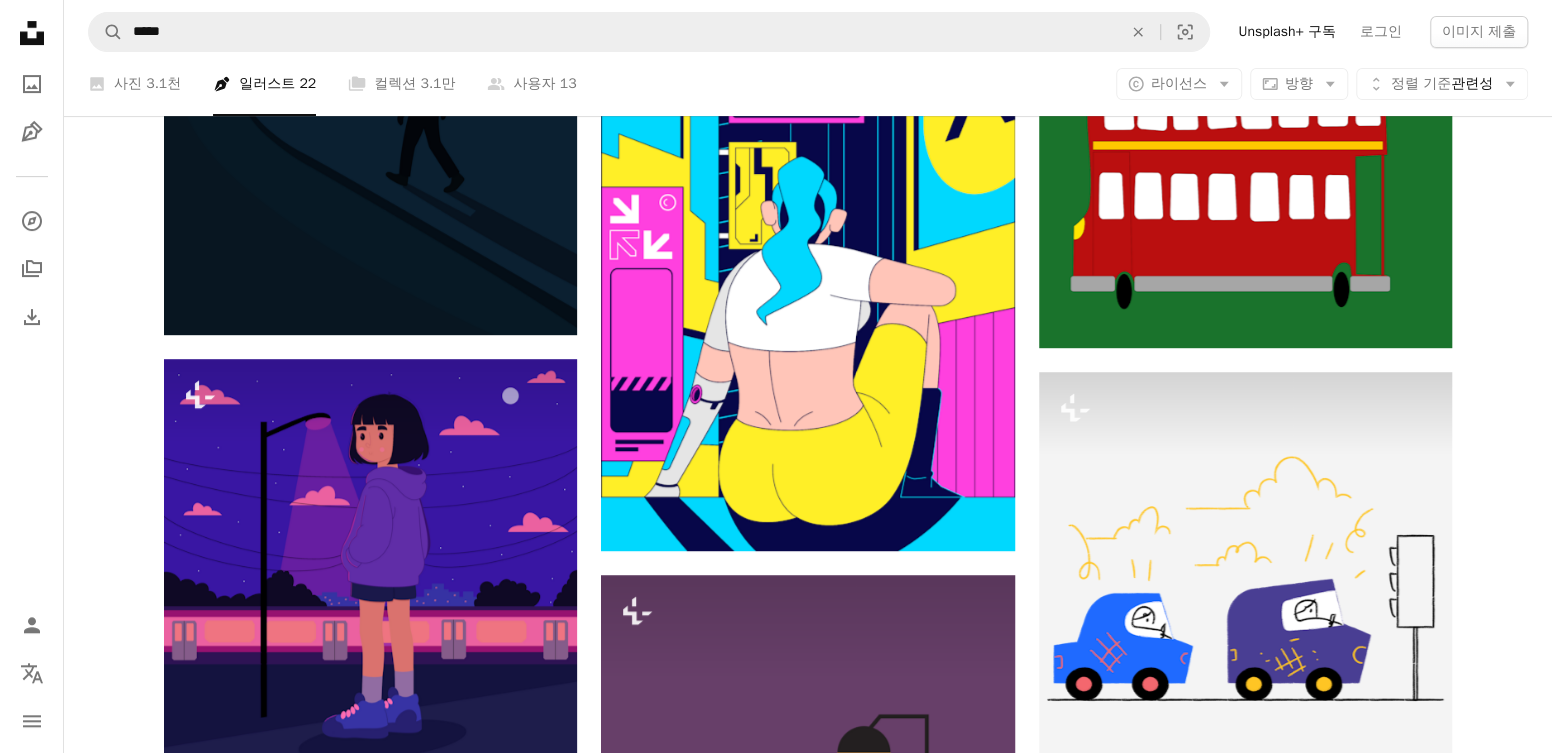 scroll, scrollTop: 10000, scrollLeft: 0, axis: vertical 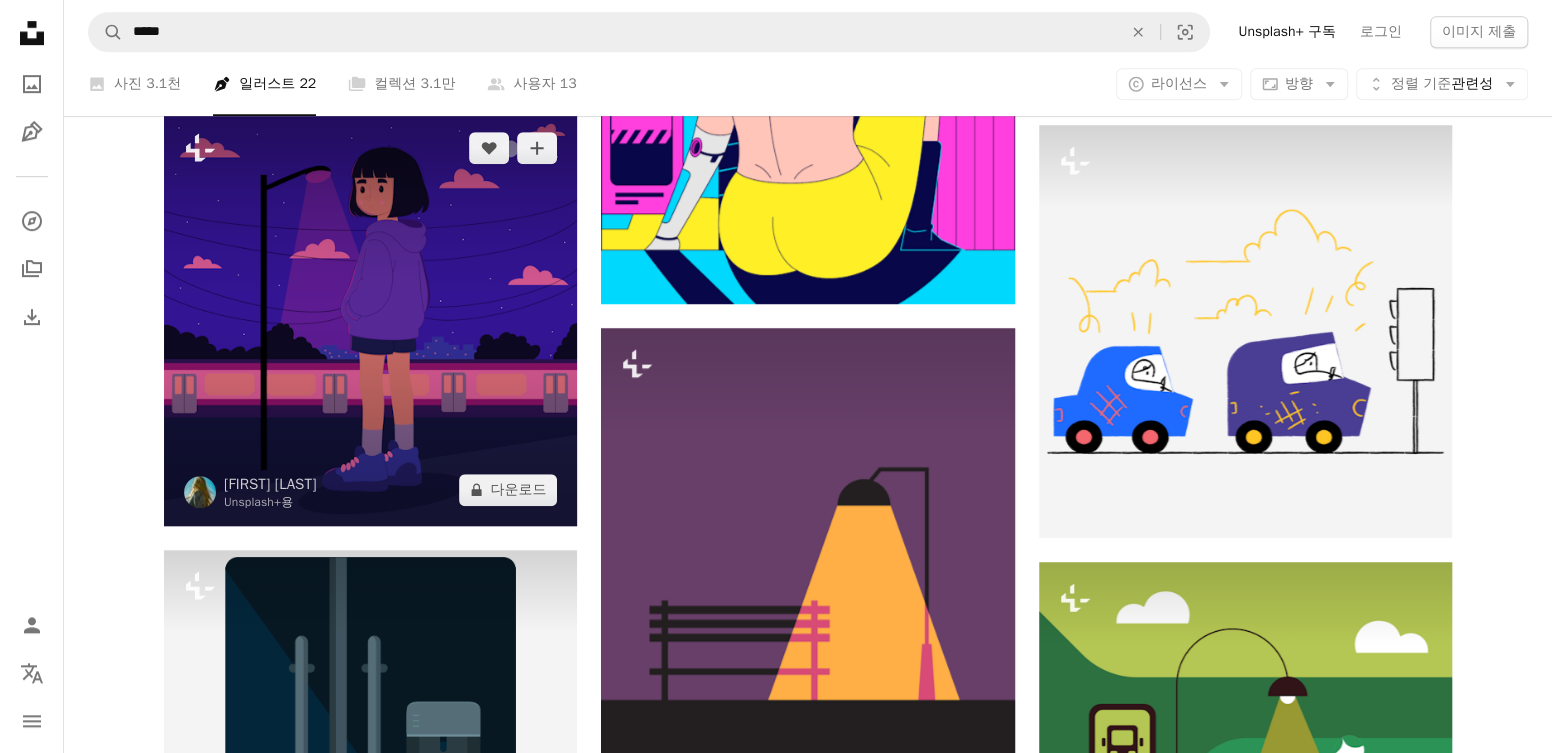 click at bounding box center [370, 318] 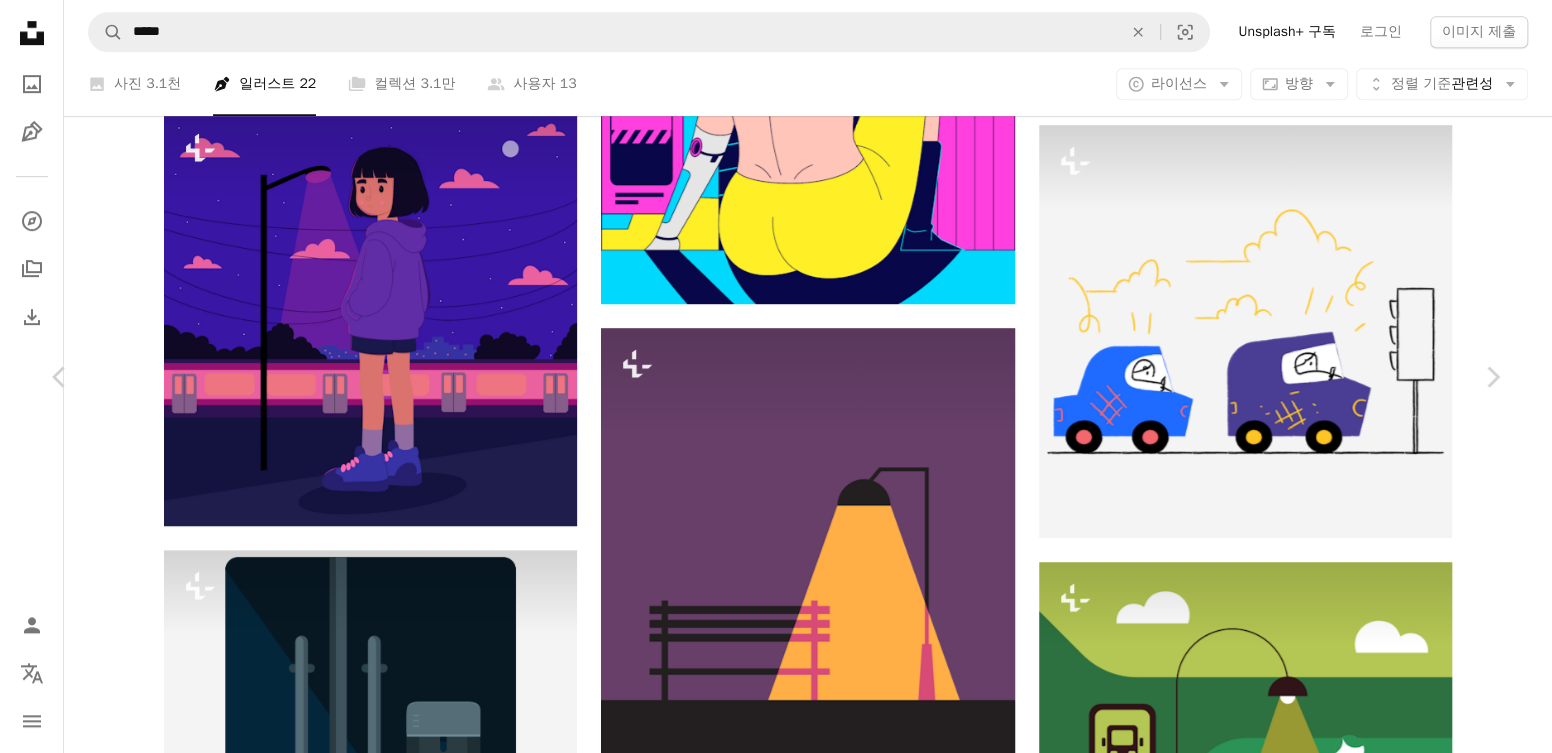 click on "Chevron right" at bounding box center (1492, 377) 